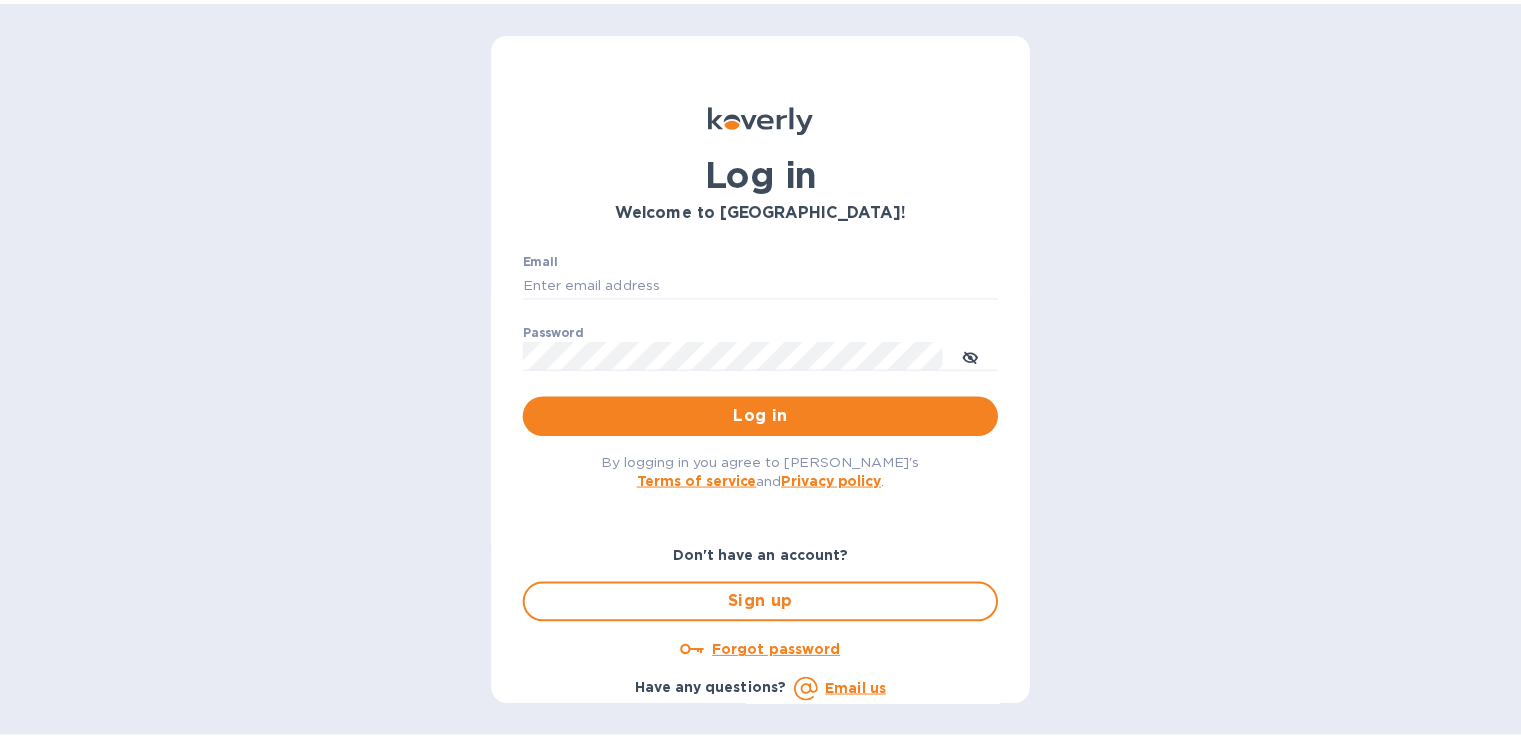 scroll, scrollTop: 0, scrollLeft: 0, axis: both 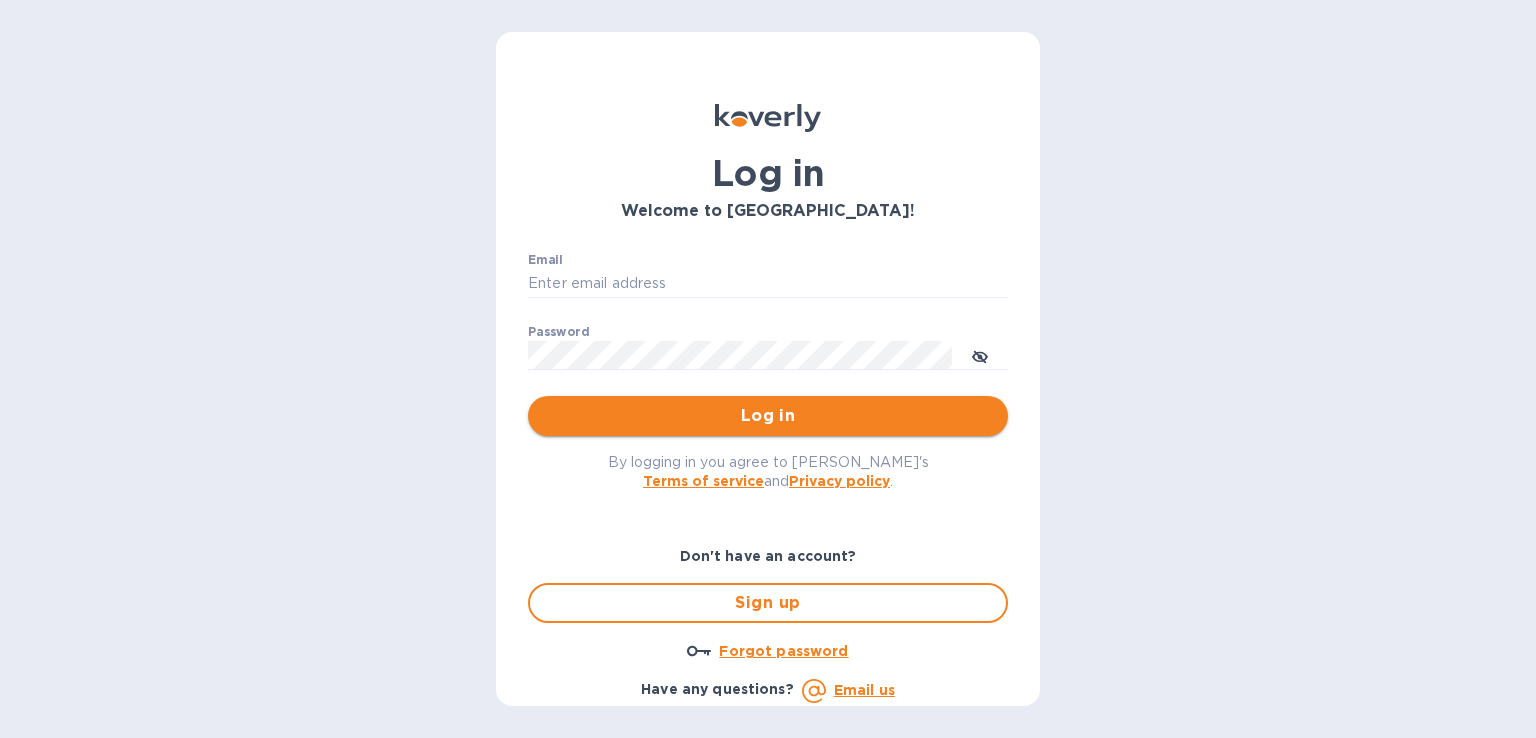 type on "[PERSON_NAME][EMAIL_ADDRESS][DOMAIN_NAME]" 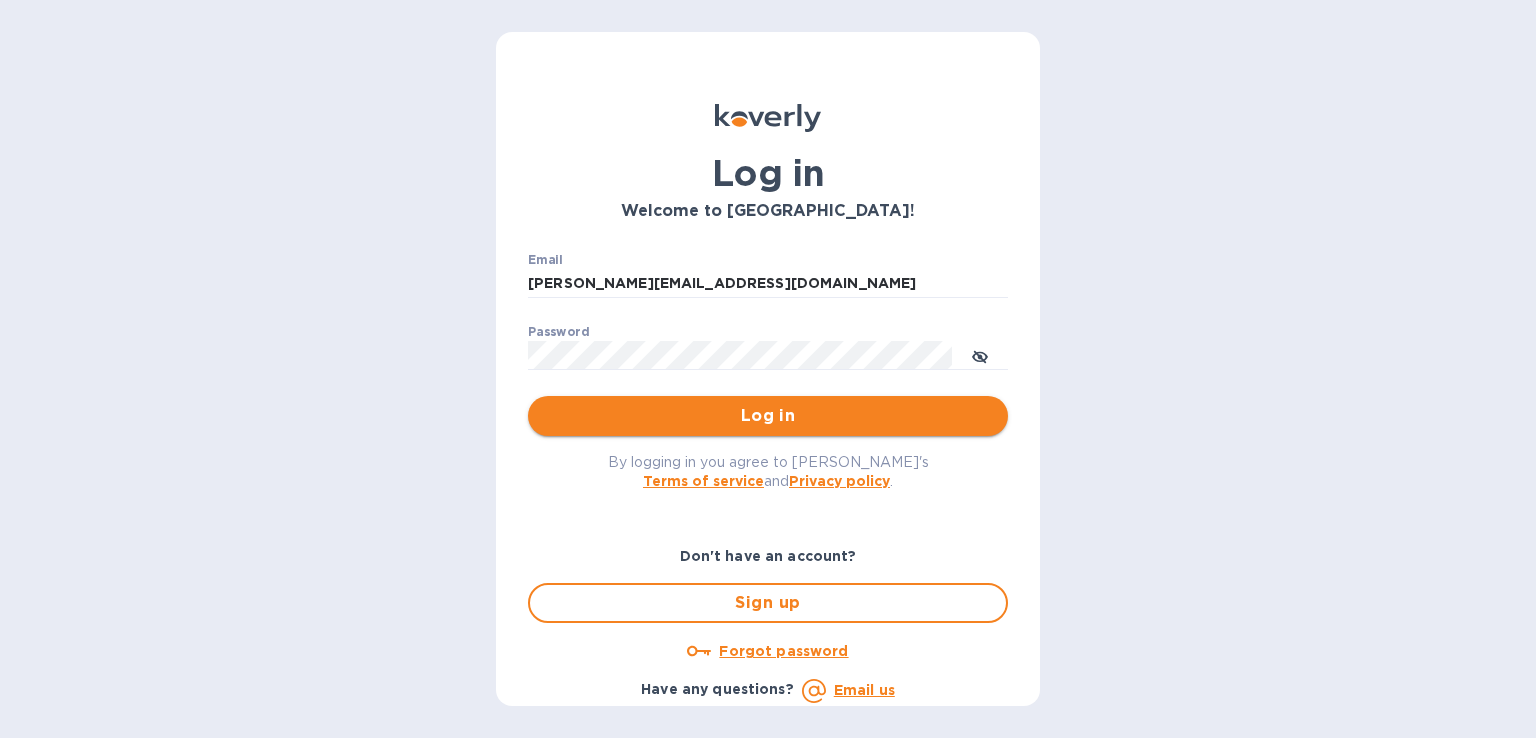 click on "Log in" at bounding box center [768, 416] 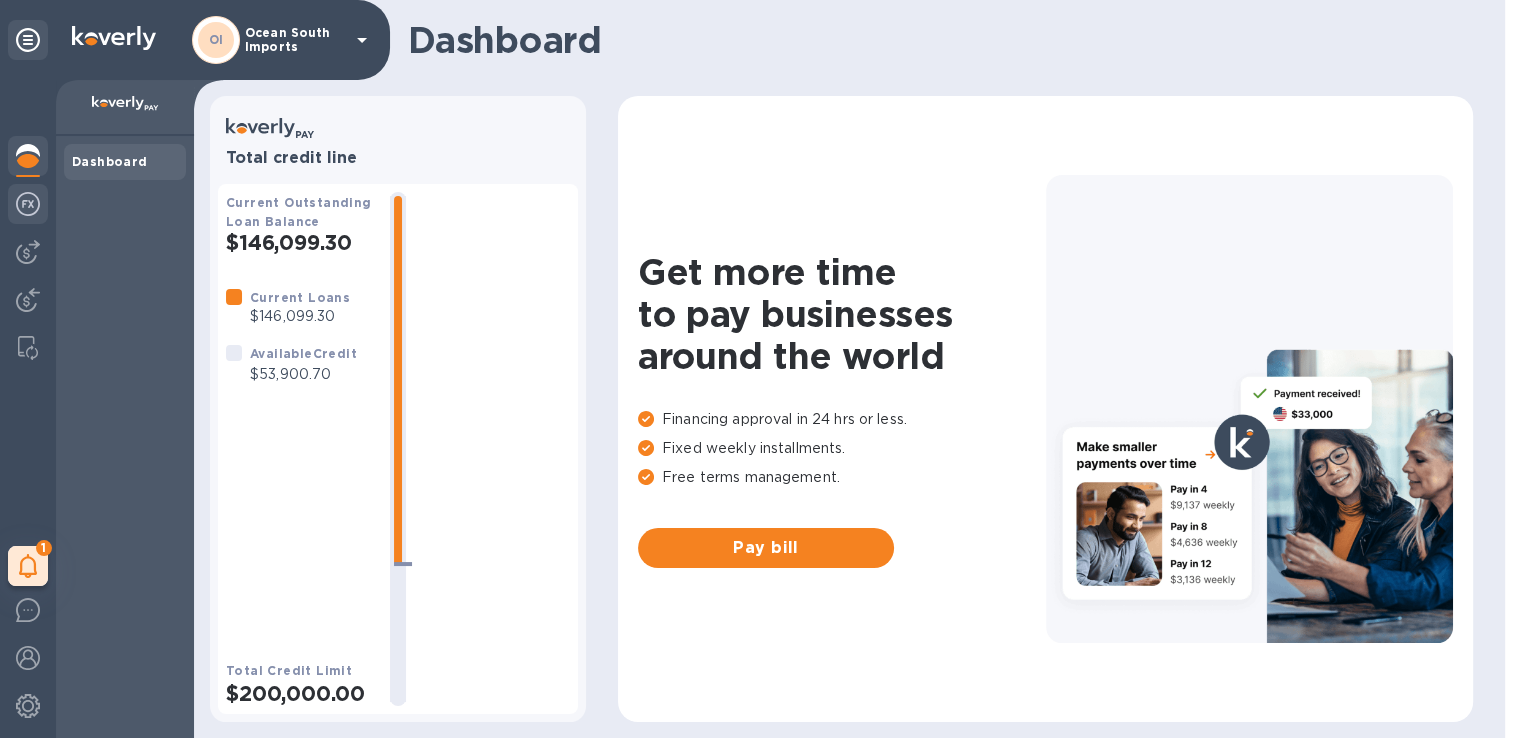 click at bounding box center [28, 206] 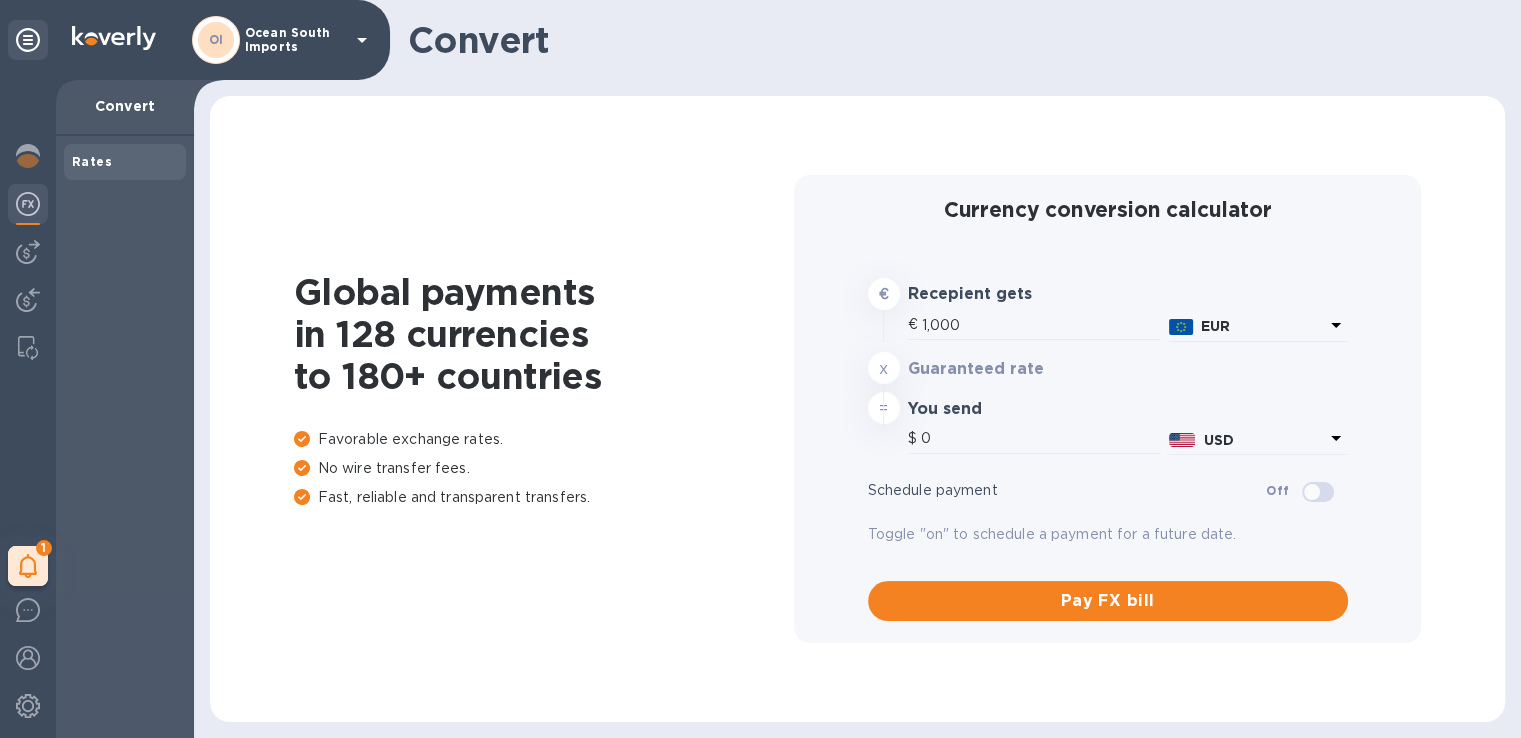 type on "1,174.77" 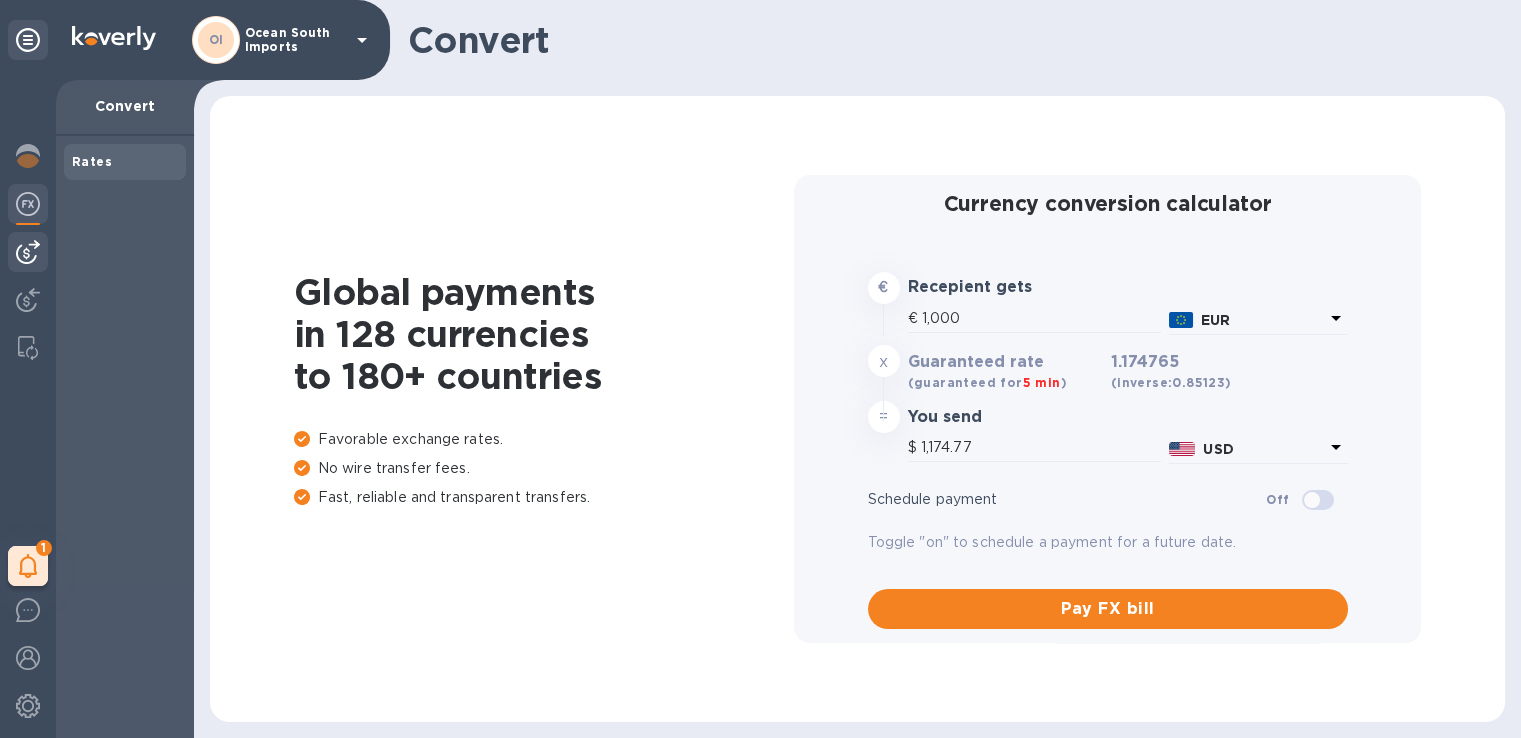 click at bounding box center (28, 252) 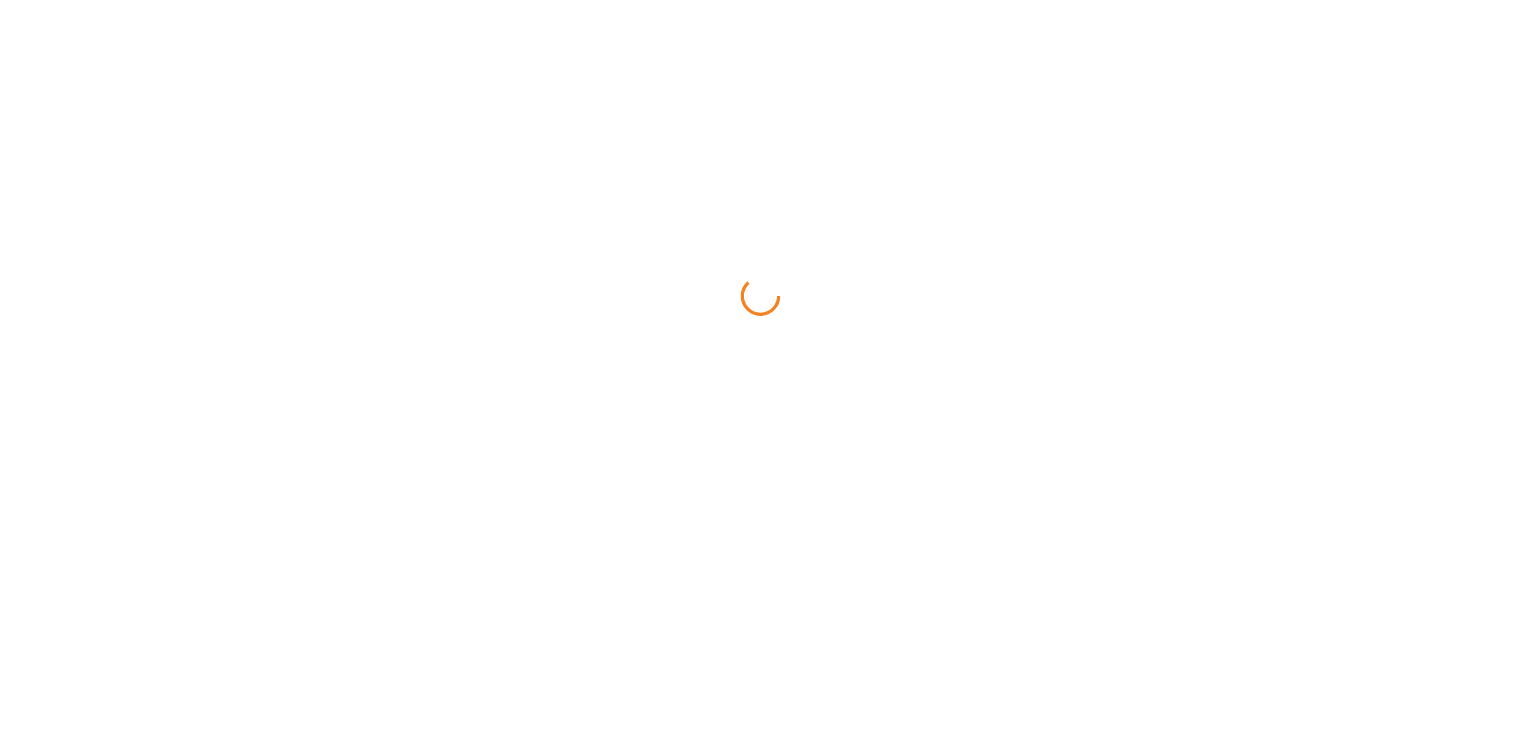 scroll, scrollTop: 0, scrollLeft: 0, axis: both 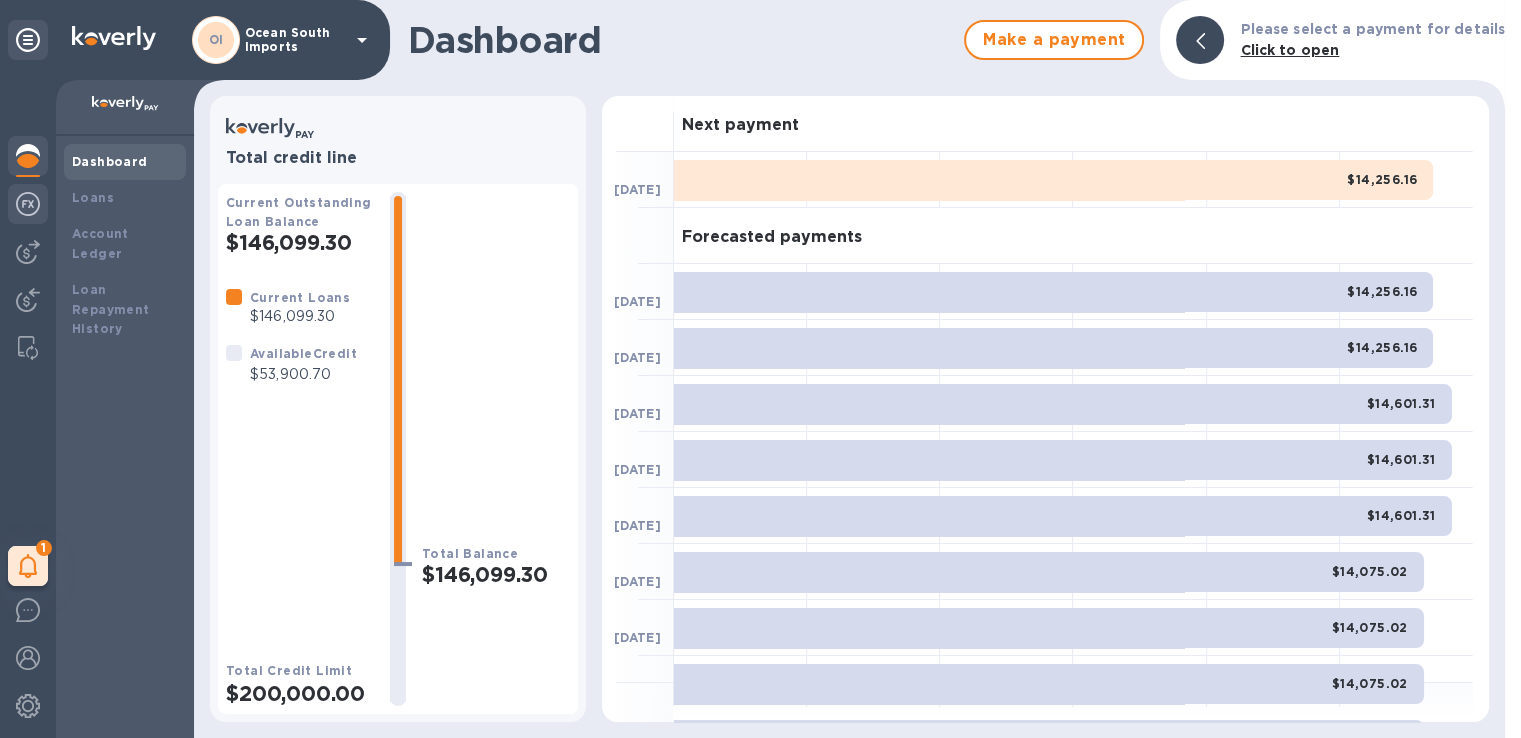 click at bounding box center [28, 204] 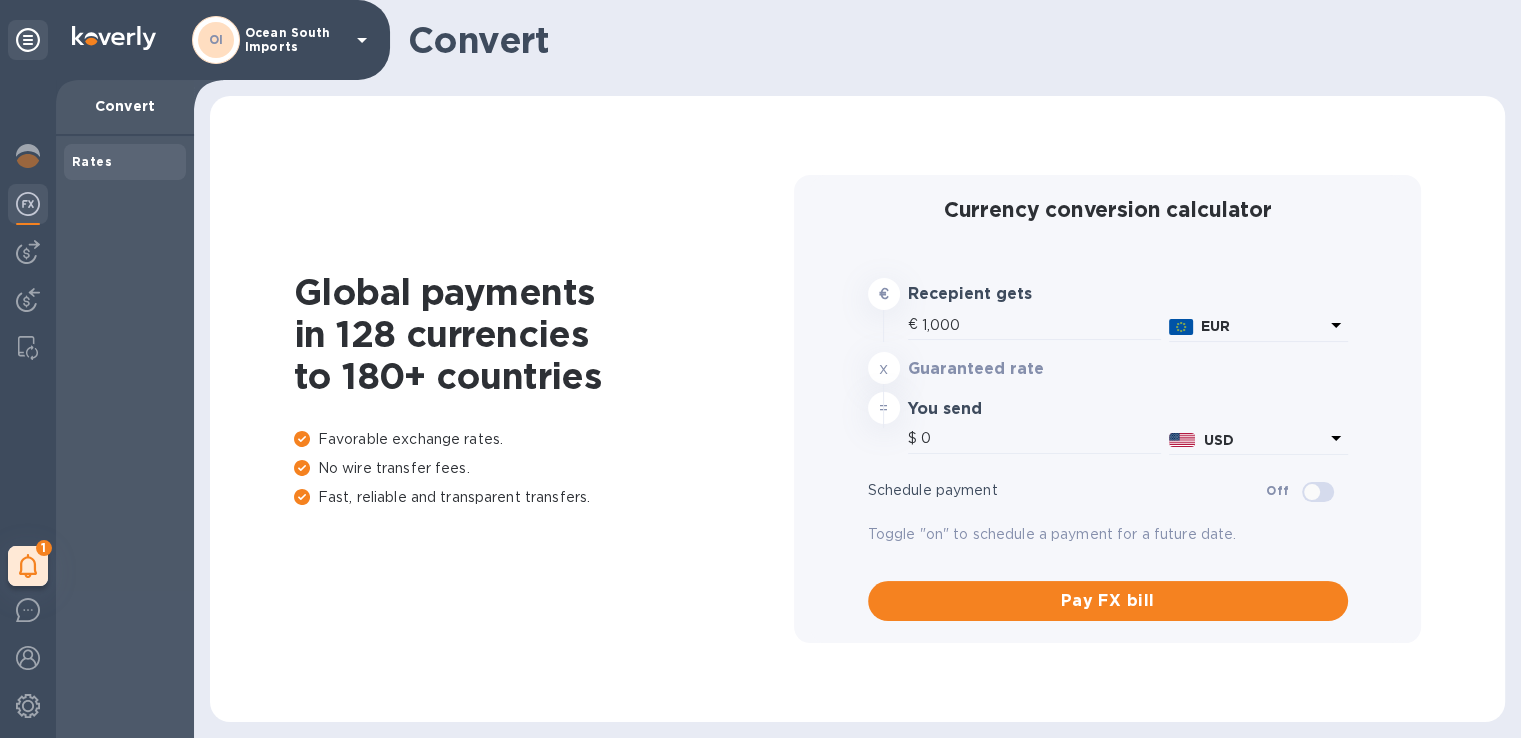 type on "1,174.77" 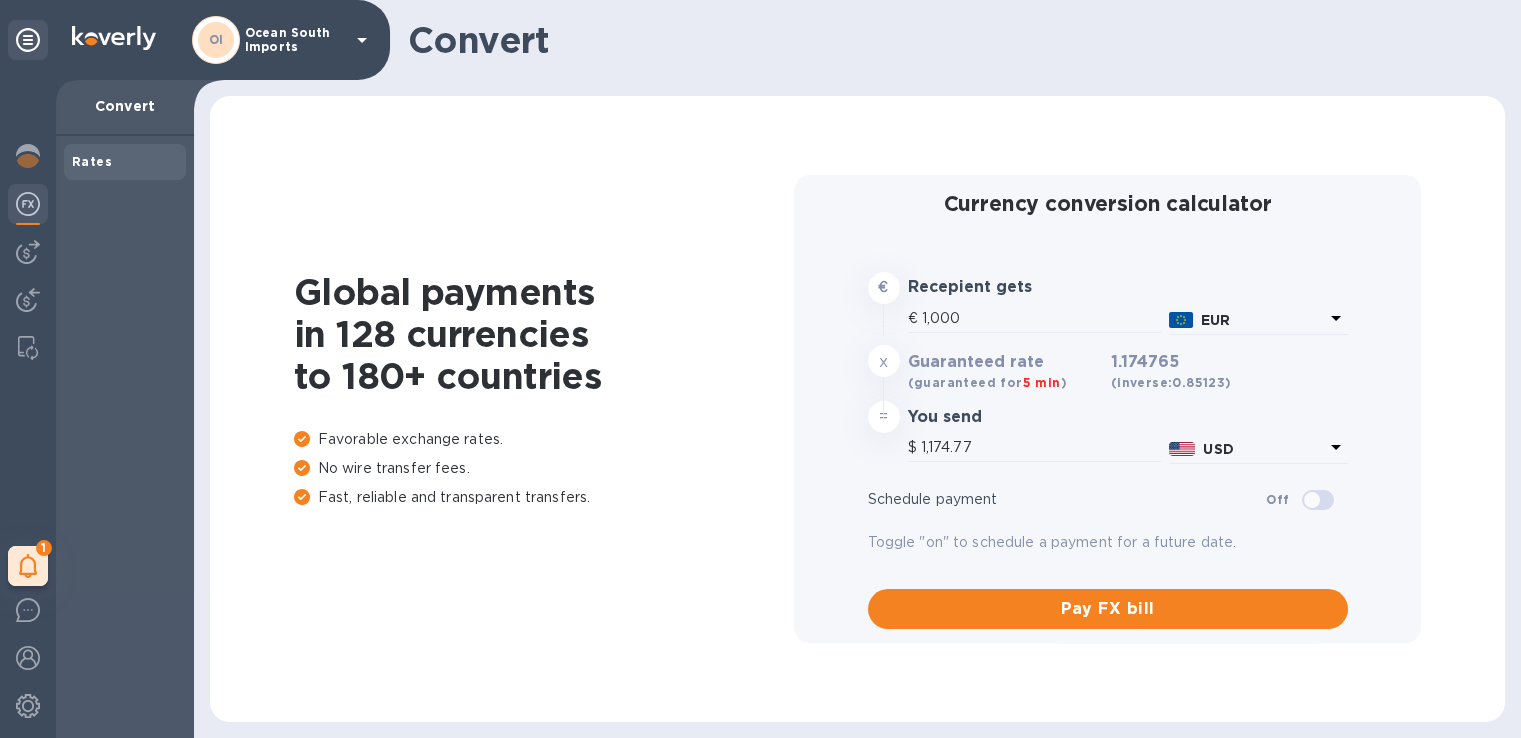 click on "1 My tasks" at bounding box center [28, 409] 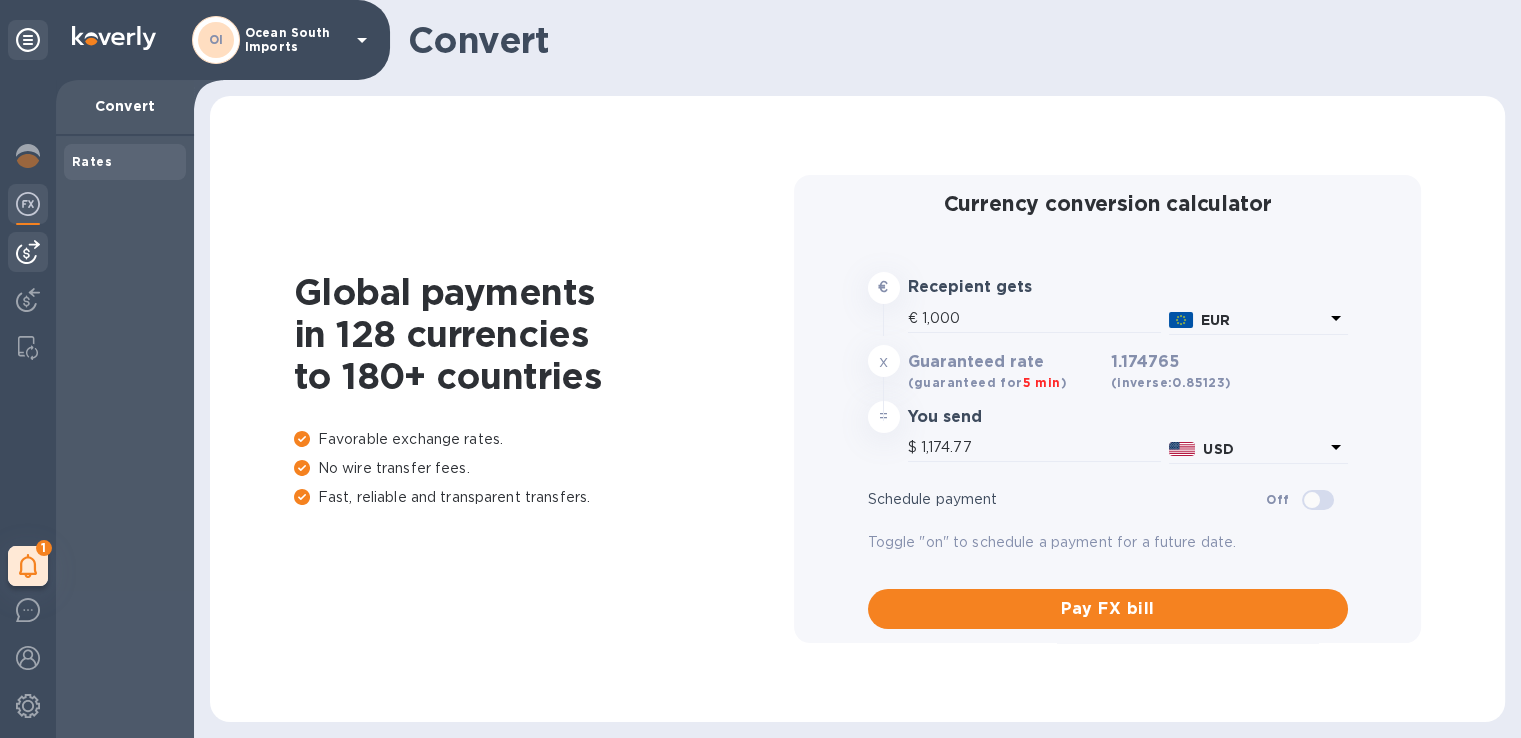 click at bounding box center (28, 252) 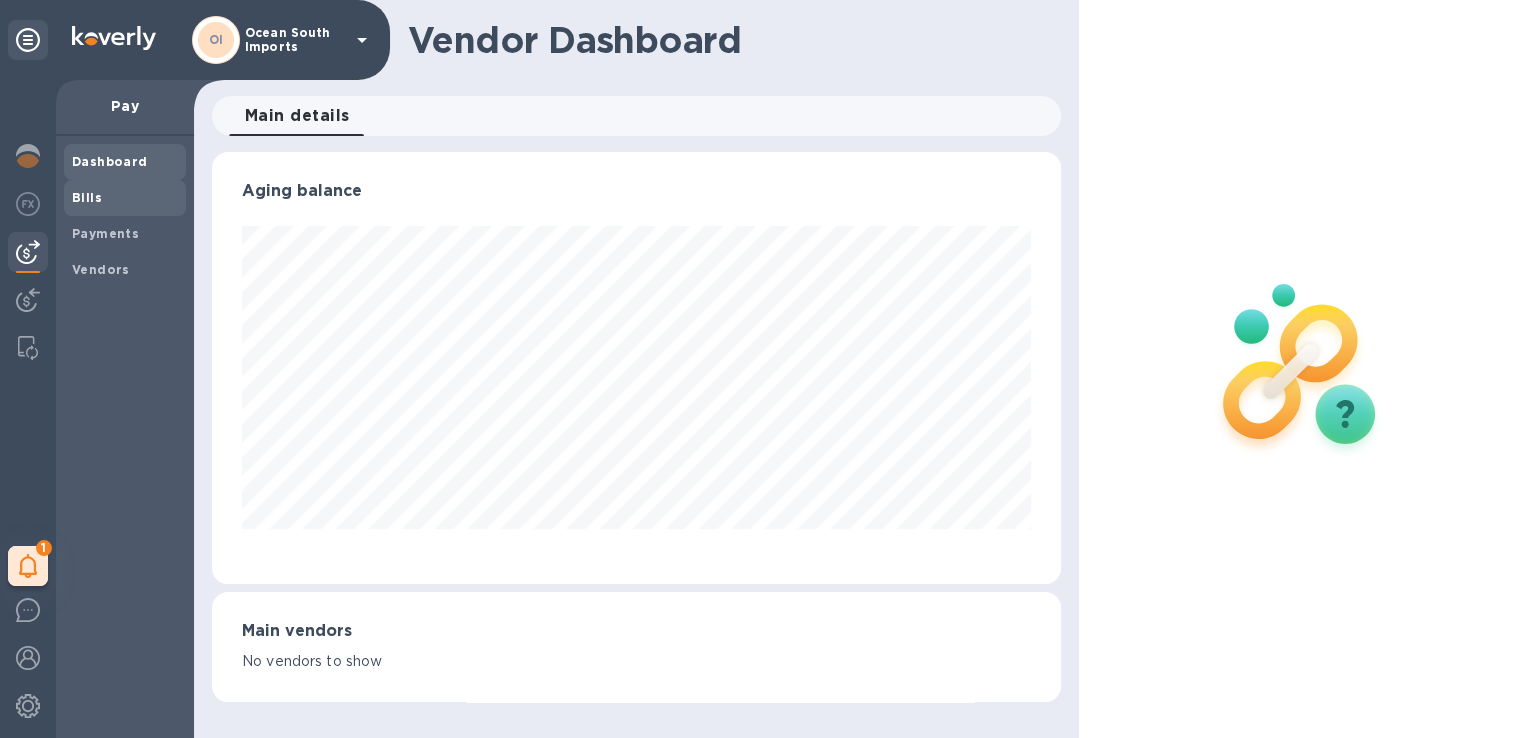 scroll, scrollTop: 999568, scrollLeft: 999159, axis: both 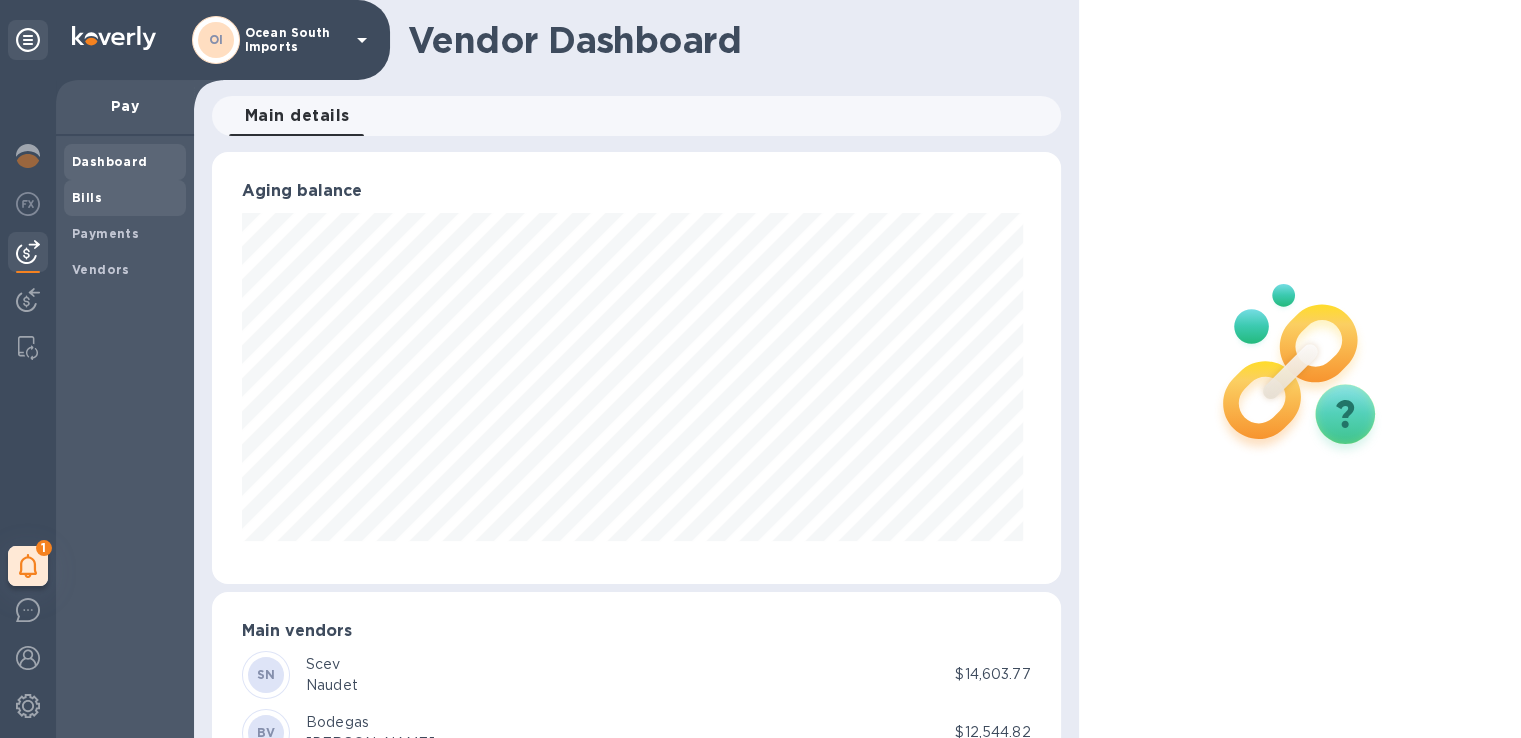 click on "Bills" at bounding box center (125, 198) 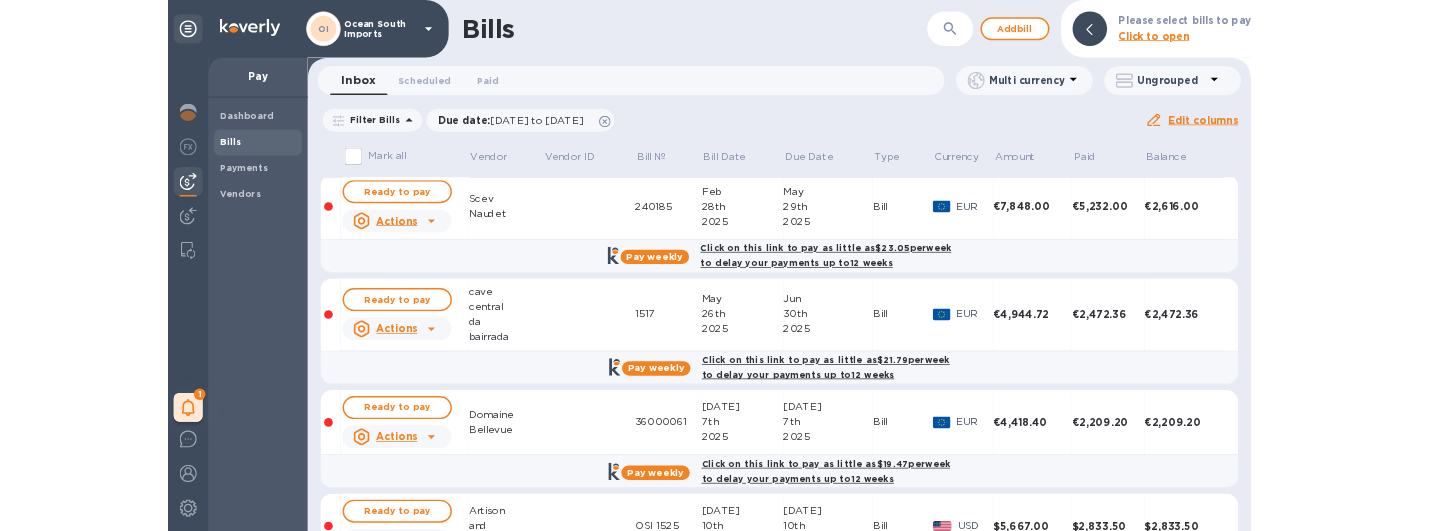 scroll, scrollTop: 0, scrollLeft: 0, axis: both 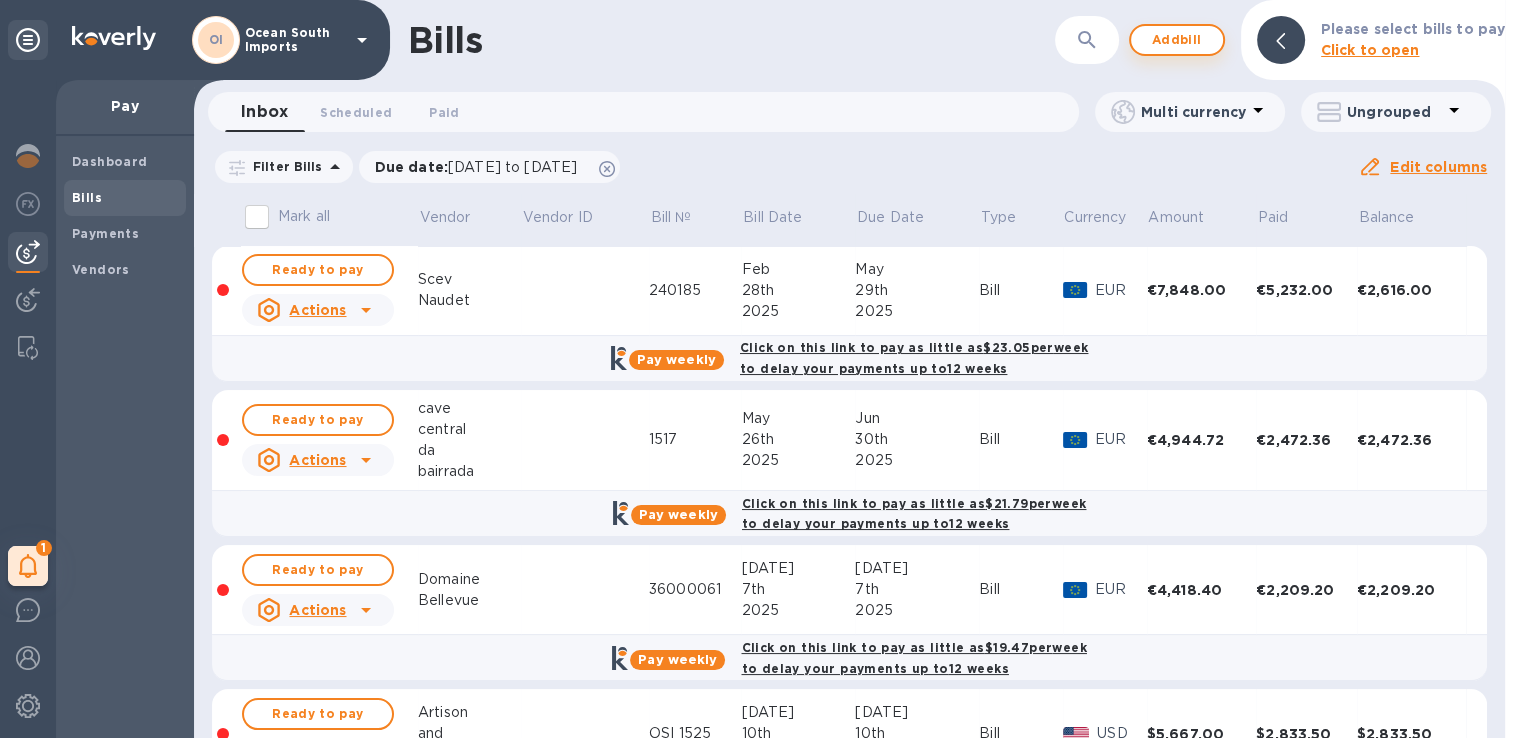 click on "Add   bill" at bounding box center [1177, 40] 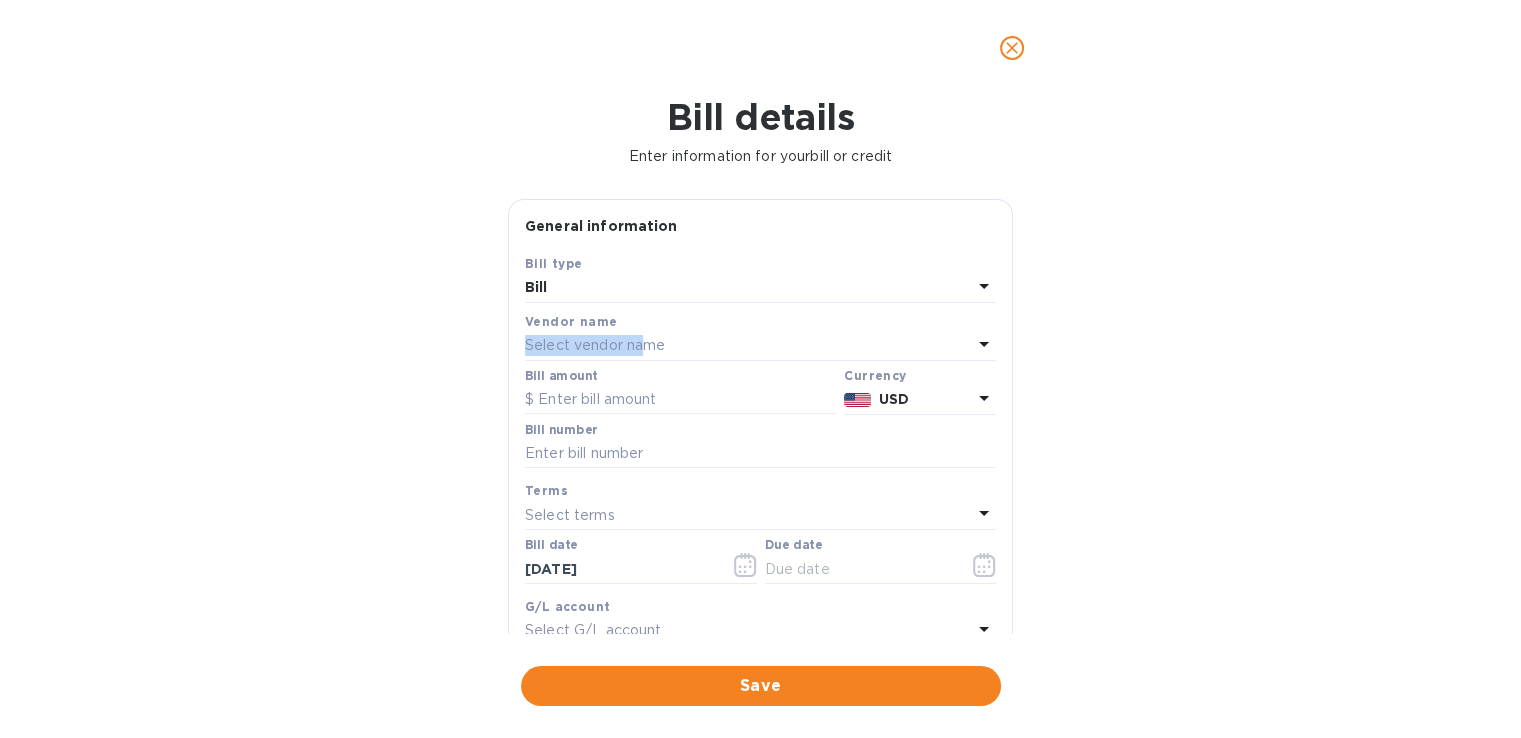 click on "Vendor name Select vendor name" at bounding box center (760, 335) 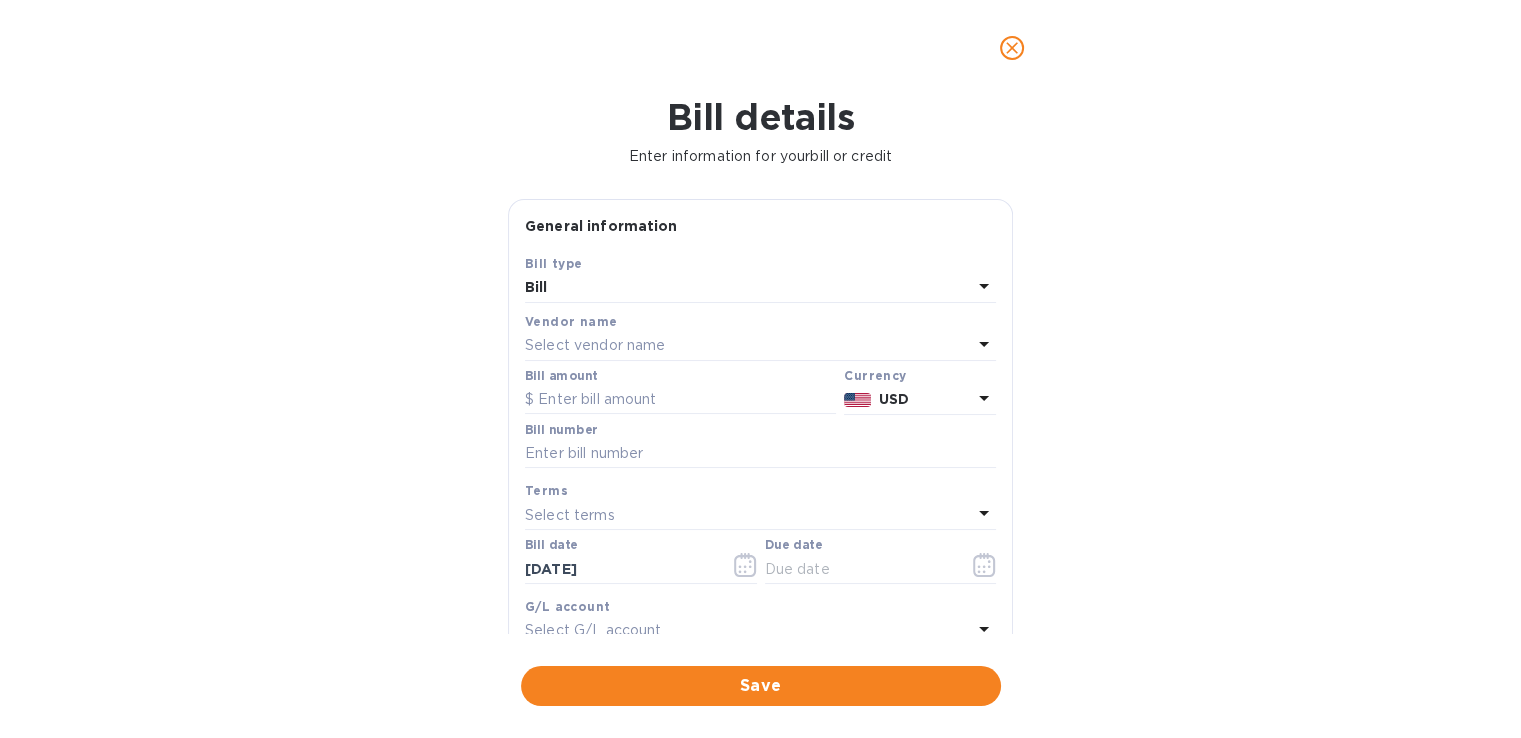 click on "Select vendor name" at bounding box center [595, 345] 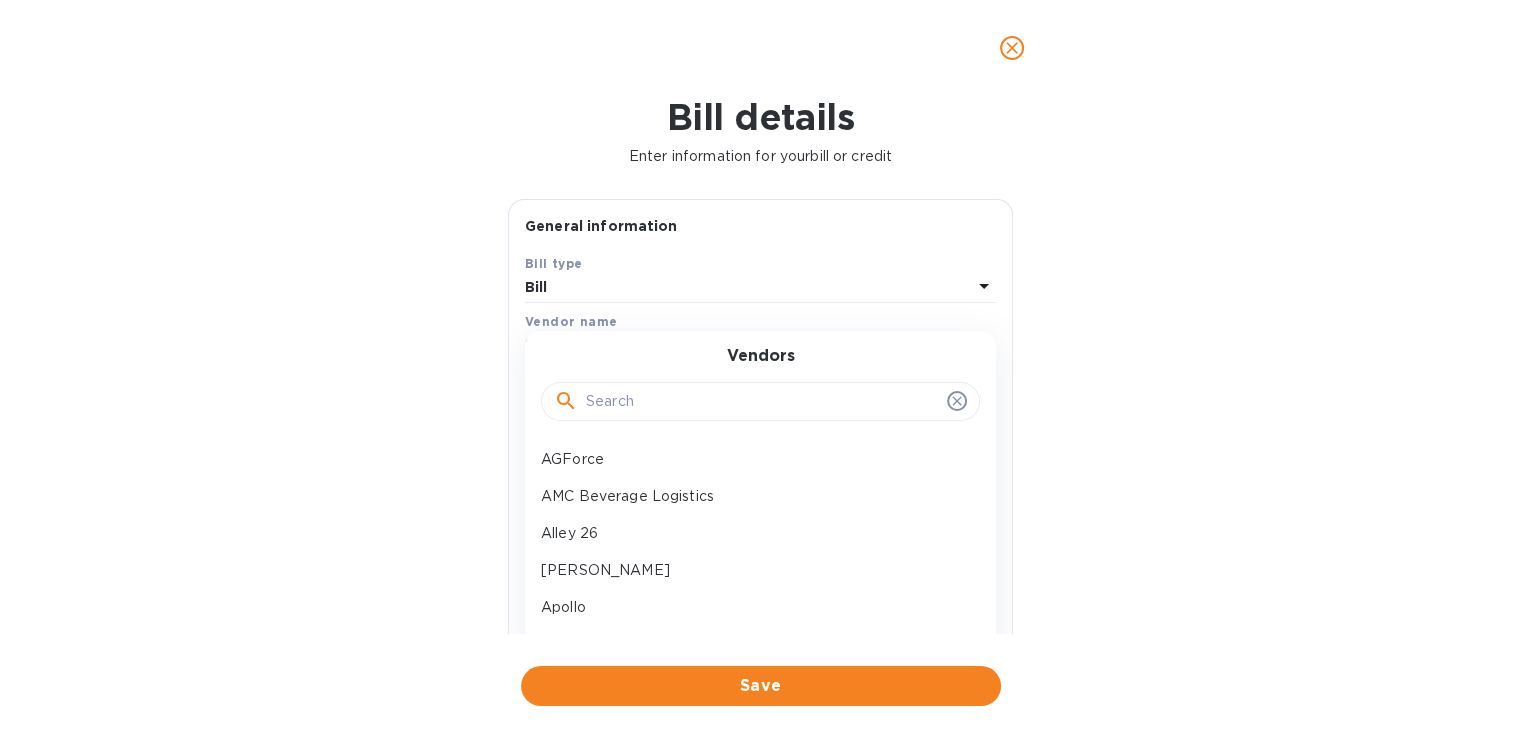 click at bounding box center (762, 402) 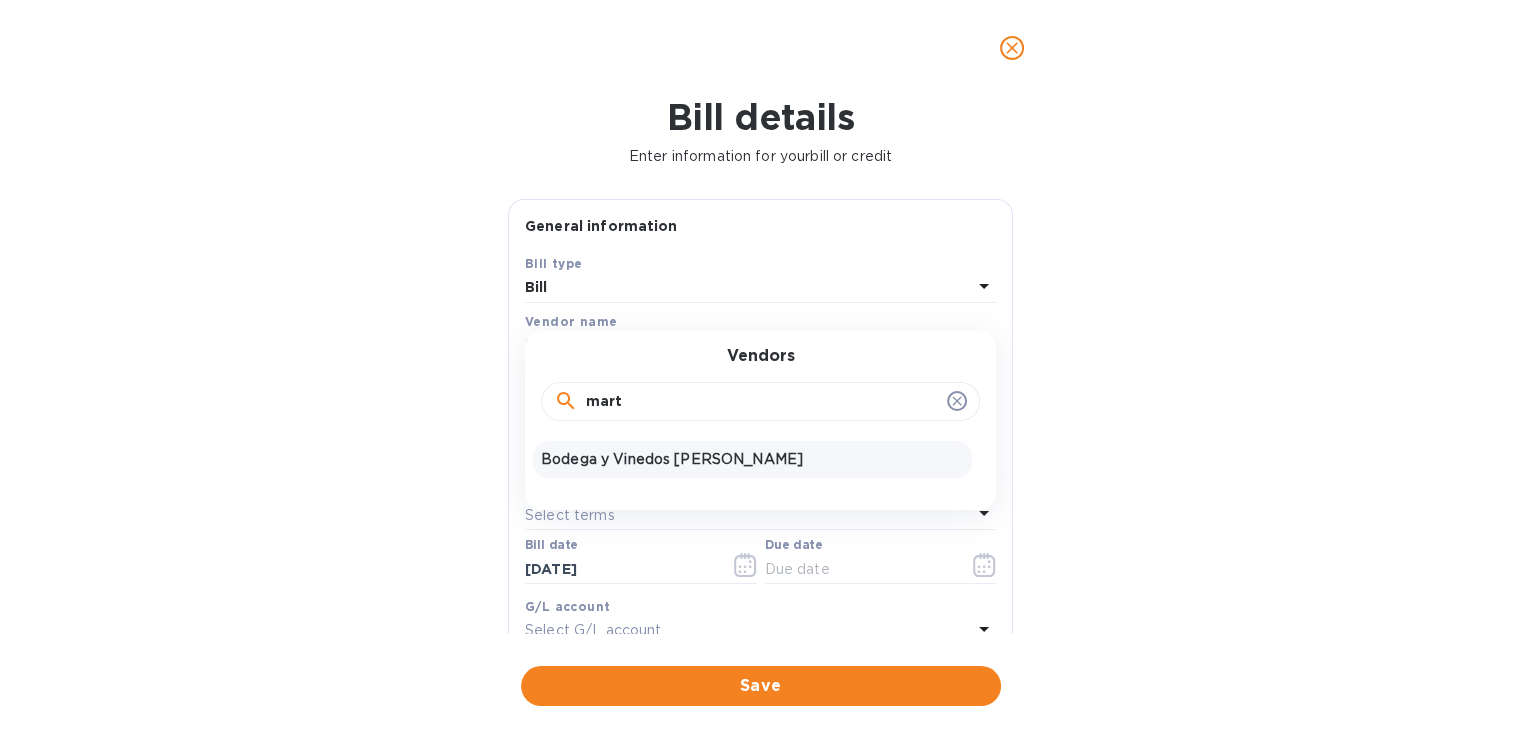 type on "mart" 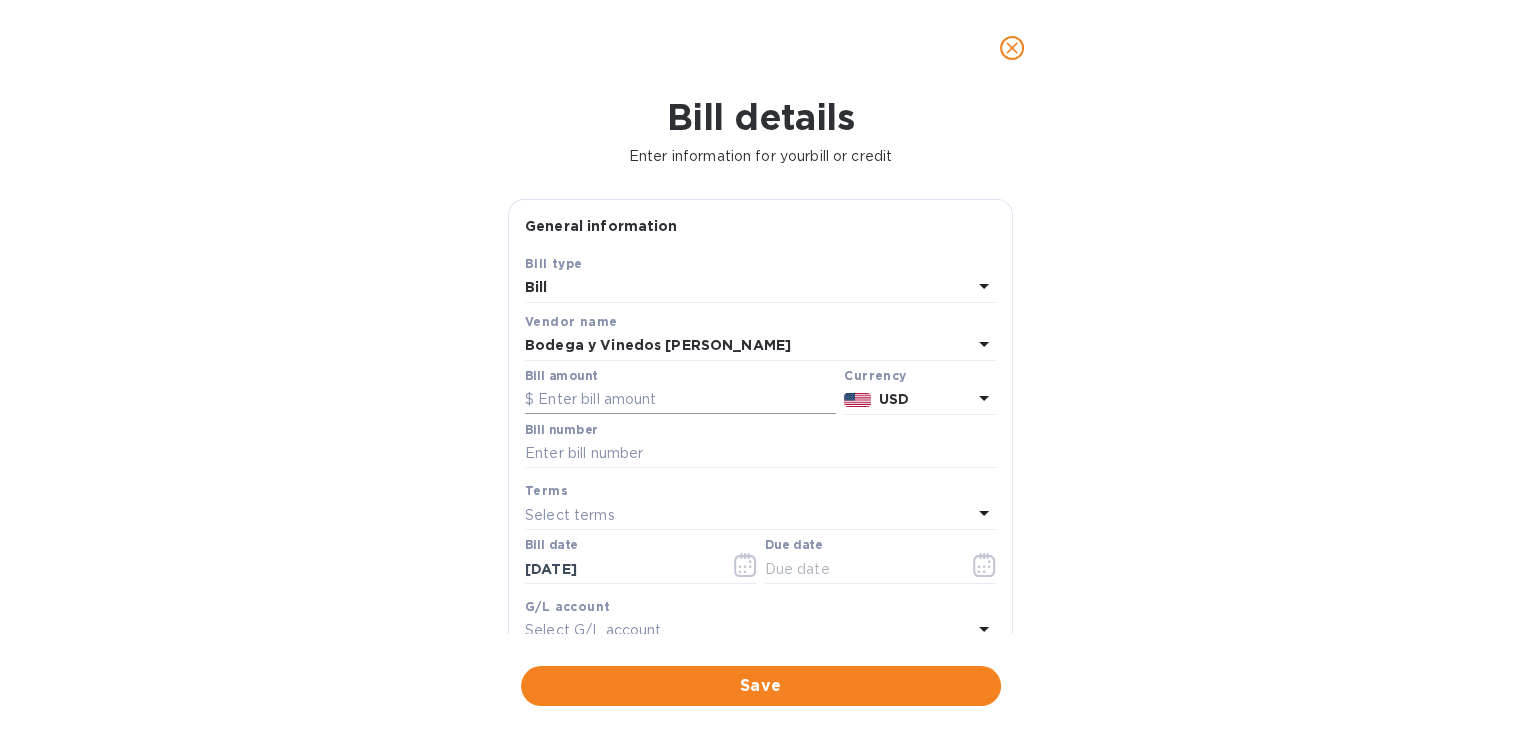 click at bounding box center [680, 400] 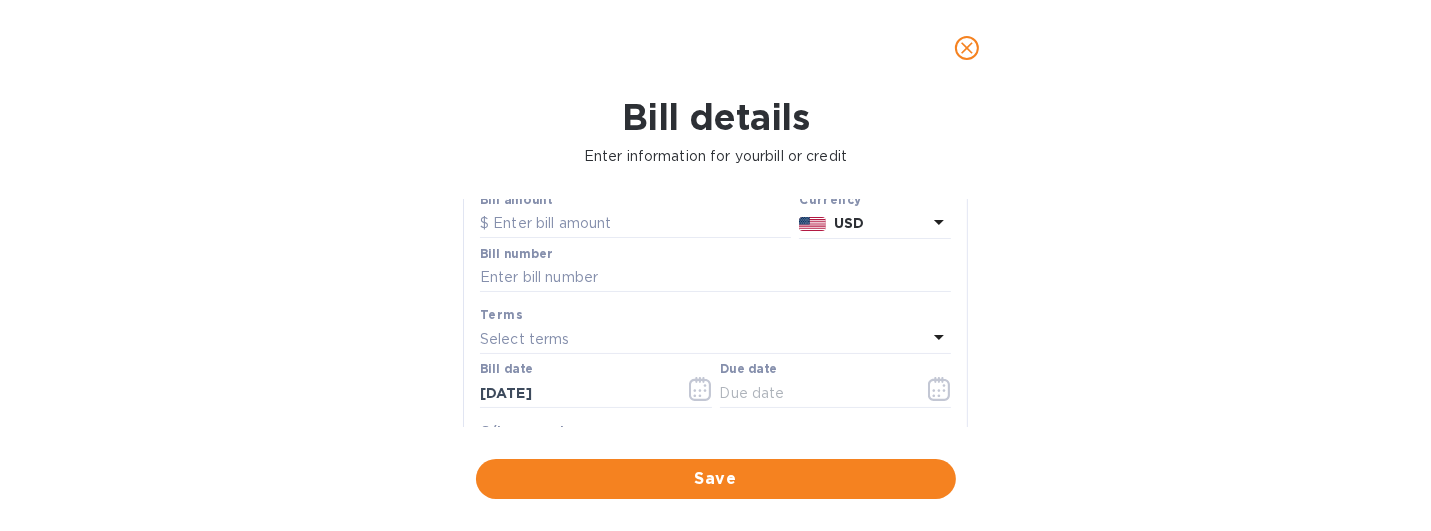 scroll, scrollTop: 100, scrollLeft: 0, axis: vertical 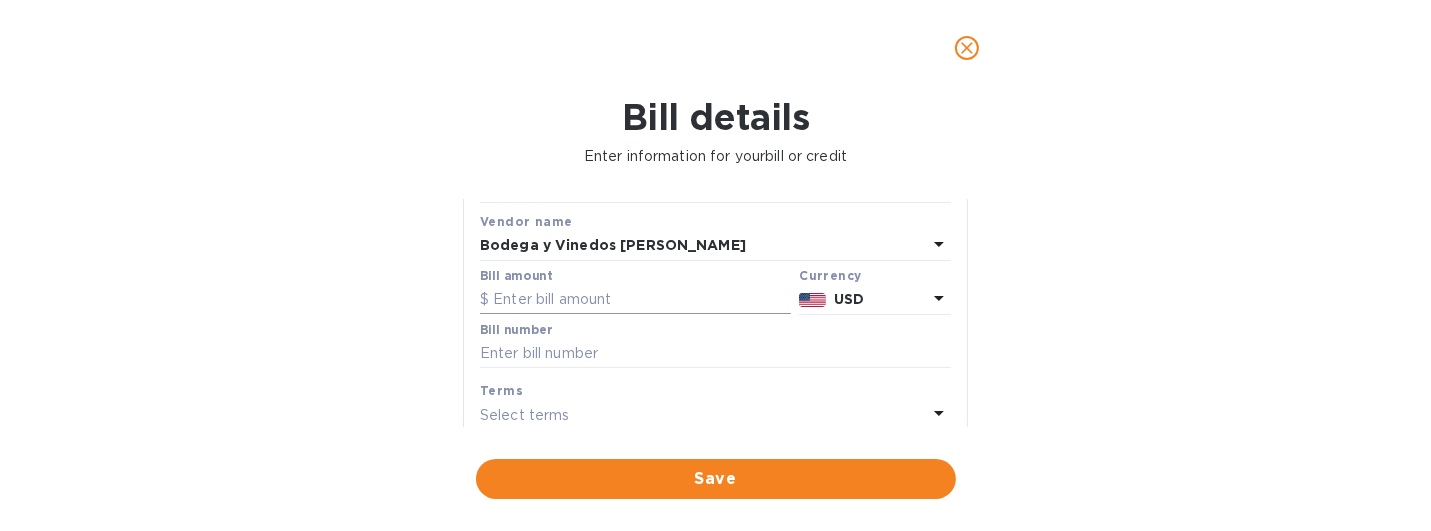 drag, startPoint x: 652, startPoint y: 316, endPoint x: 576, endPoint y: 302, distance: 77.27872 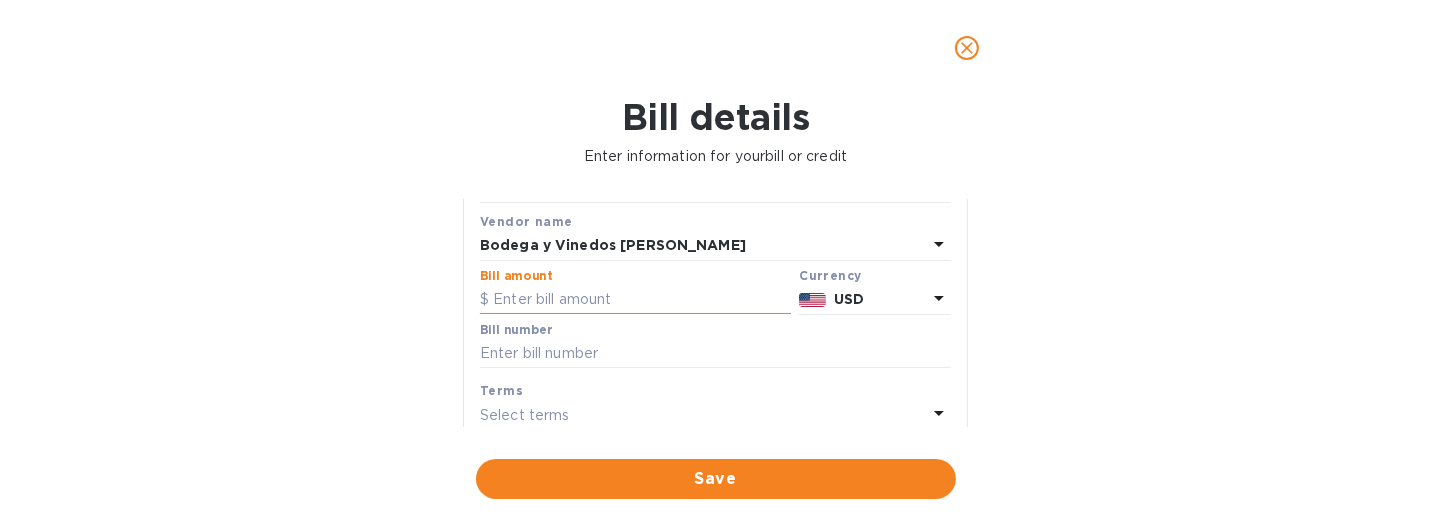 paste on "3.18246" 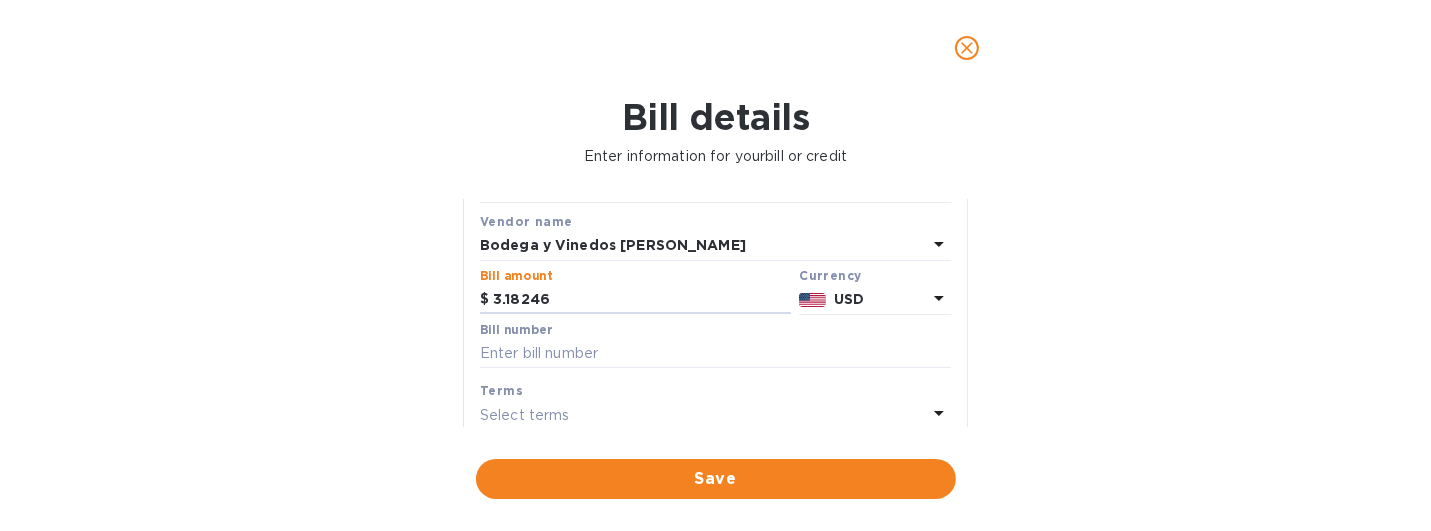 type on "3.18246" 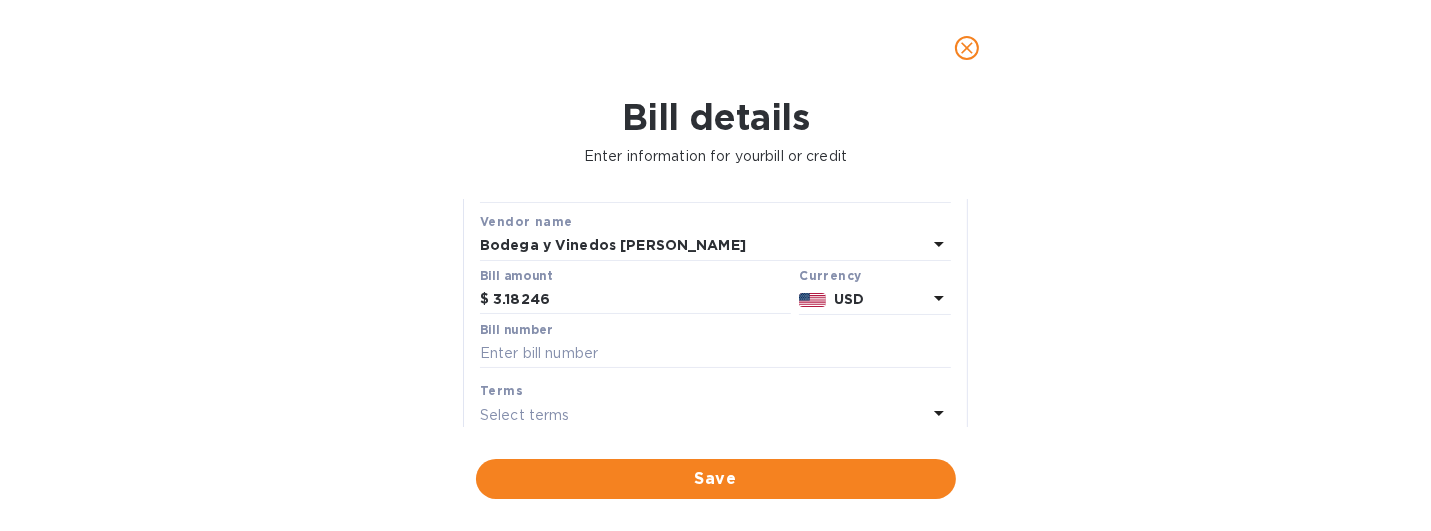 click on "USD" at bounding box center (849, 299) 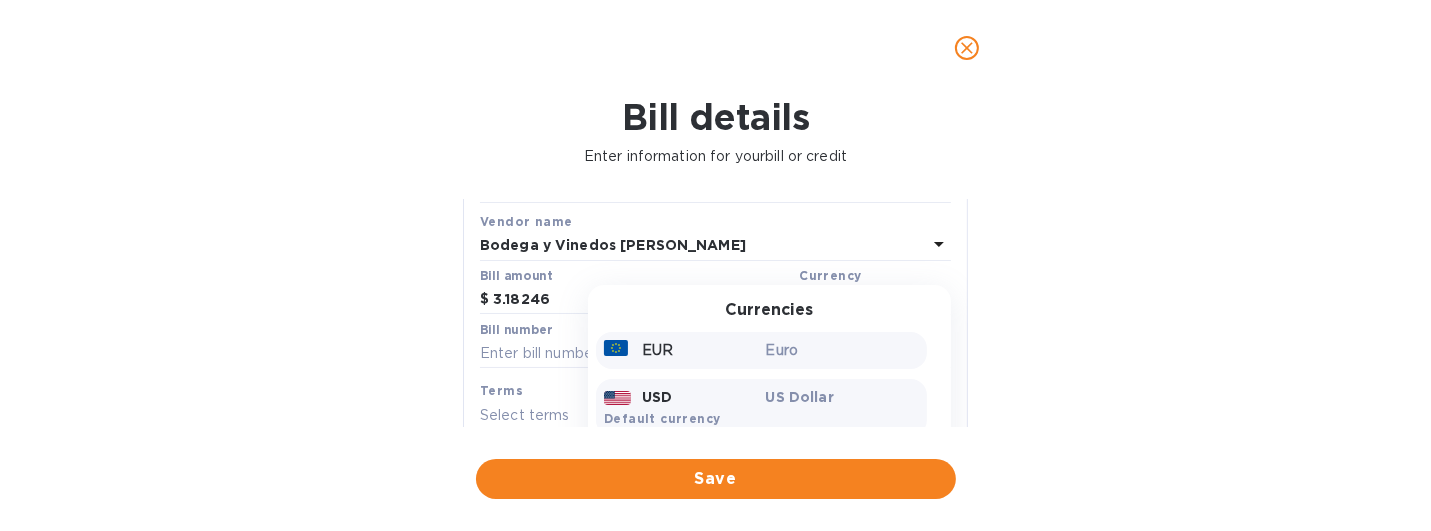 click on "EUR" at bounding box center (681, 350) 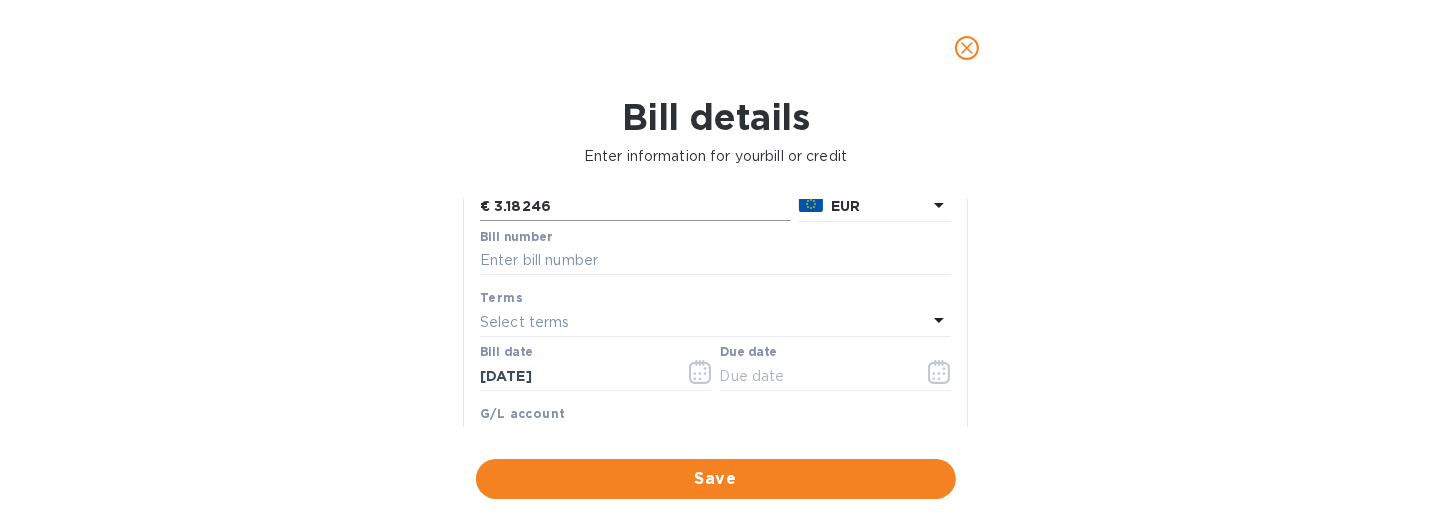 scroll, scrollTop: 100, scrollLeft: 0, axis: vertical 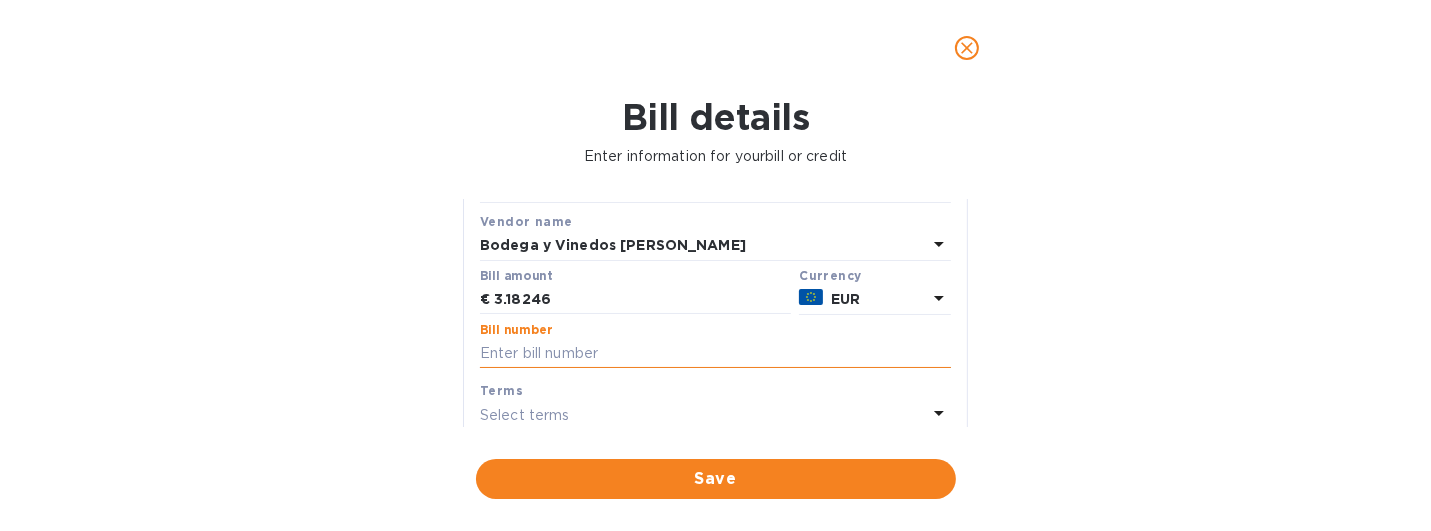 click at bounding box center [715, 354] 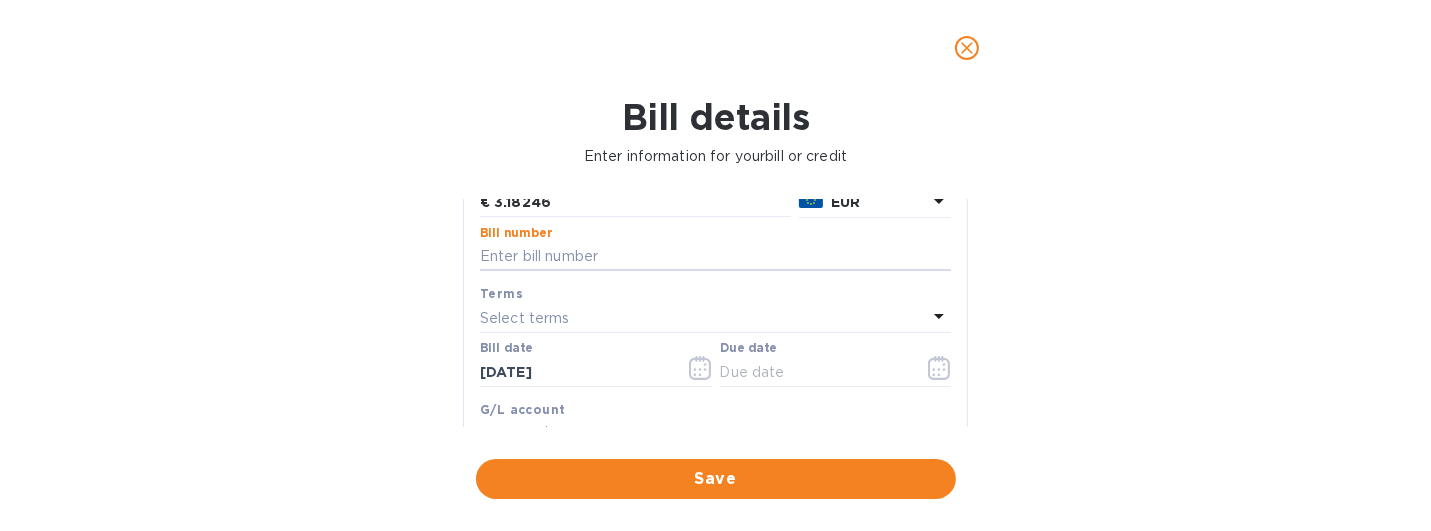 scroll, scrollTop: 300, scrollLeft: 0, axis: vertical 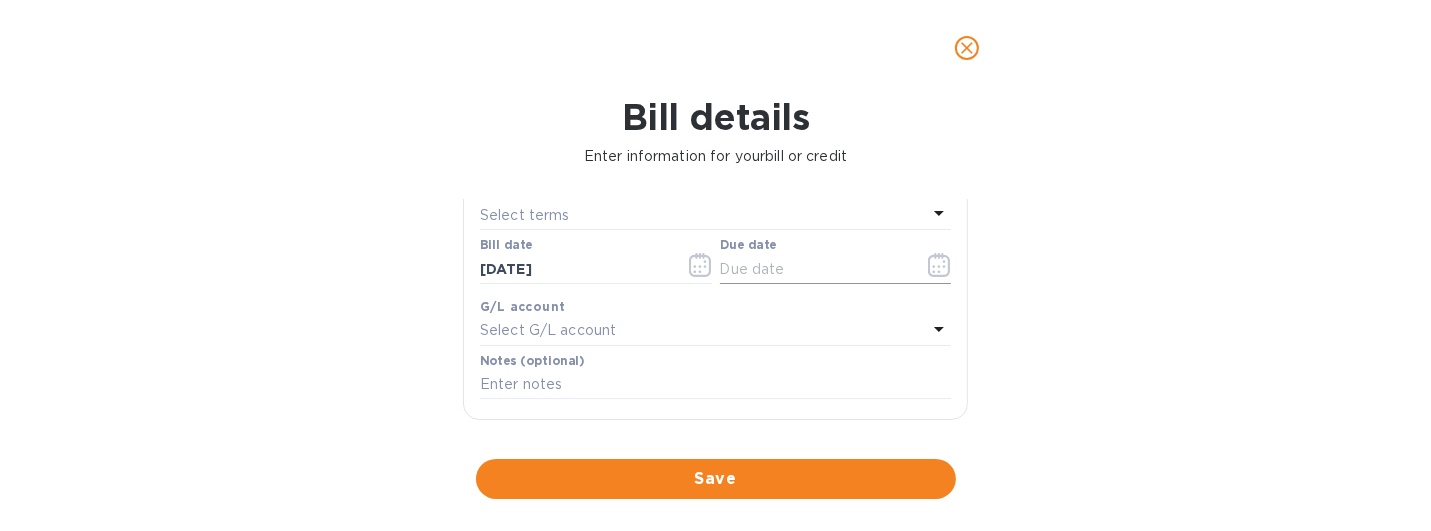 click 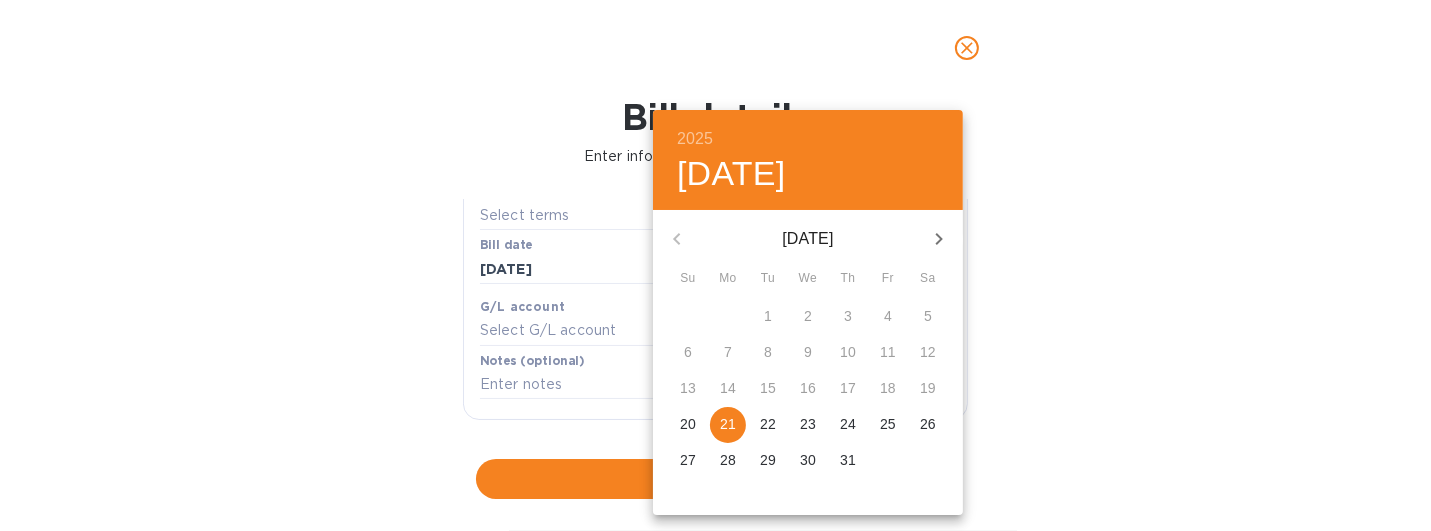 drag, startPoint x: 733, startPoint y: 425, endPoint x: 676, endPoint y: 391, distance: 66.37017 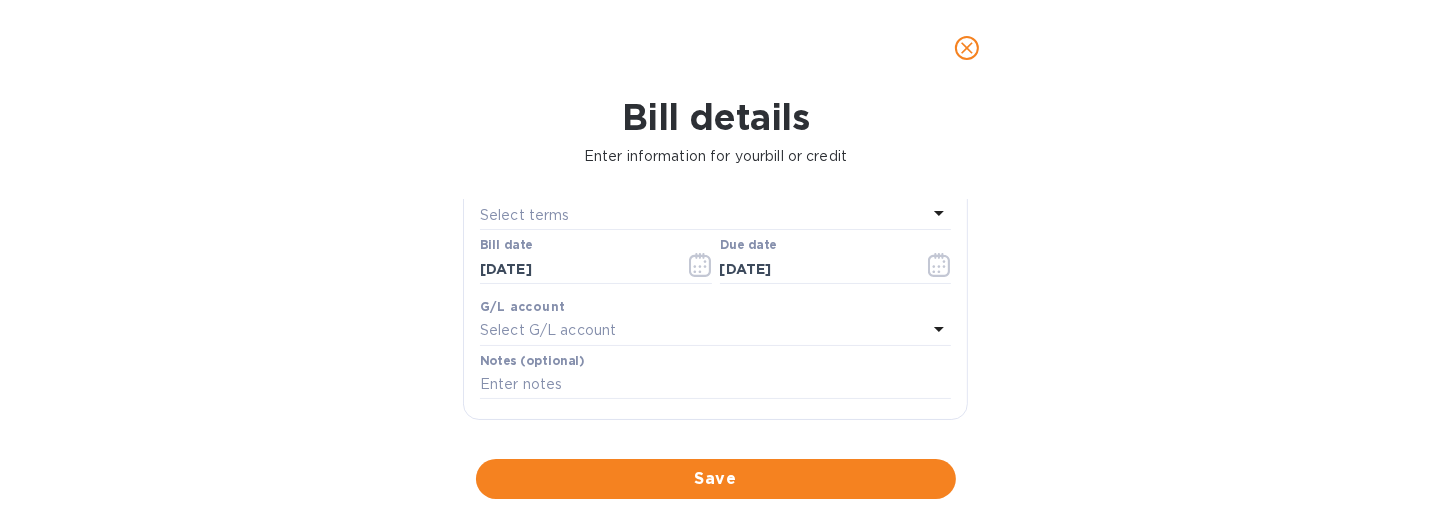 scroll, scrollTop: 100, scrollLeft: 0, axis: vertical 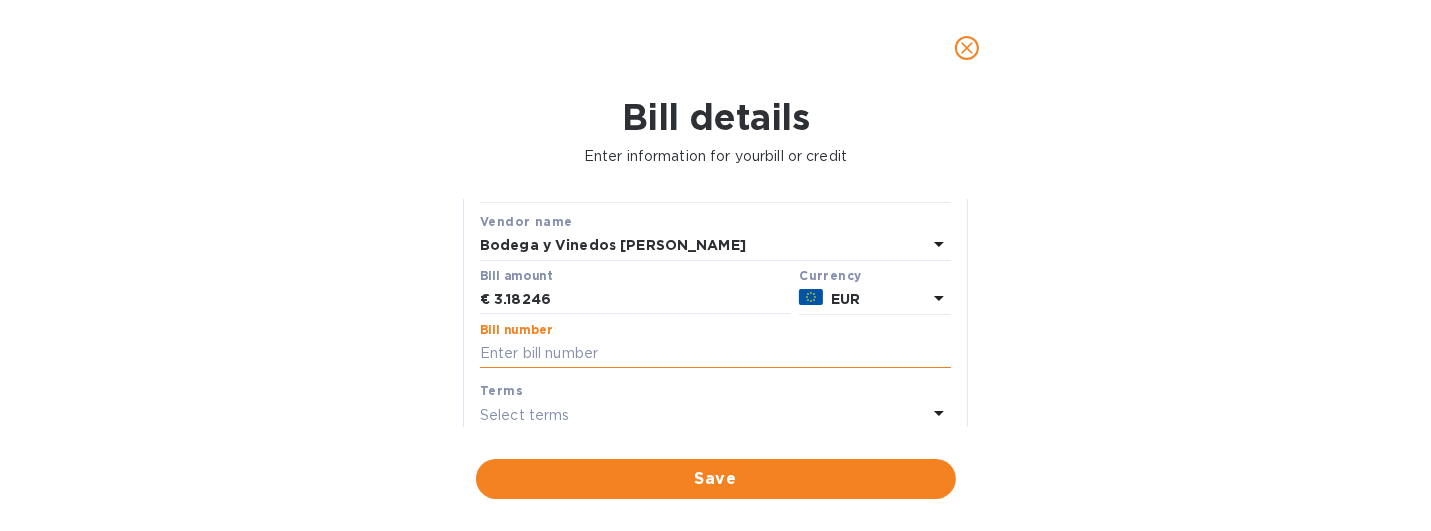 click at bounding box center [715, 354] 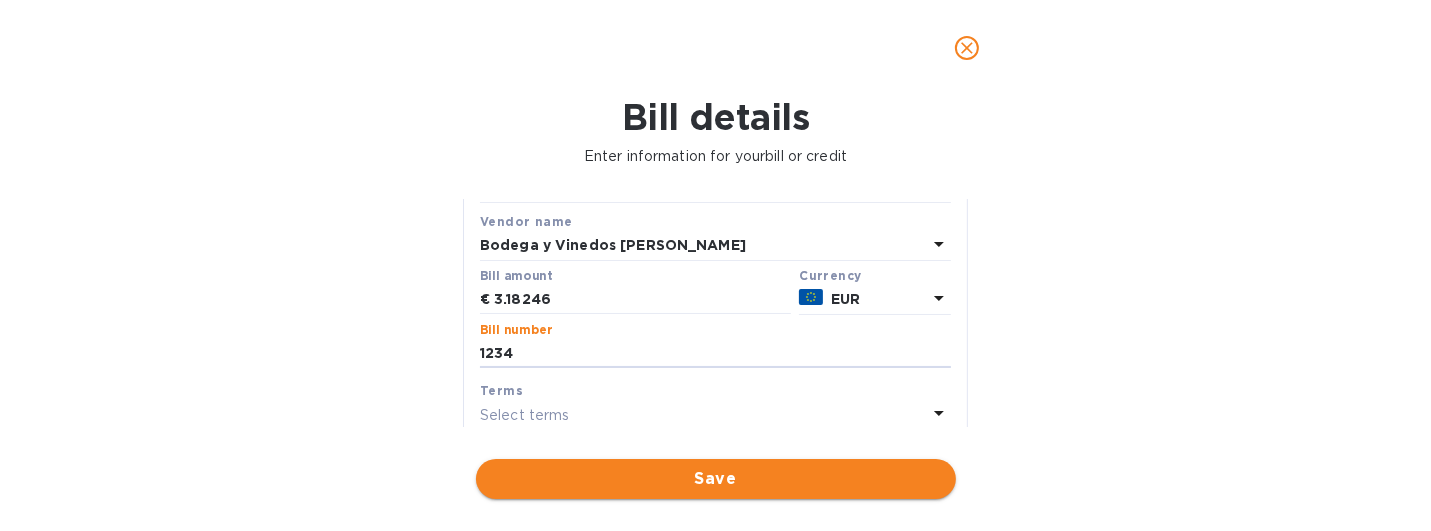 type on "1234" 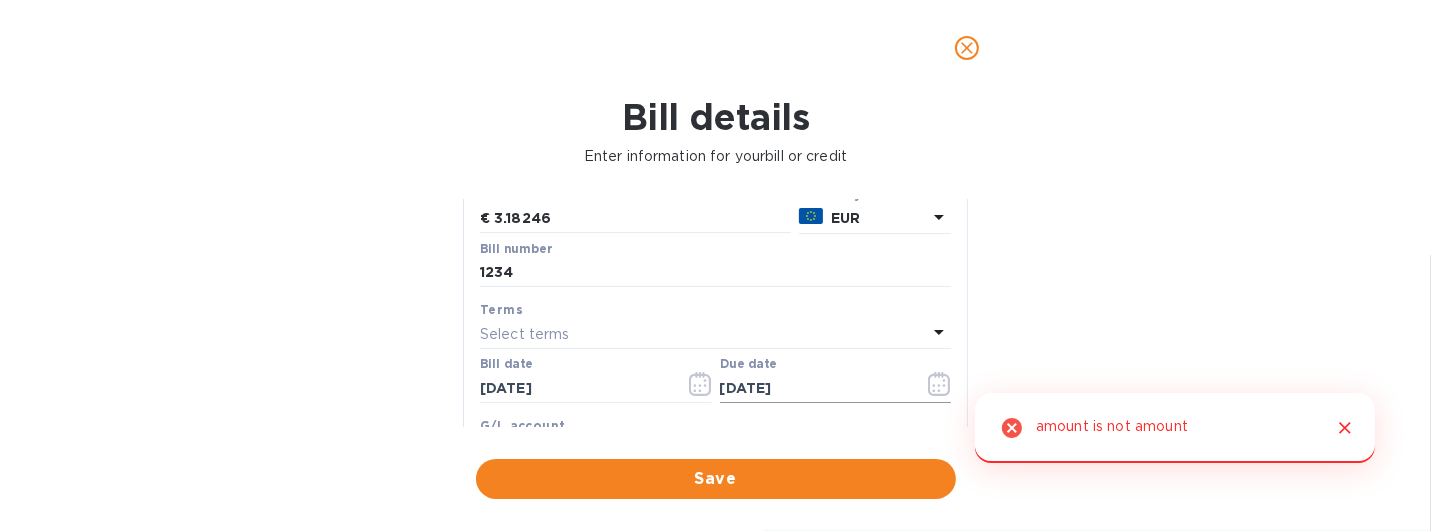scroll, scrollTop: 0, scrollLeft: 0, axis: both 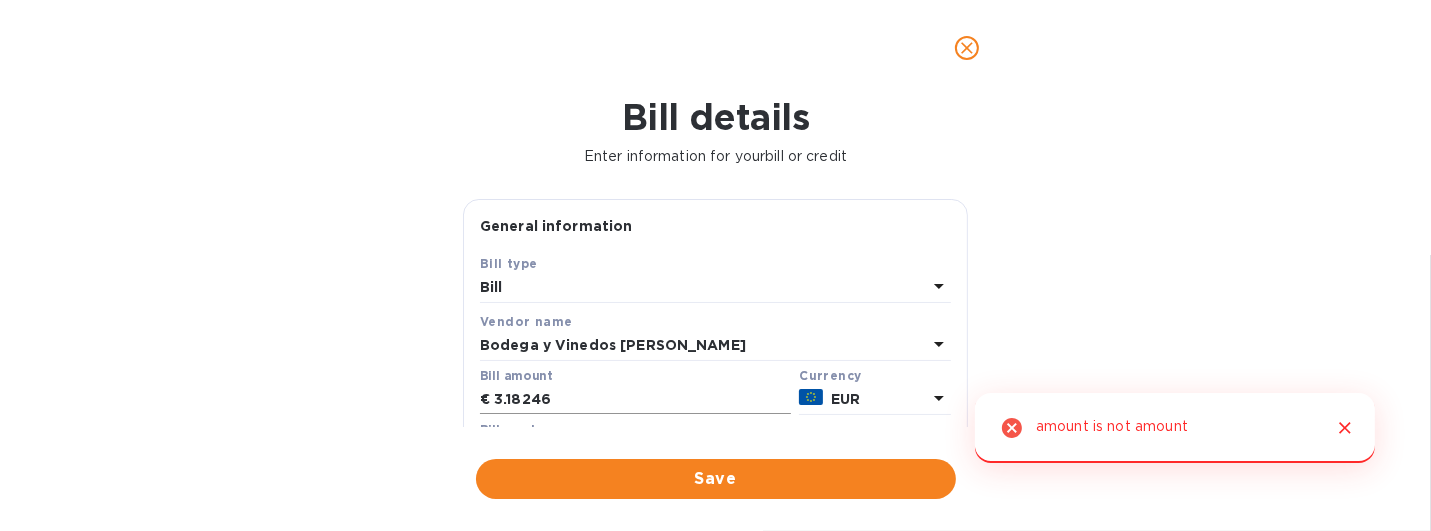 click on "€" at bounding box center [487, 400] 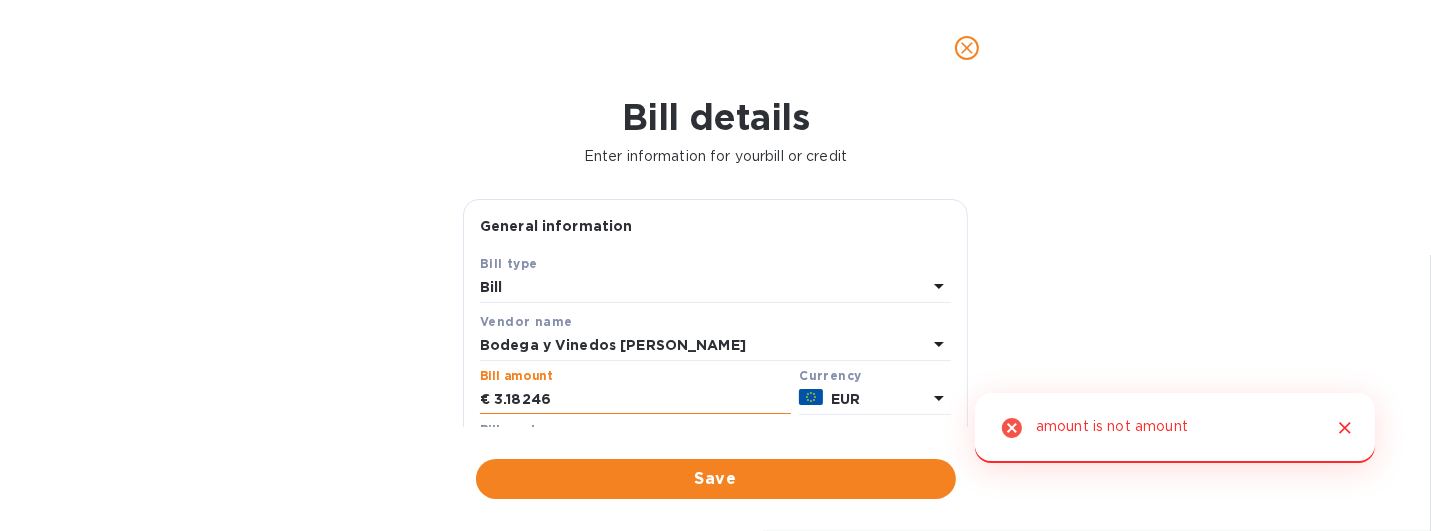 click on "3.18246" at bounding box center (642, 400) 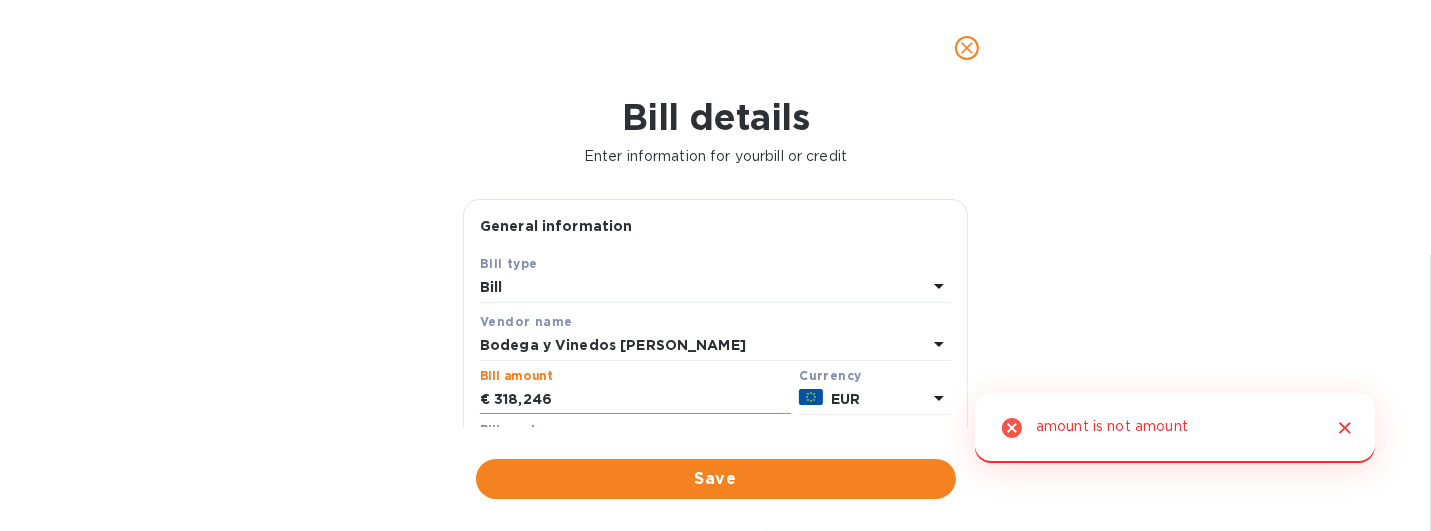 scroll, scrollTop: 87, scrollLeft: 0, axis: vertical 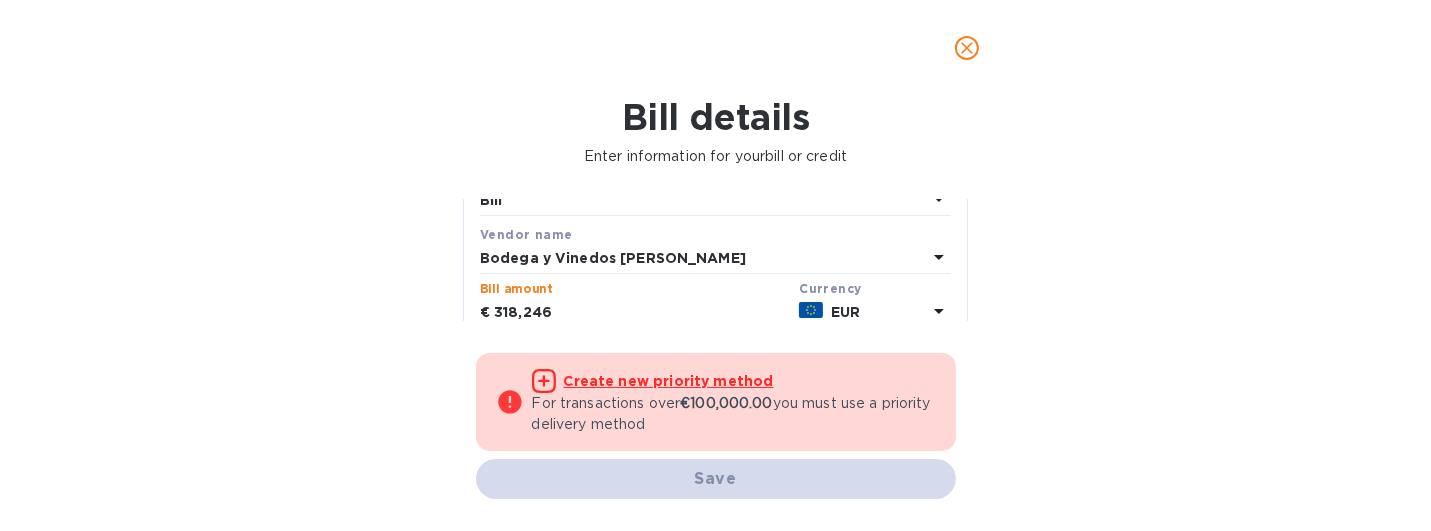 click on "318,246" at bounding box center [642, 313] 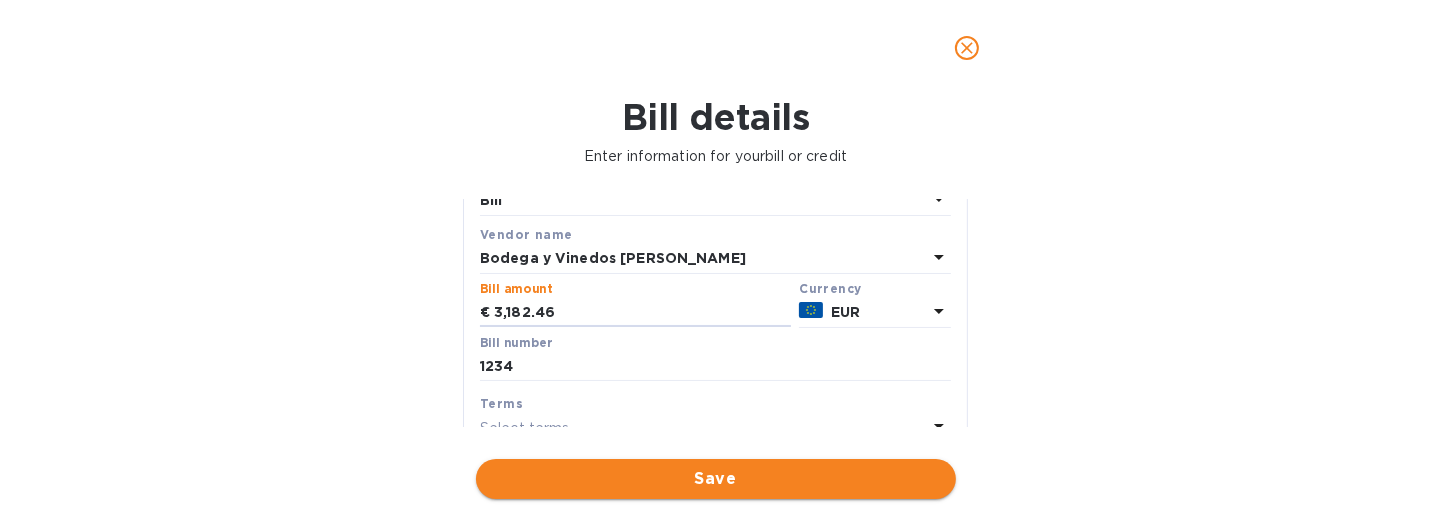 type on "3,182.46" 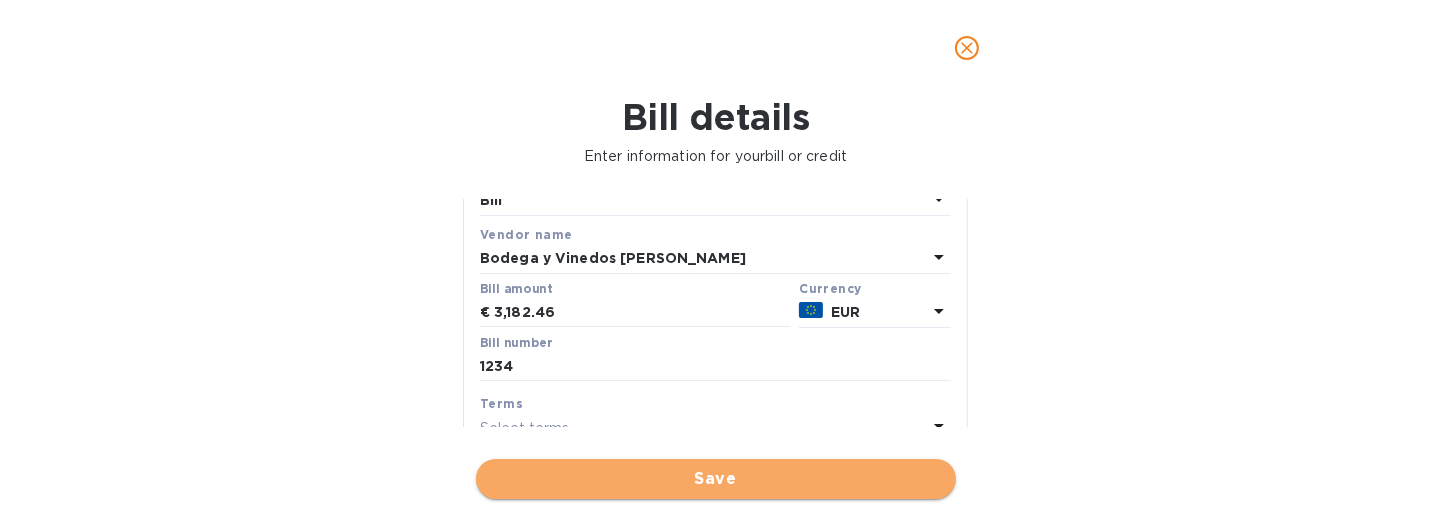 click on "Save" at bounding box center [716, 479] 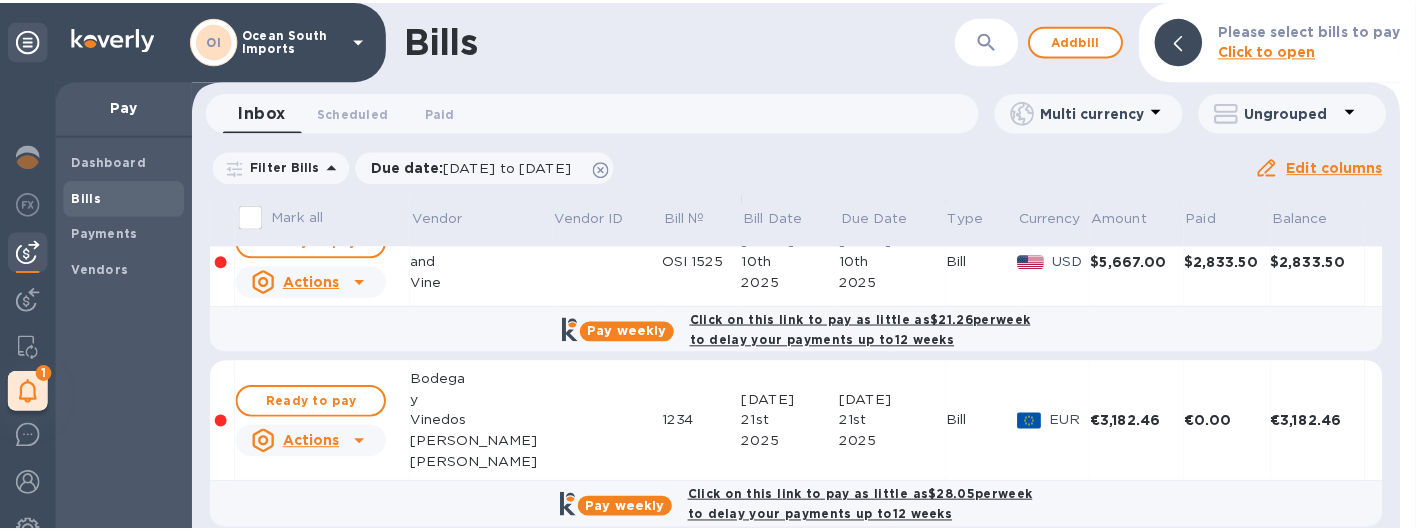 scroll, scrollTop: 493, scrollLeft: 0, axis: vertical 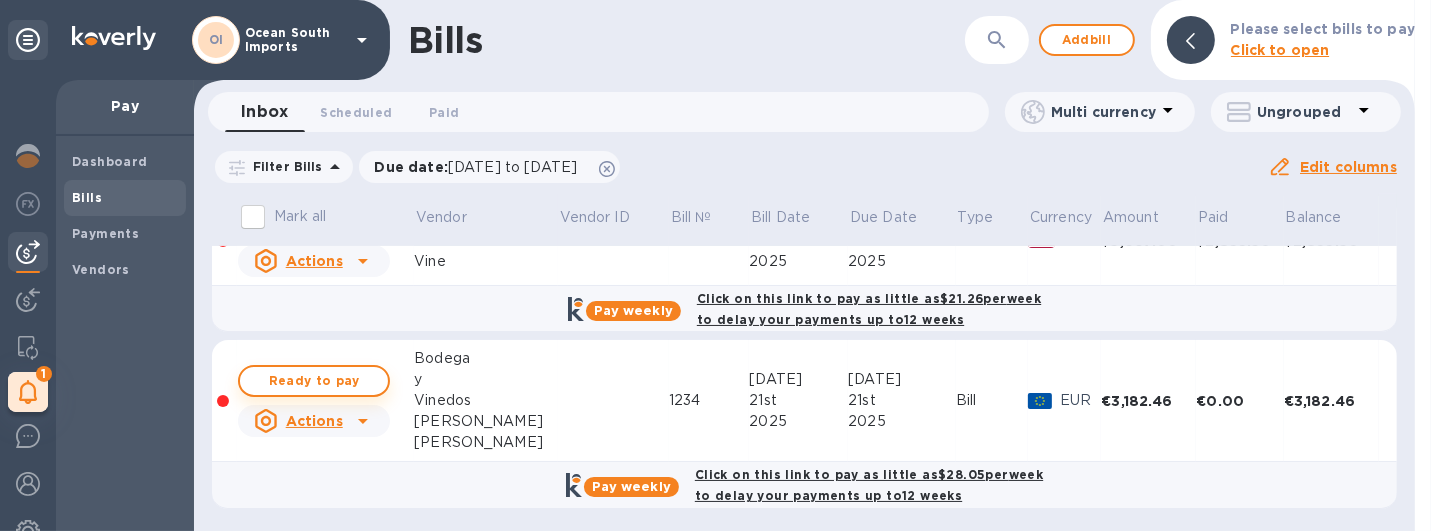 click on "Ready to pay" at bounding box center (314, 381) 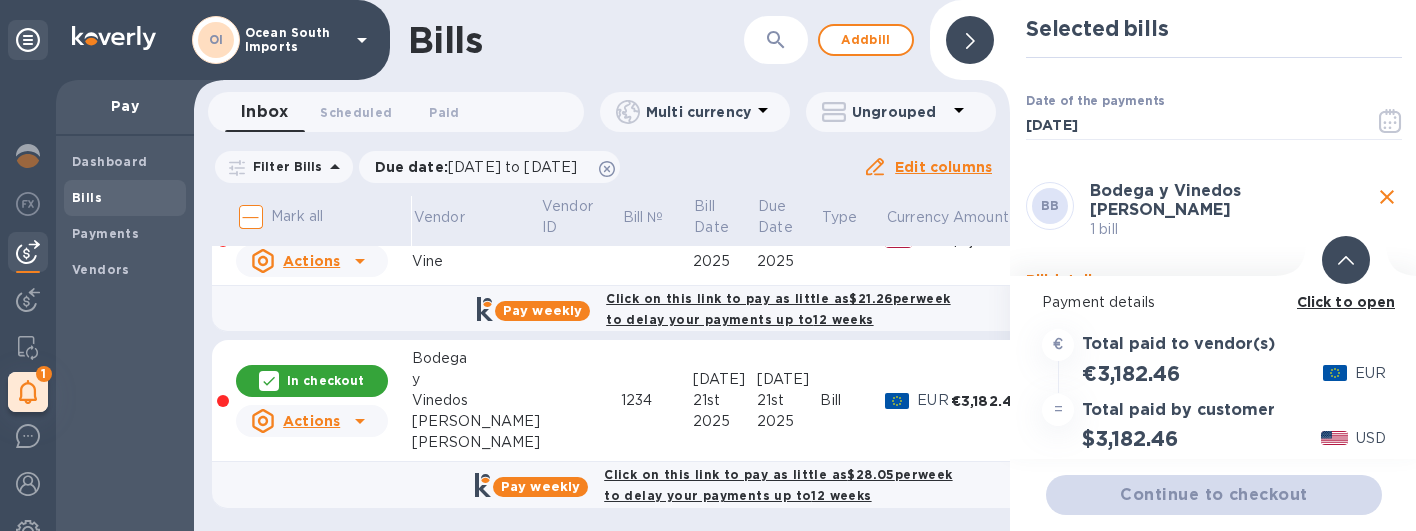 scroll, scrollTop: 0, scrollLeft: 0, axis: both 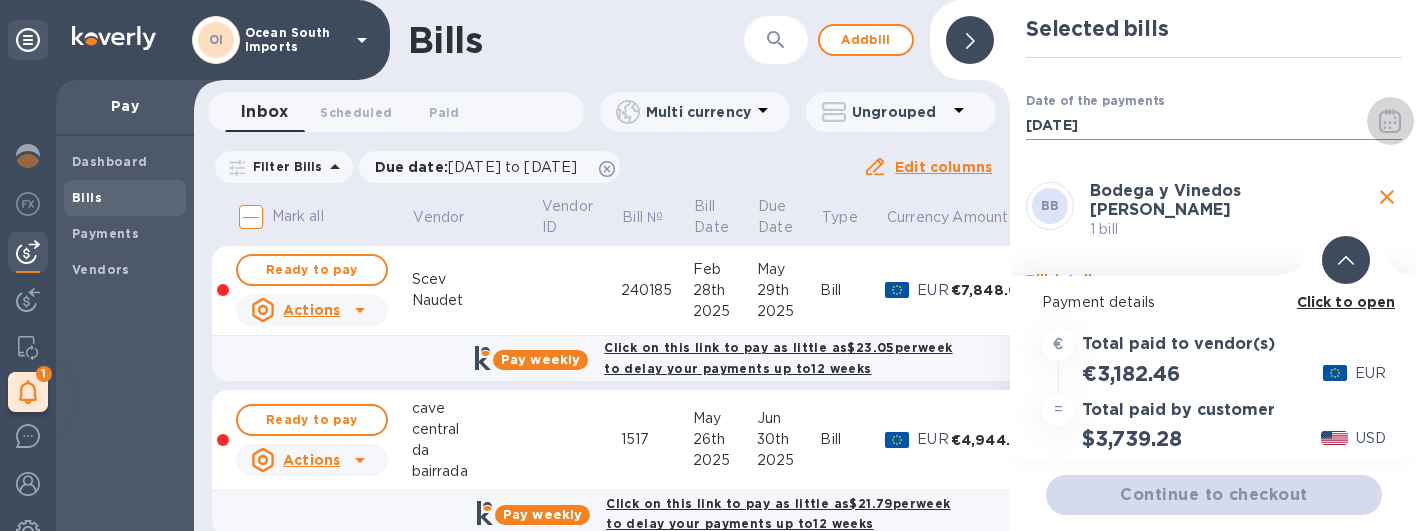 click 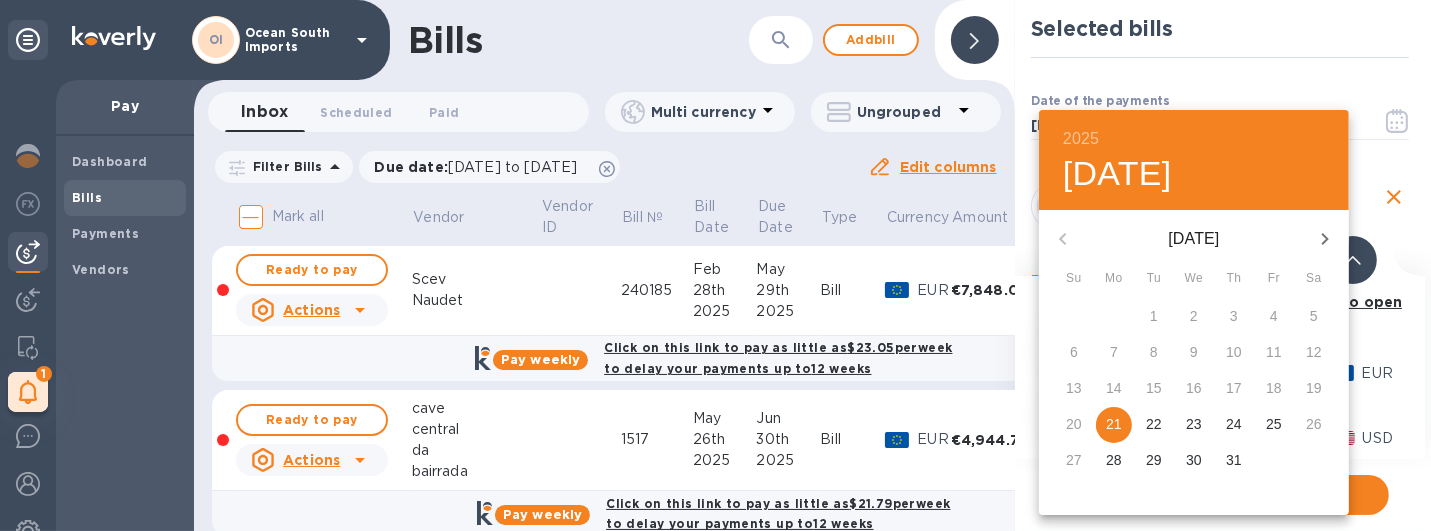 click at bounding box center (715, 265) 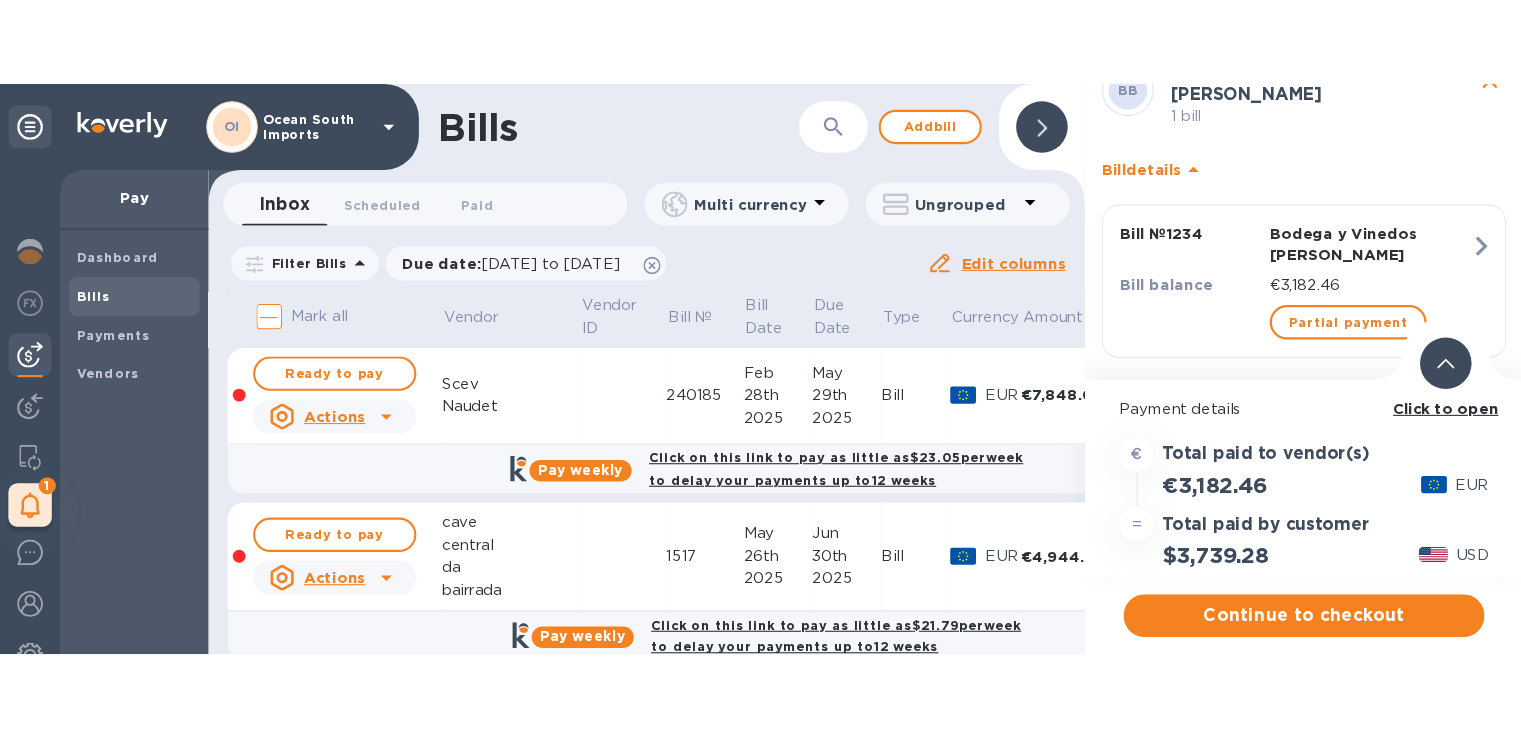 scroll, scrollTop: 3, scrollLeft: 0, axis: vertical 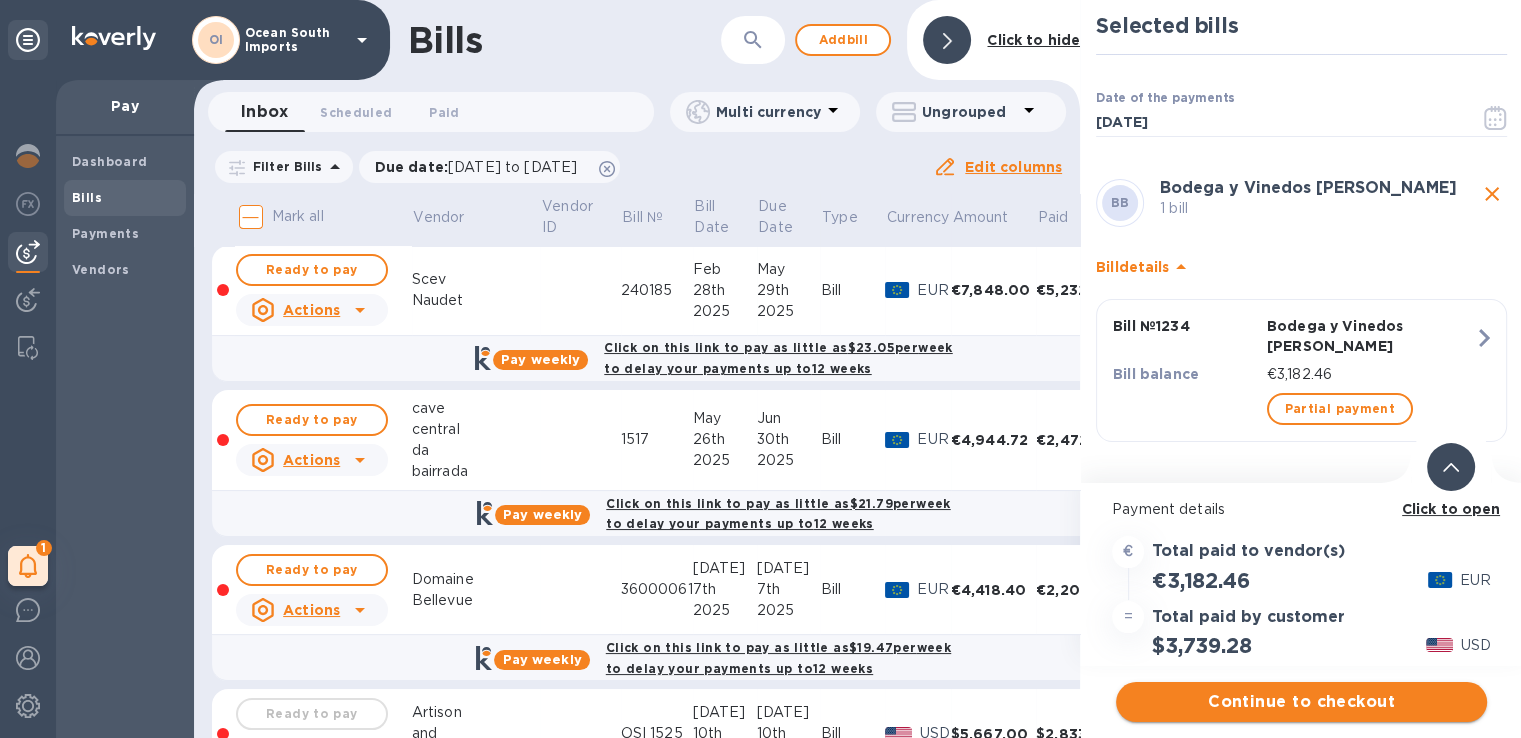 click on "Continue to checkout" at bounding box center (1301, 702) 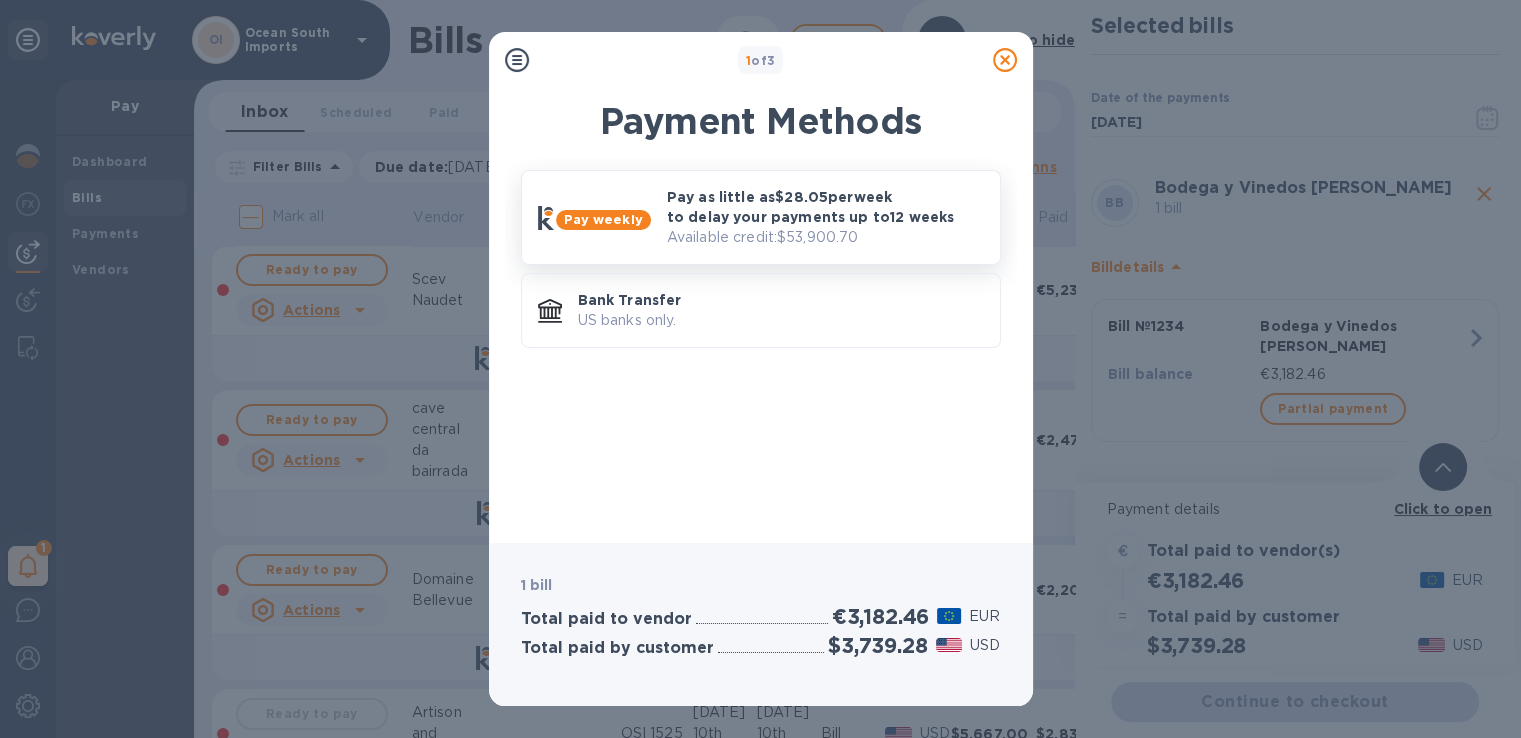 click on "Pay as little as  $28.05  per  week    to delay your payments up to  12 weeks" at bounding box center (825, 207) 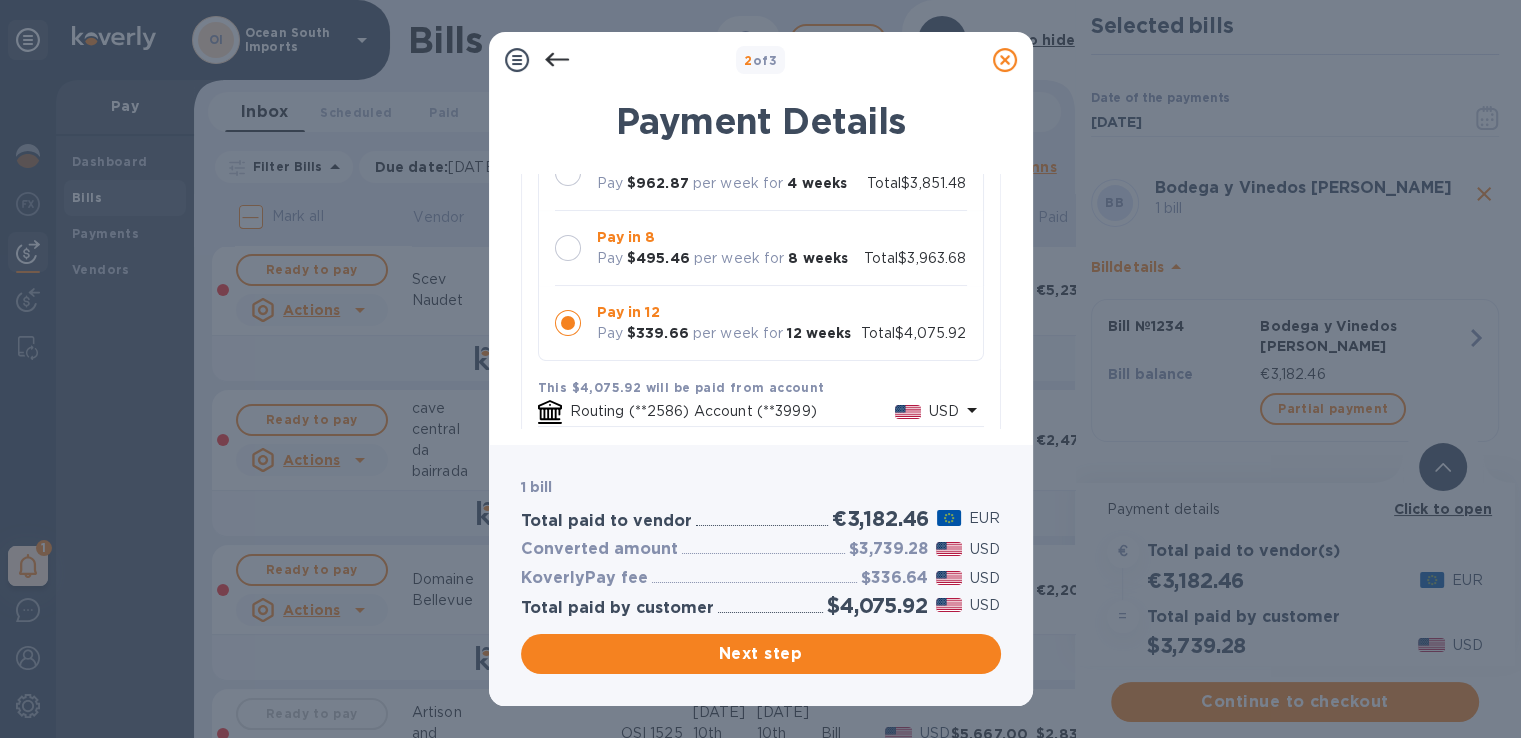 scroll, scrollTop: 300, scrollLeft: 0, axis: vertical 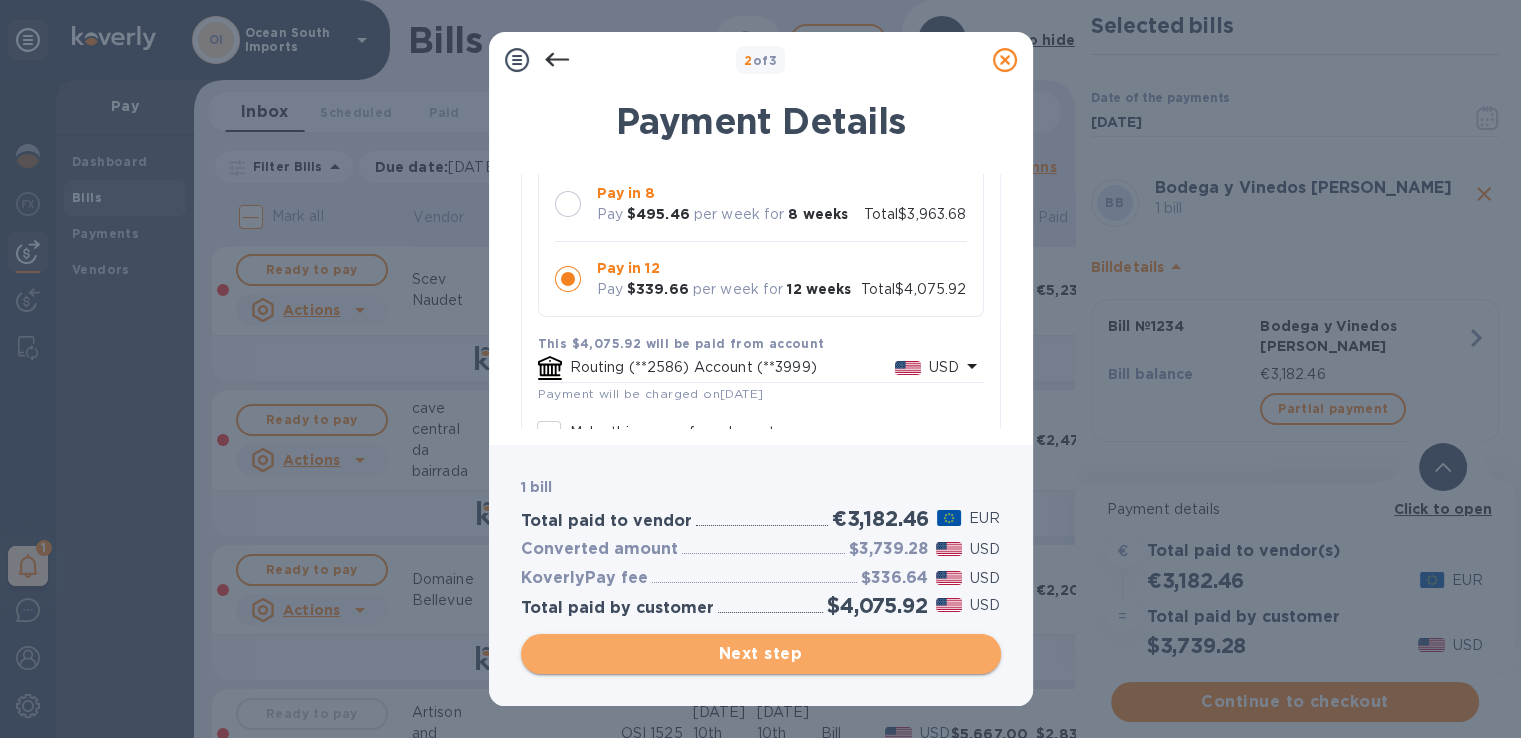 click on "Next step" at bounding box center [761, 654] 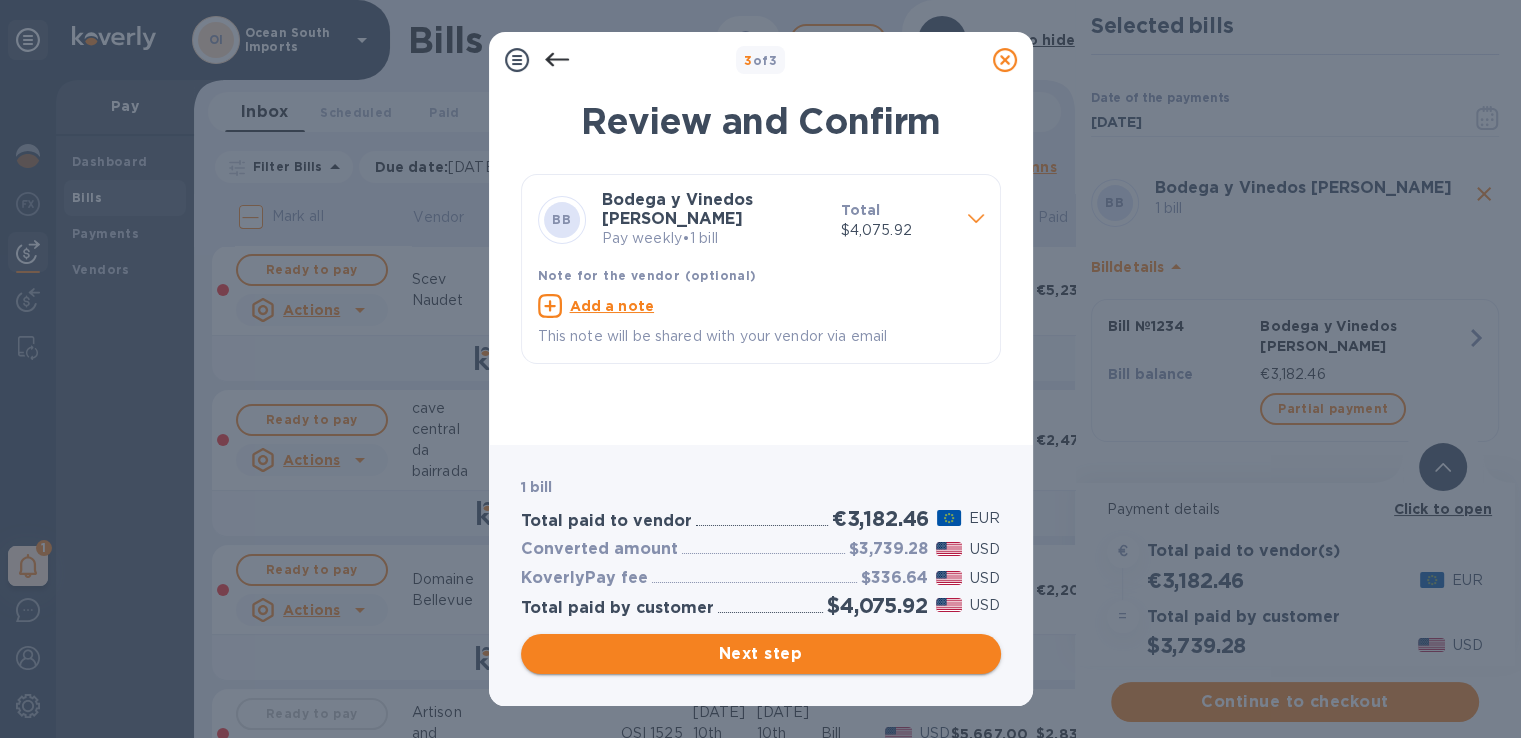 click on "Next step" at bounding box center (761, 654) 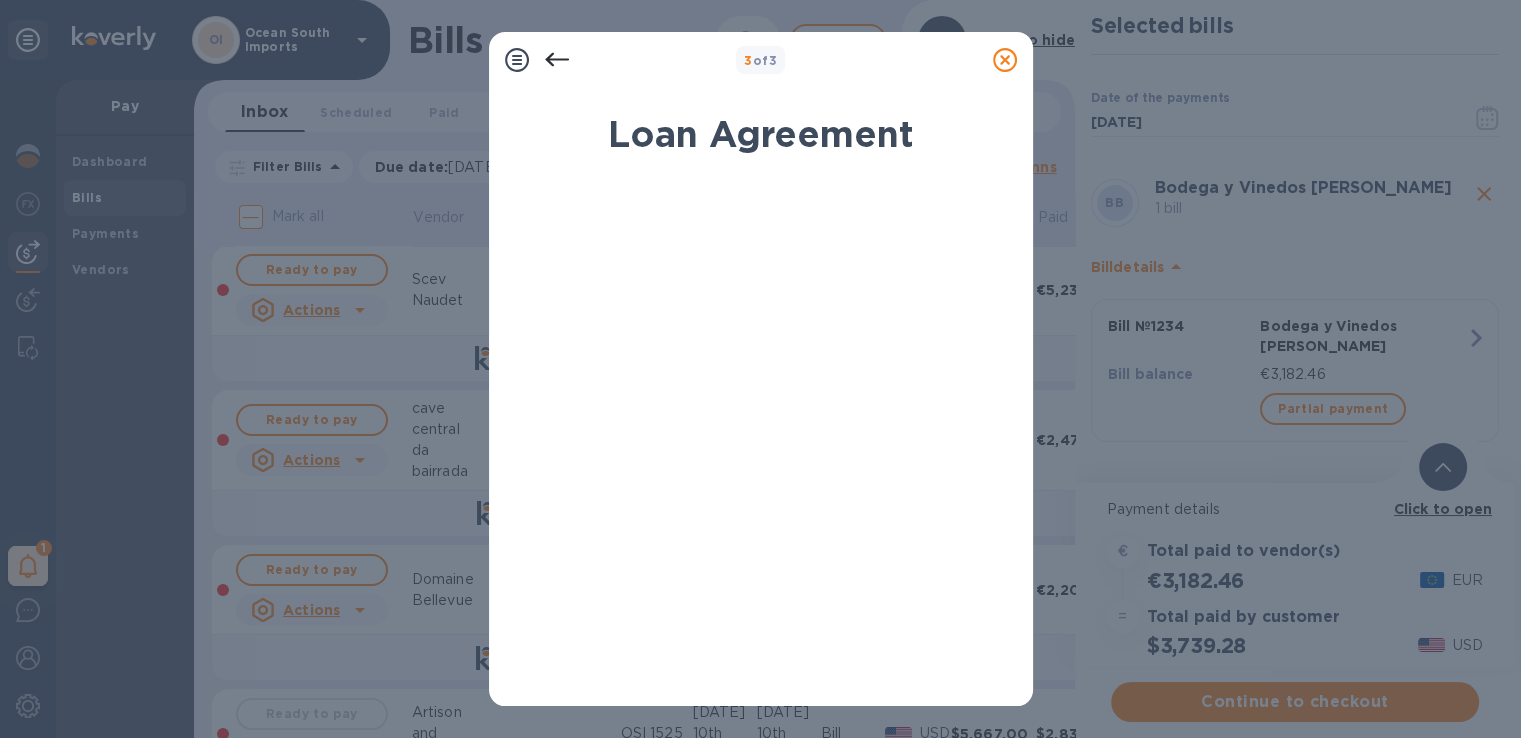 scroll, scrollTop: 400, scrollLeft: 0, axis: vertical 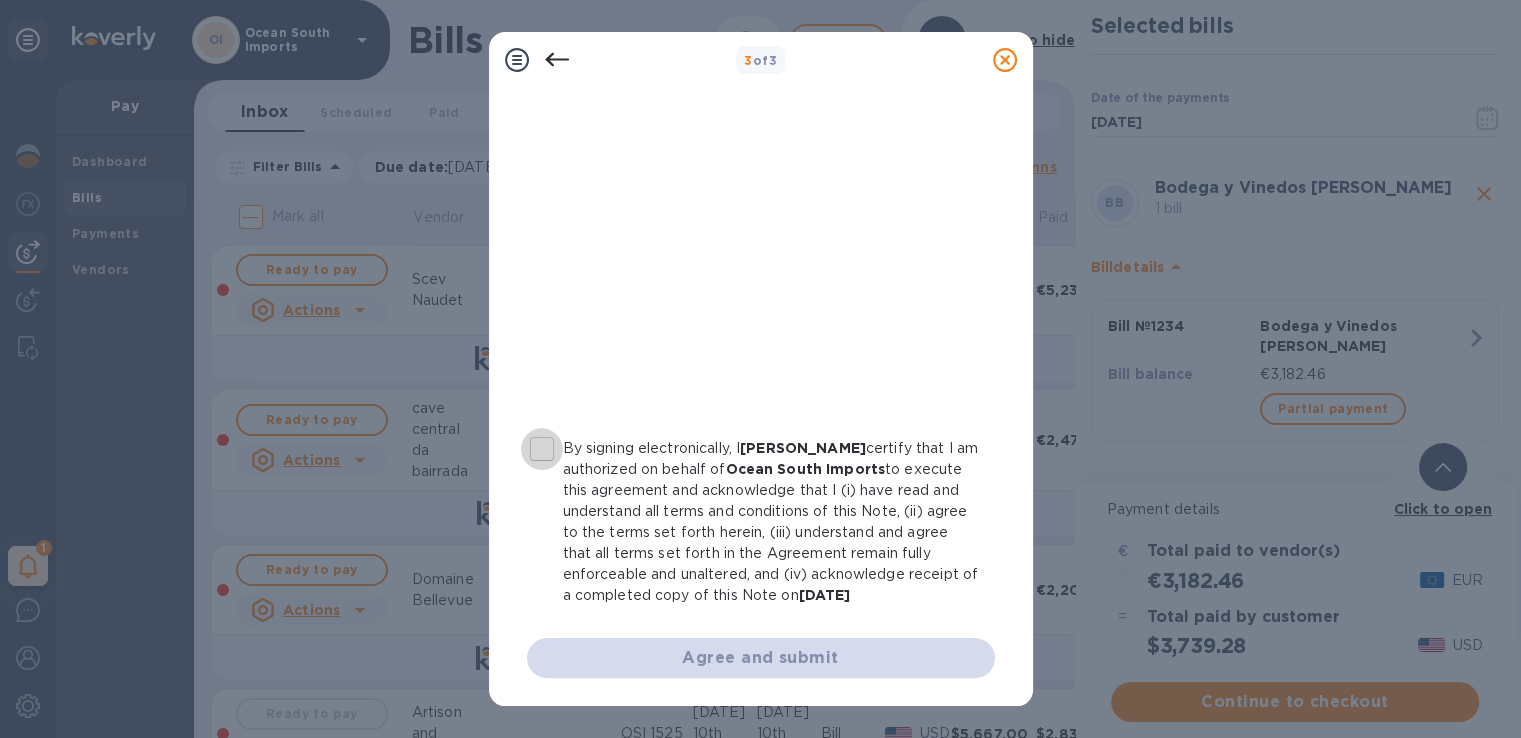 click on "By signing electronically, I  Stephen Sommerville  certify that I am authorized on behalf of  Ocean South Imports  to execute this agreement and acknowledge that I (i) have read and understand all terms and conditions of this Note, (ii) agree to the terms set forth herein, (iii) understand and agree that all terms set forth in the Agreement remain fully enforceable and unaltered, and (iv) acknowledge receipt of a completed copy of this Note on  07/21/2025" at bounding box center [542, 449] 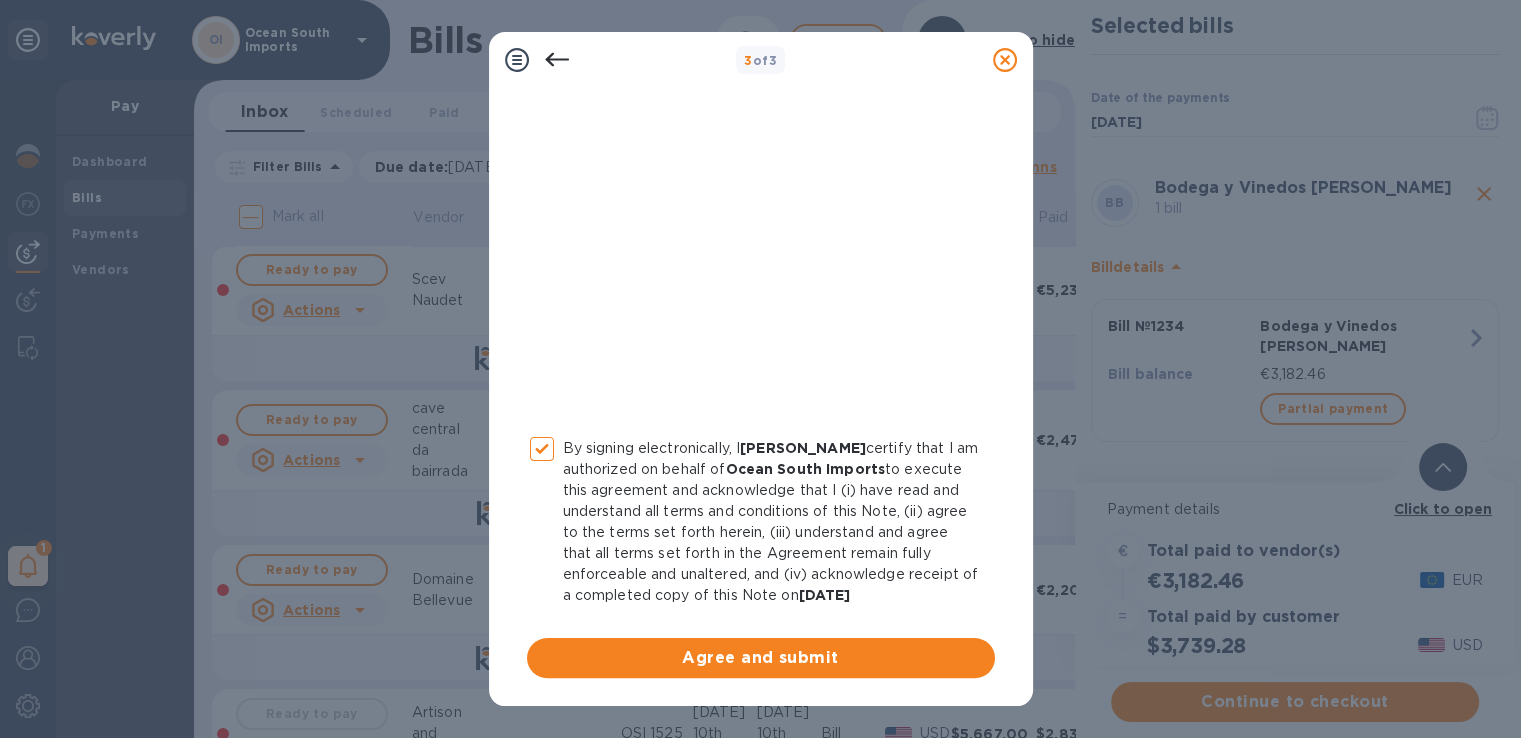 click on "Agree and submit" at bounding box center (761, 658) 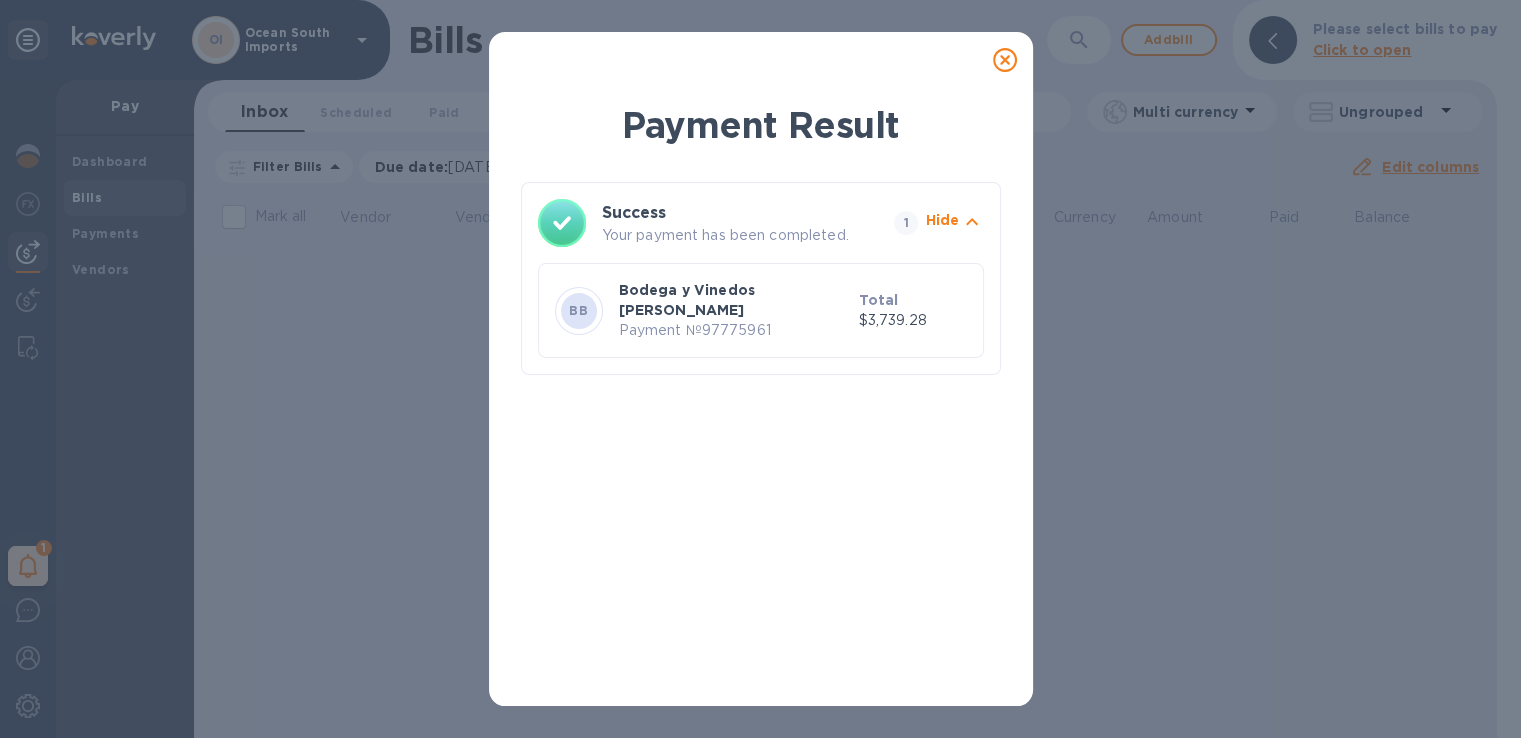 click 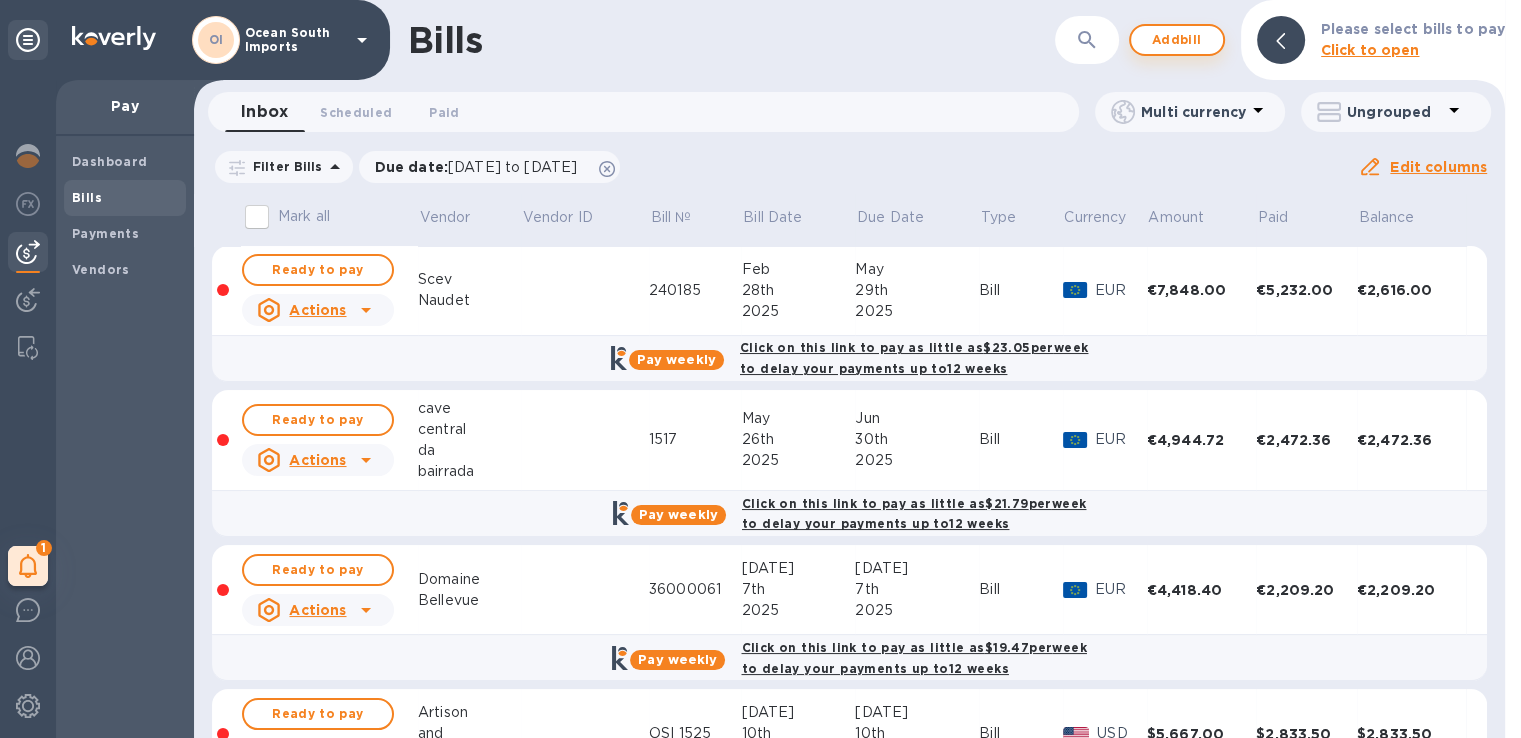 click on "Add   bill" at bounding box center (1177, 40) 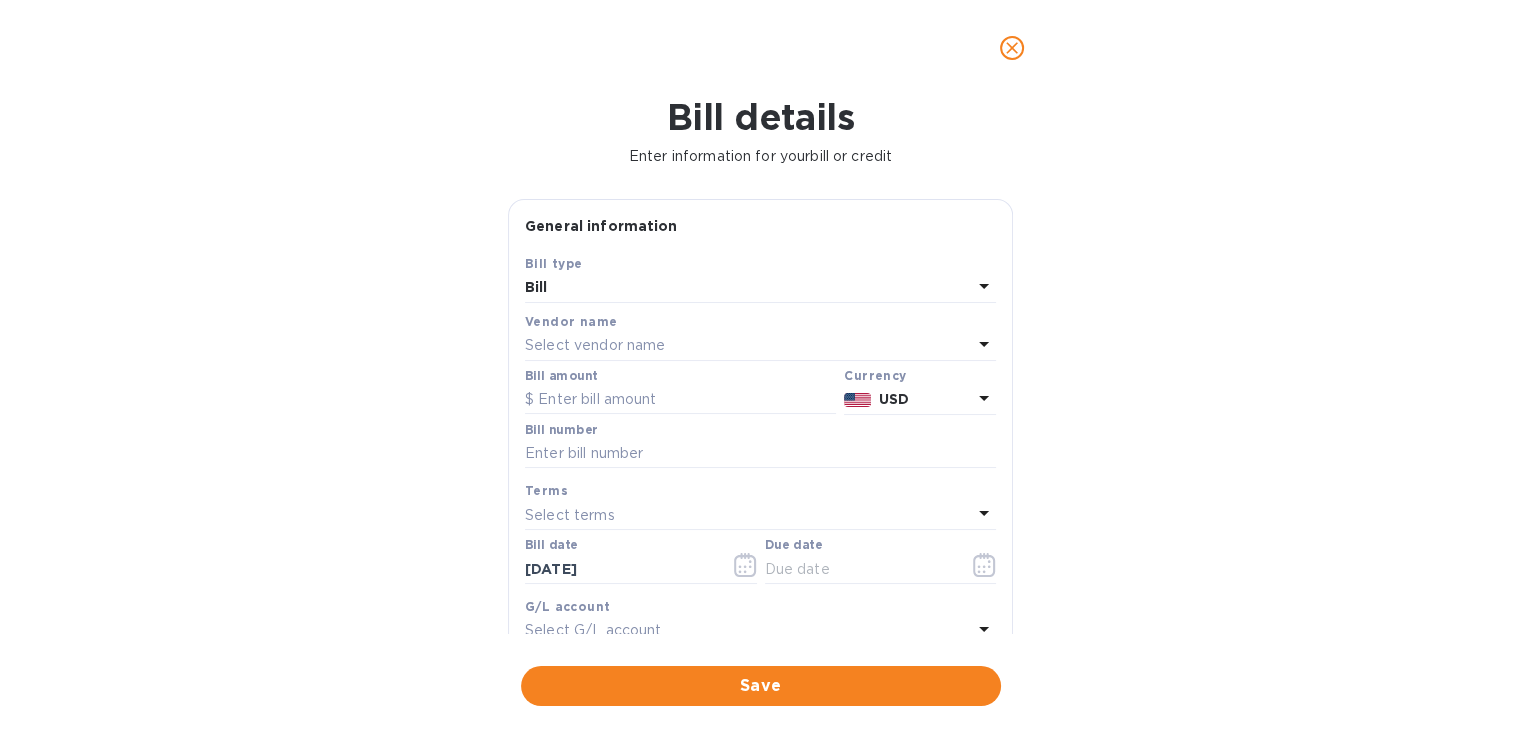 click on "Select vendor name" at bounding box center (748, 346) 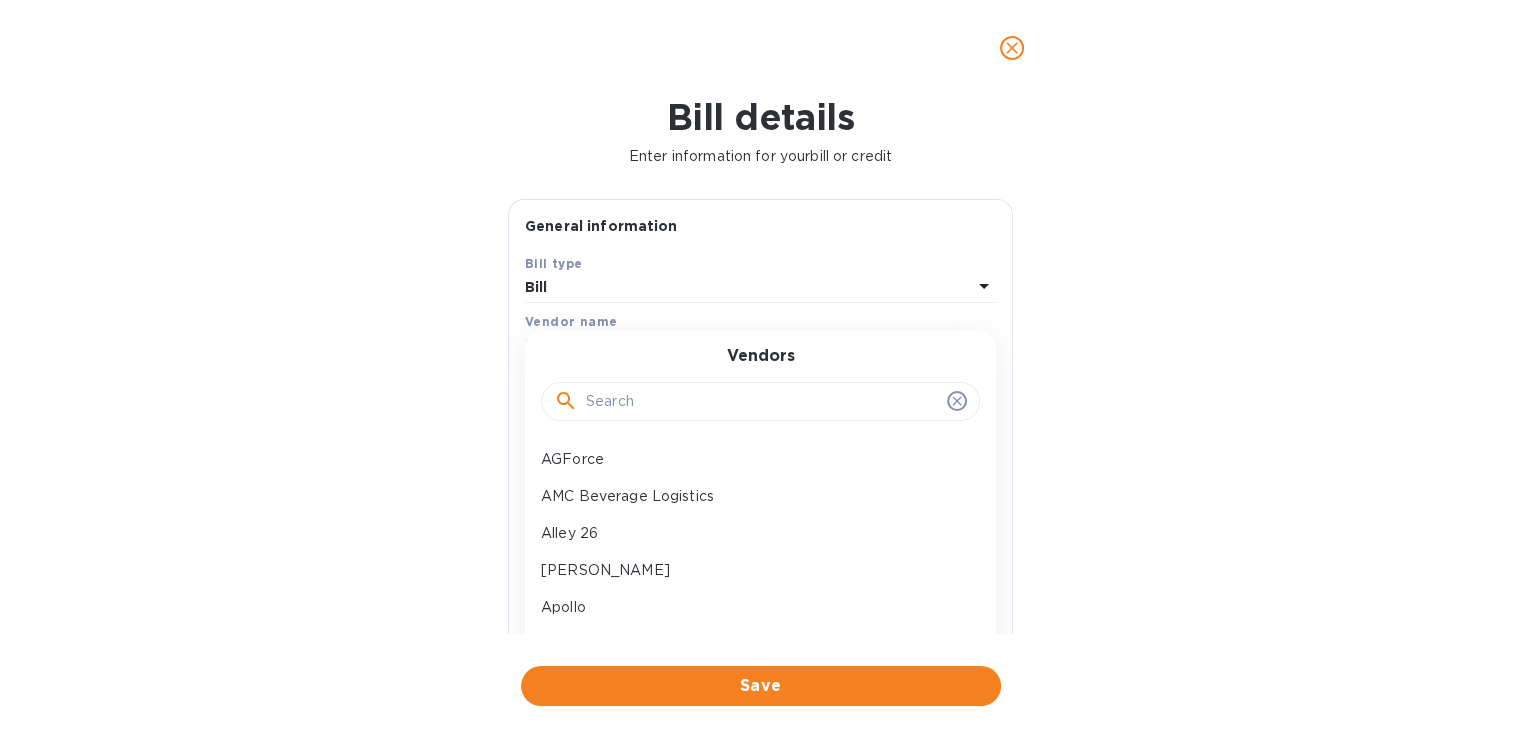 click at bounding box center (762, 402) 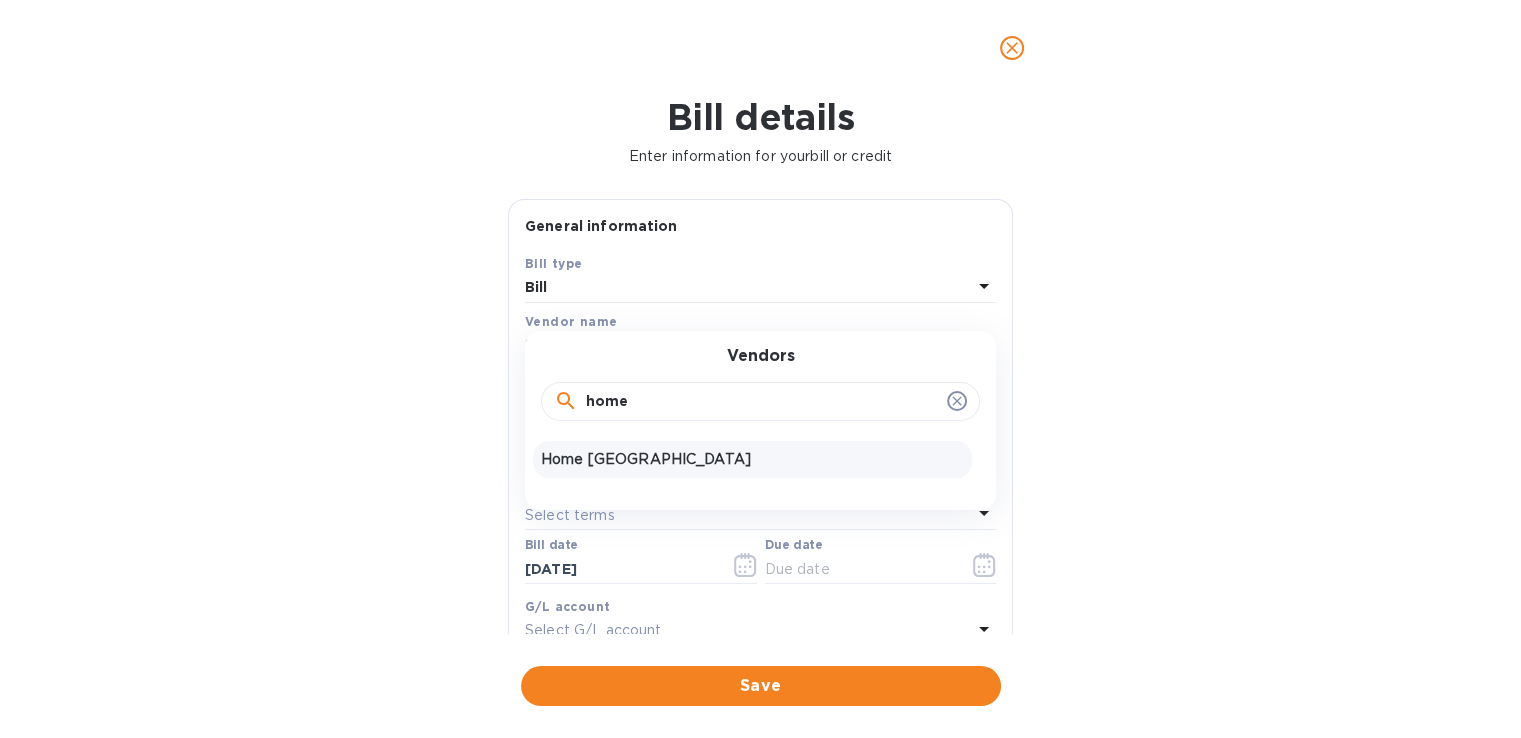 type on "home" 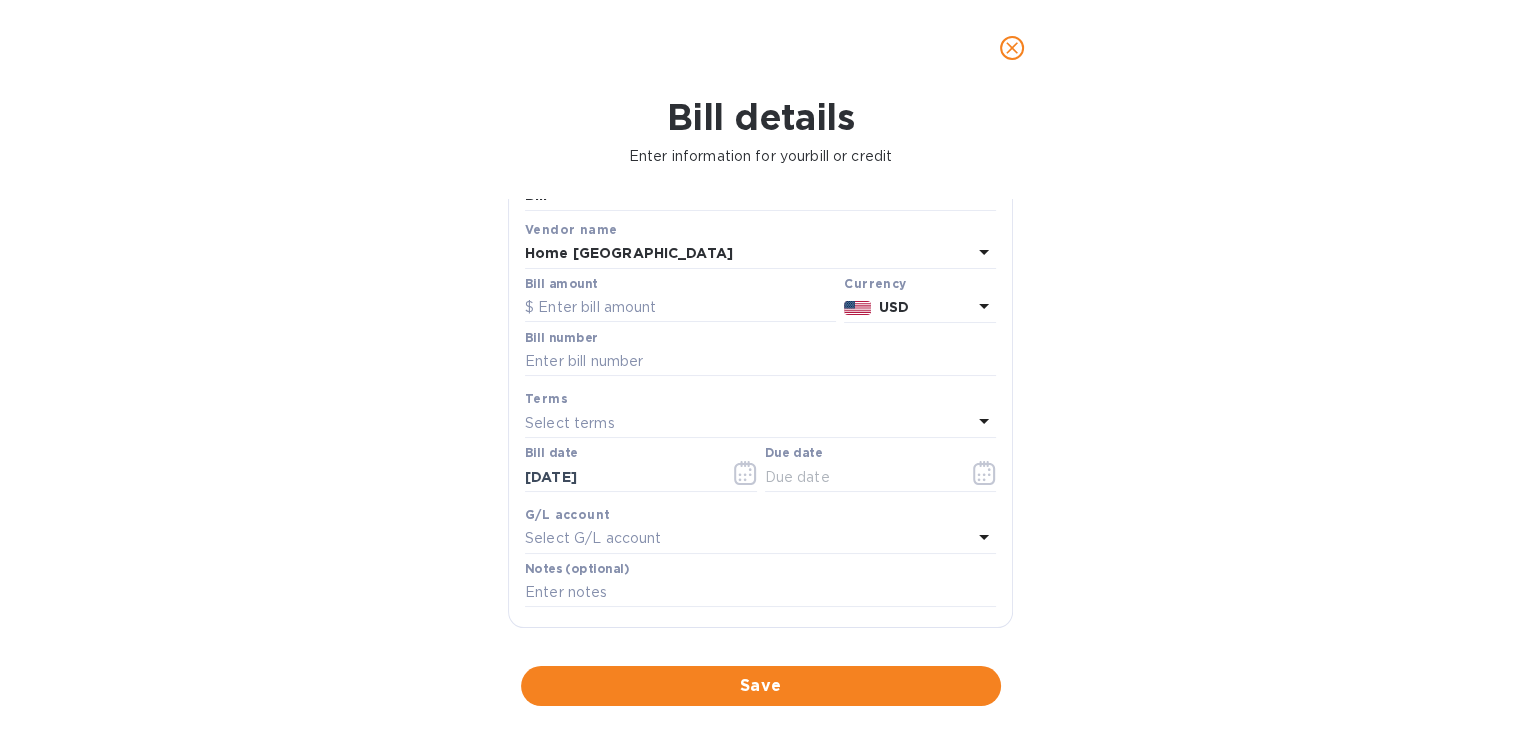 scroll, scrollTop: 200, scrollLeft: 0, axis: vertical 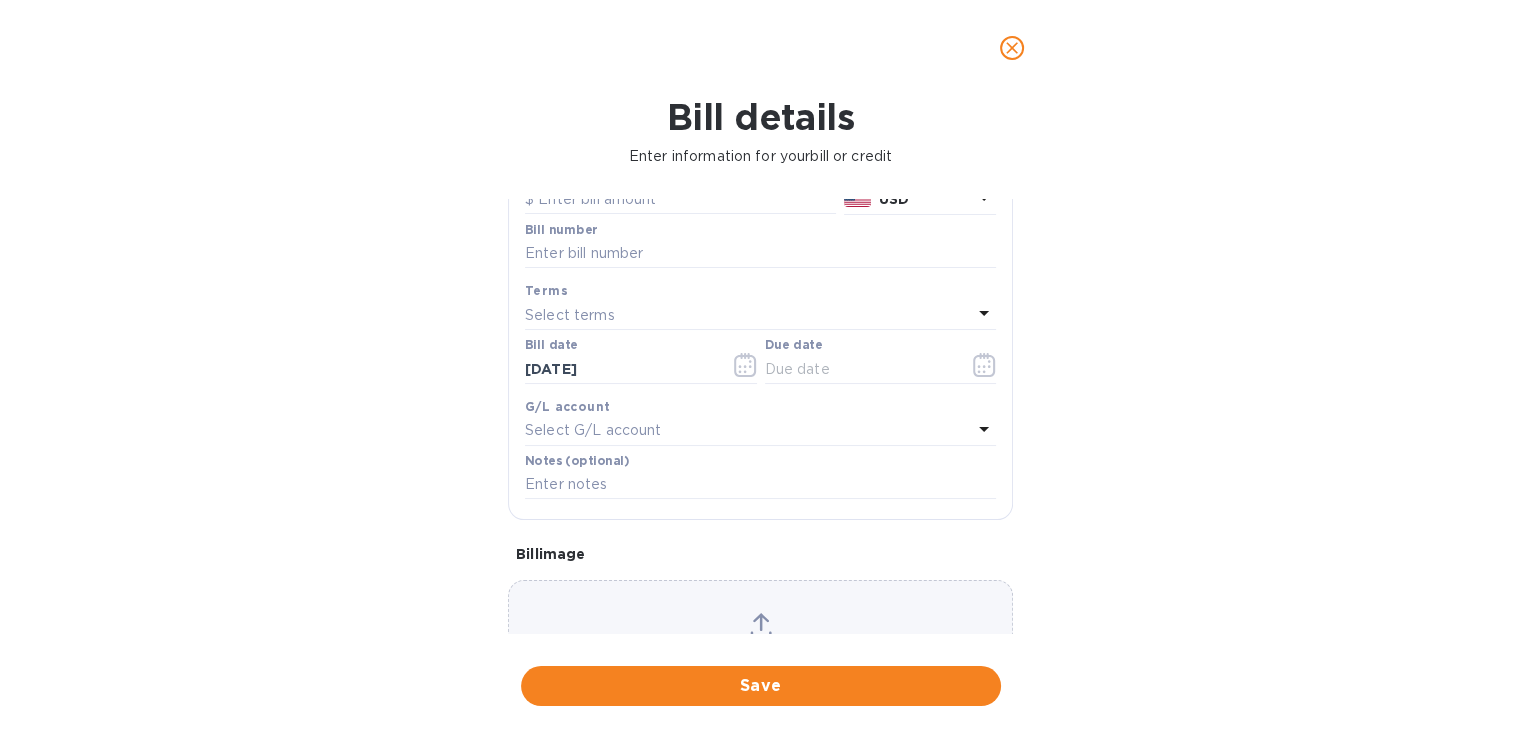 click at bounding box center (1012, 48) 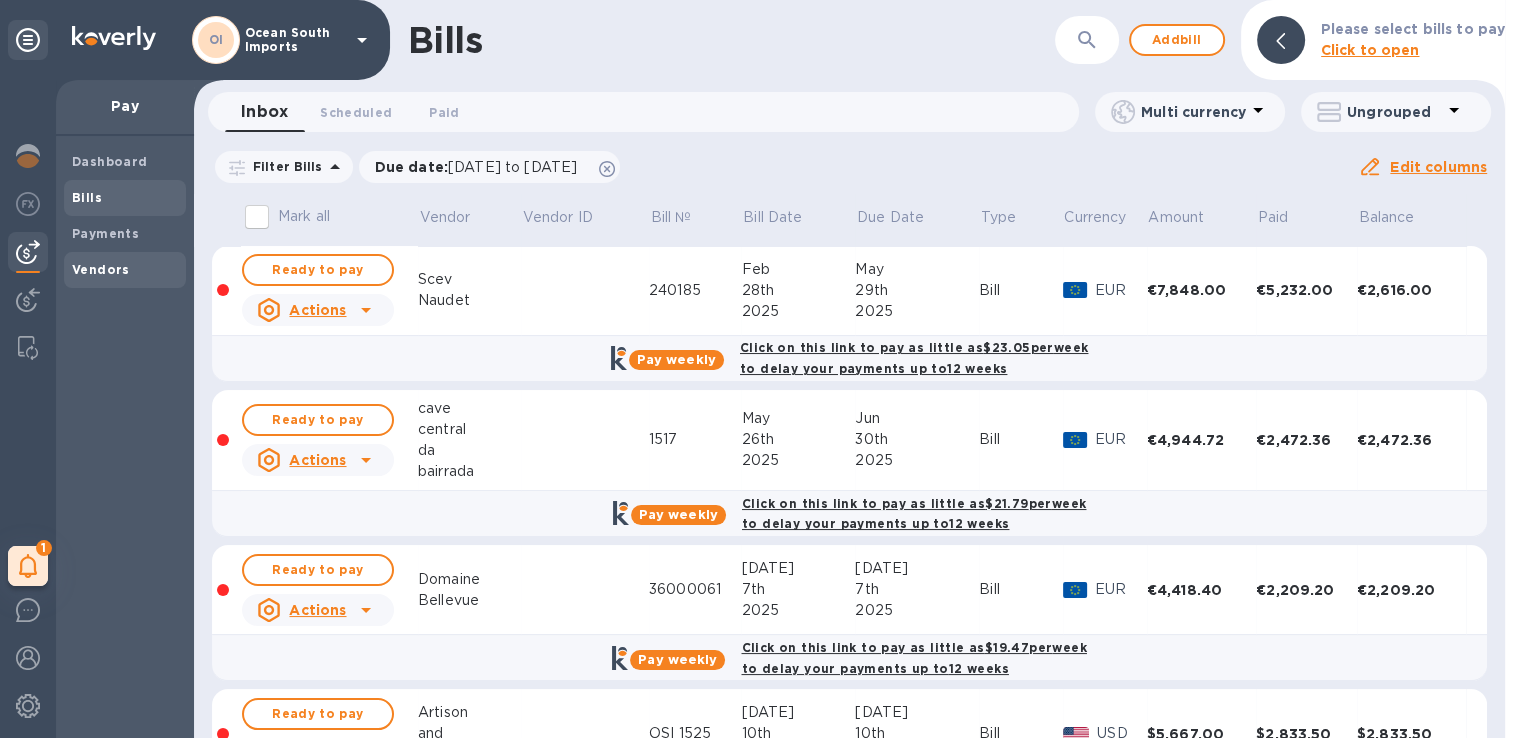 click on "Vendors" at bounding box center [101, 269] 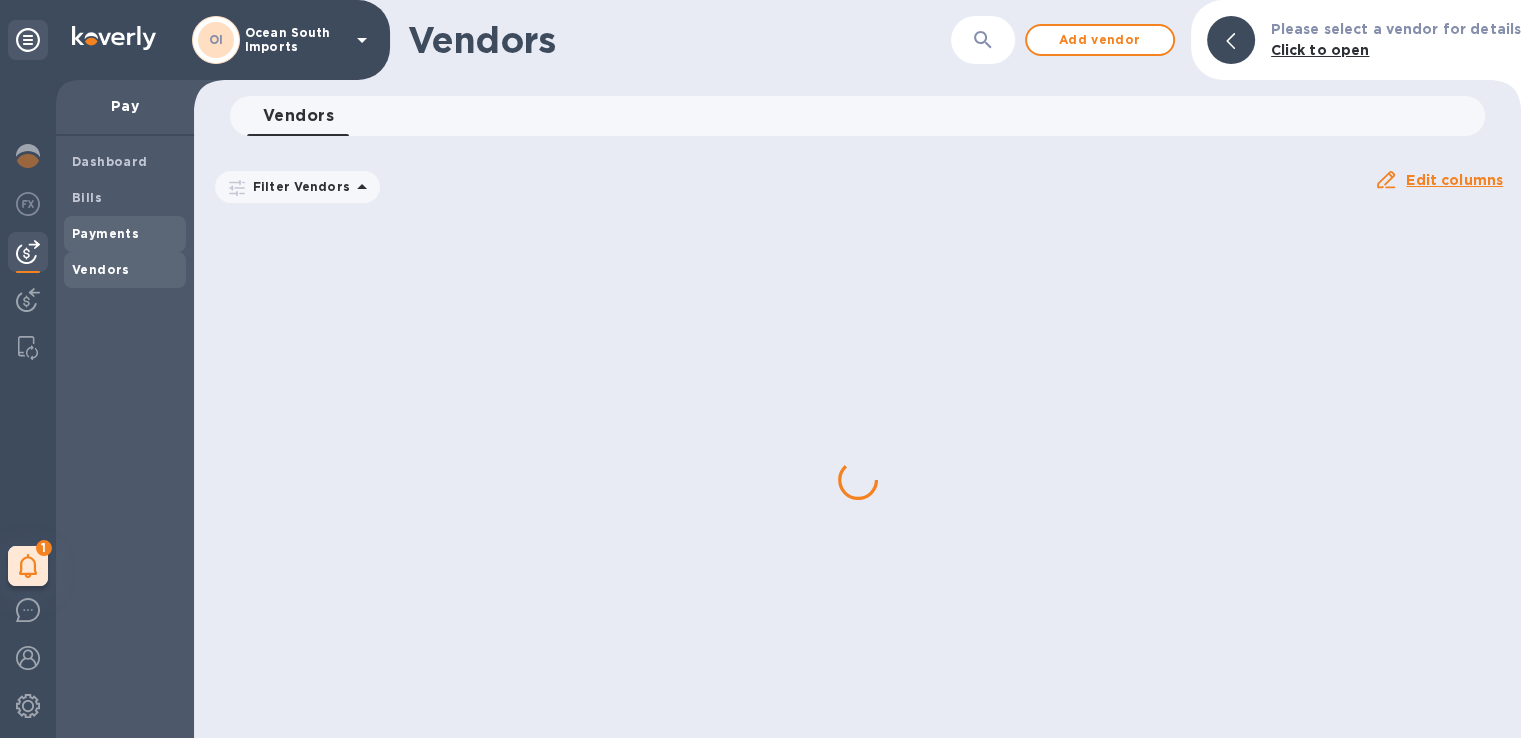 click on "Payments" at bounding box center [125, 234] 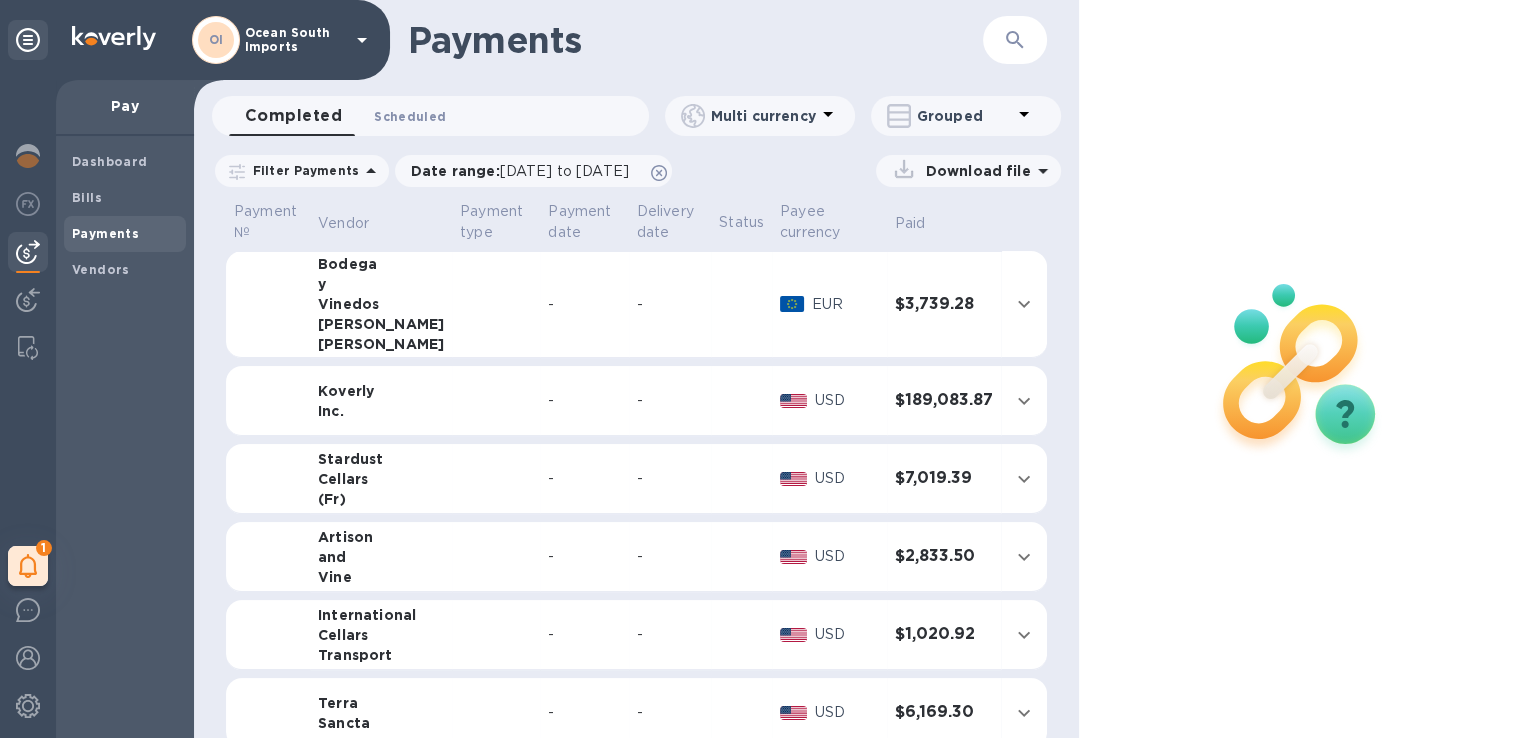 click on "Scheduled 0" at bounding box center [410, 116] 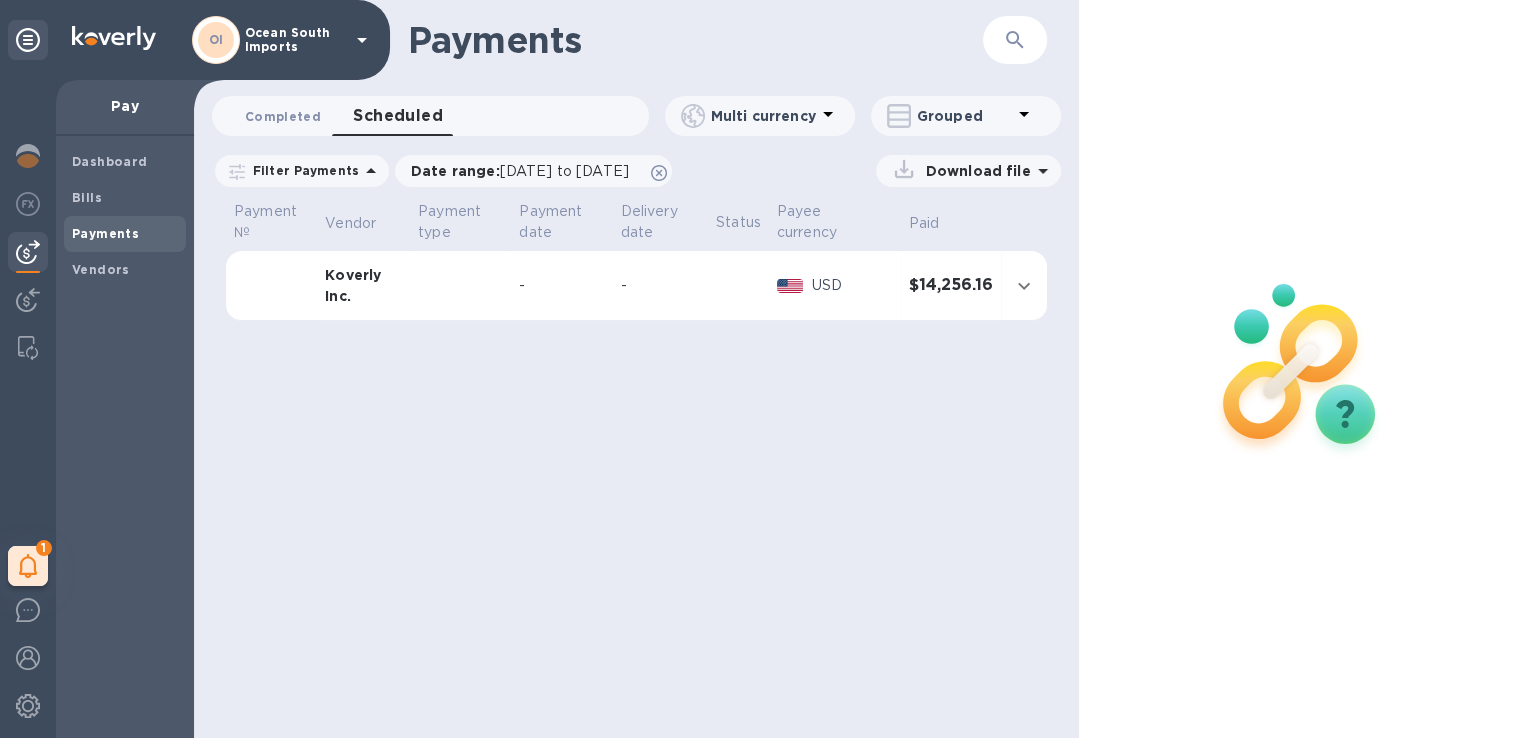 click on "Completed 0" at bounding box center [283, 116] 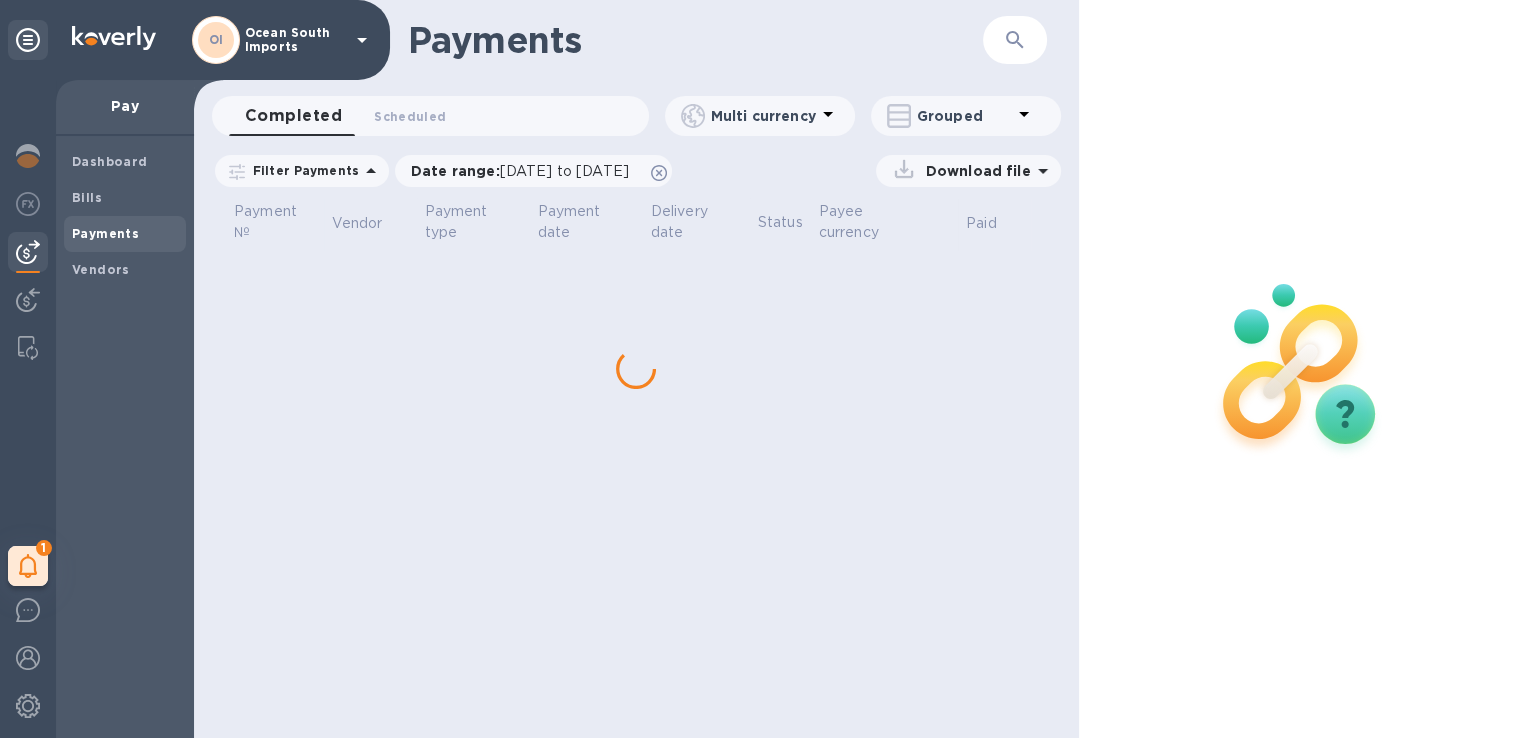 click on "Filter Payments" at bounding box center [302, 171] 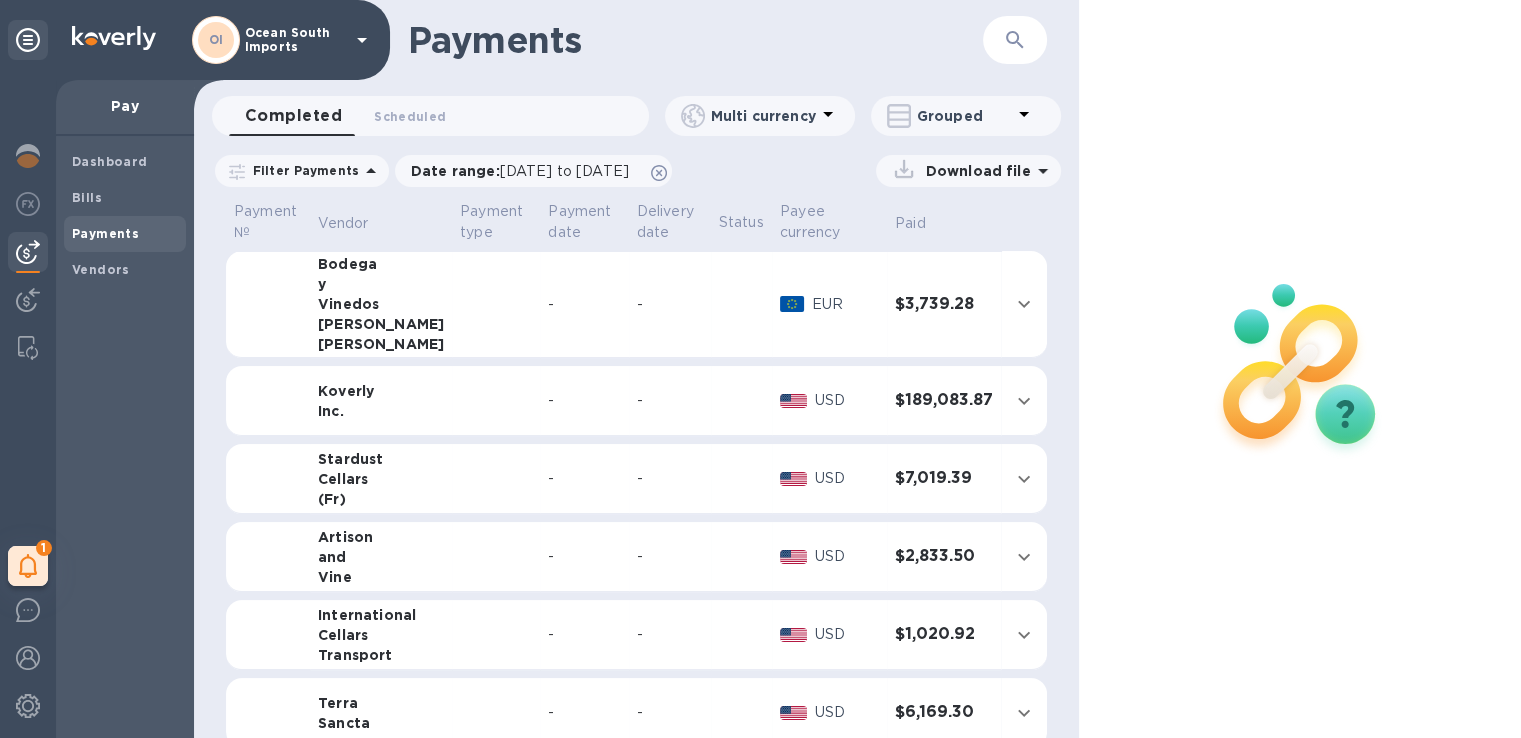 click 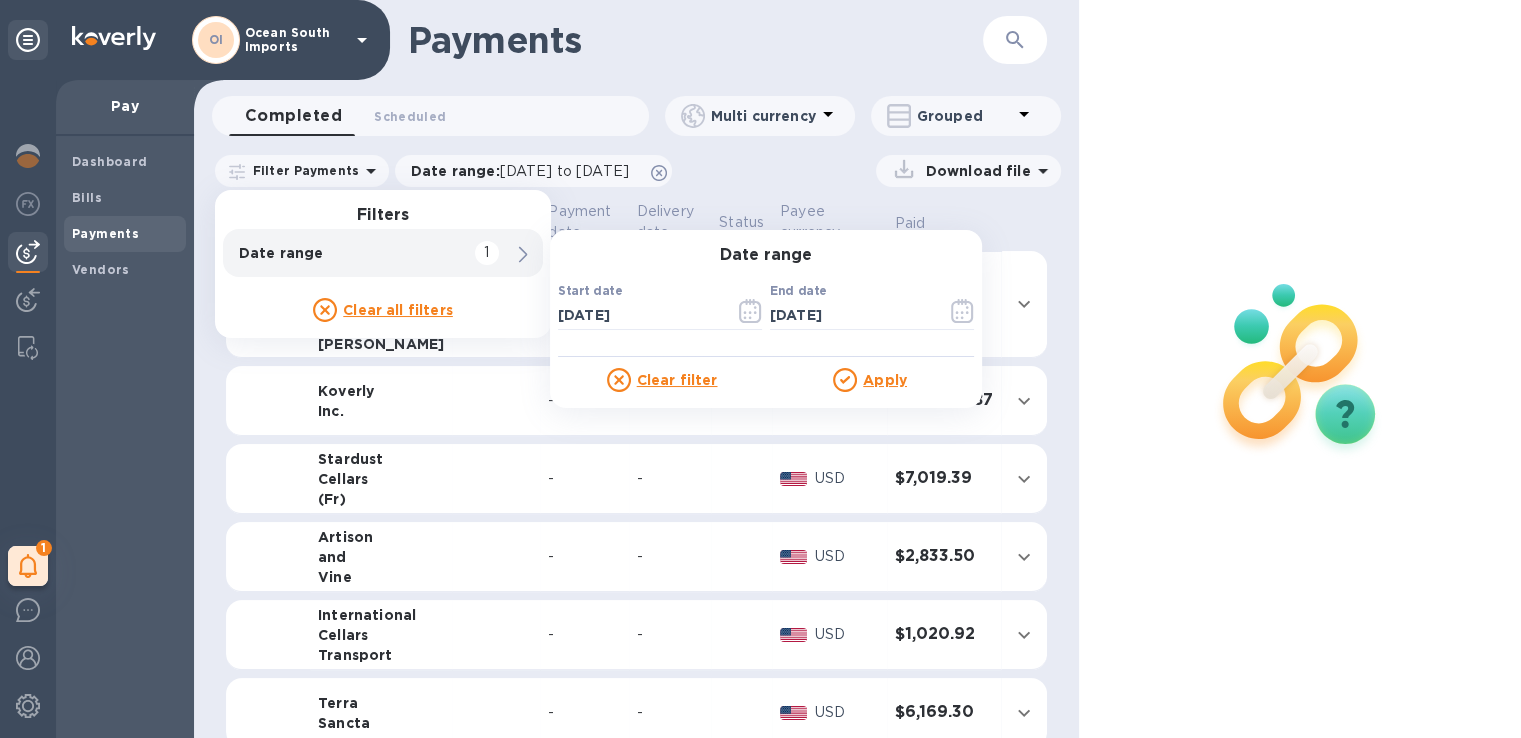 click on "Date range Start date 06/21/2025 ​ End date 07/22/2025 ​ Clear filter Apply" at bounding box center [766, 319] 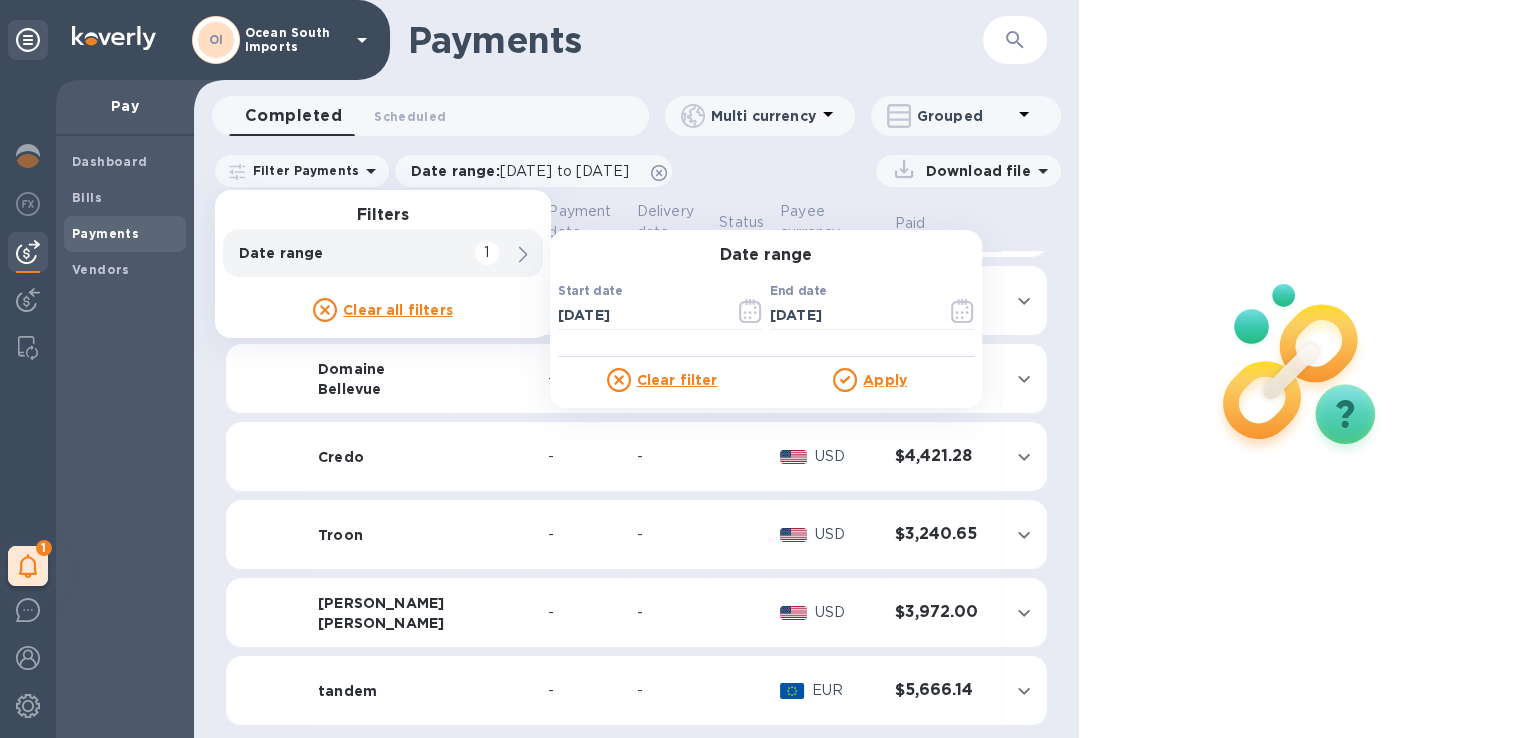 scroll, scrollTop: 417, scrollLeft: 0, axis: vertical 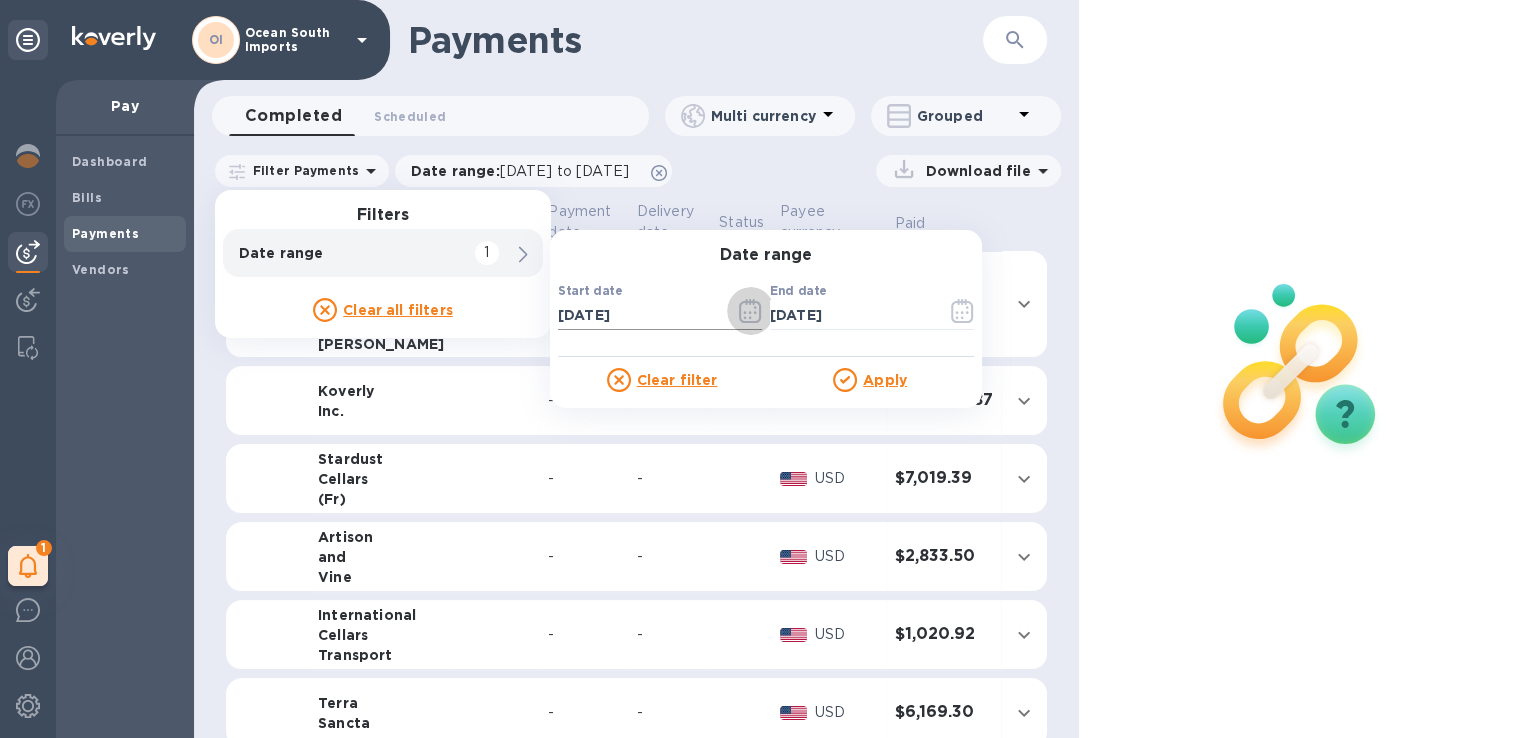 click 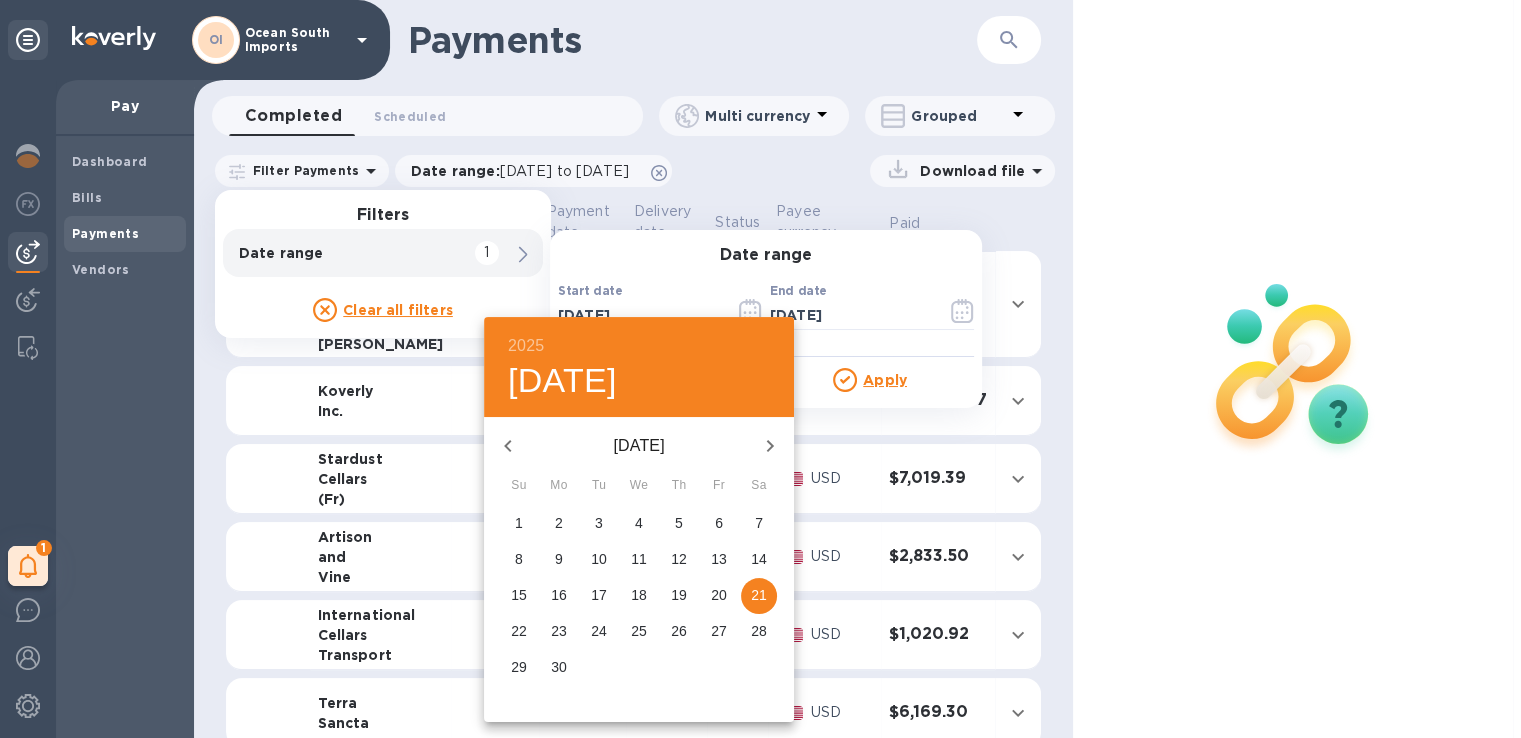 click 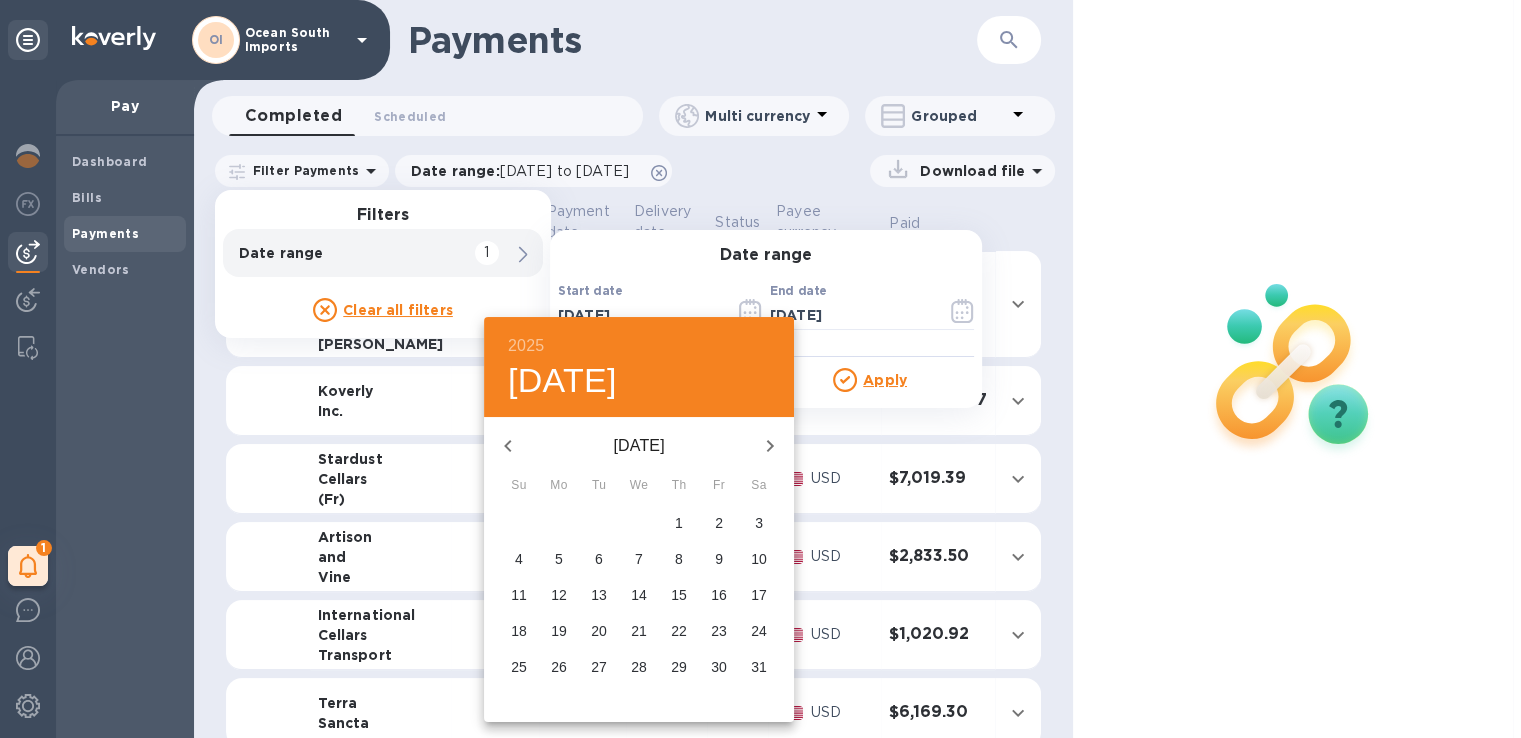 click on "1" at bounding box center [679, 523] 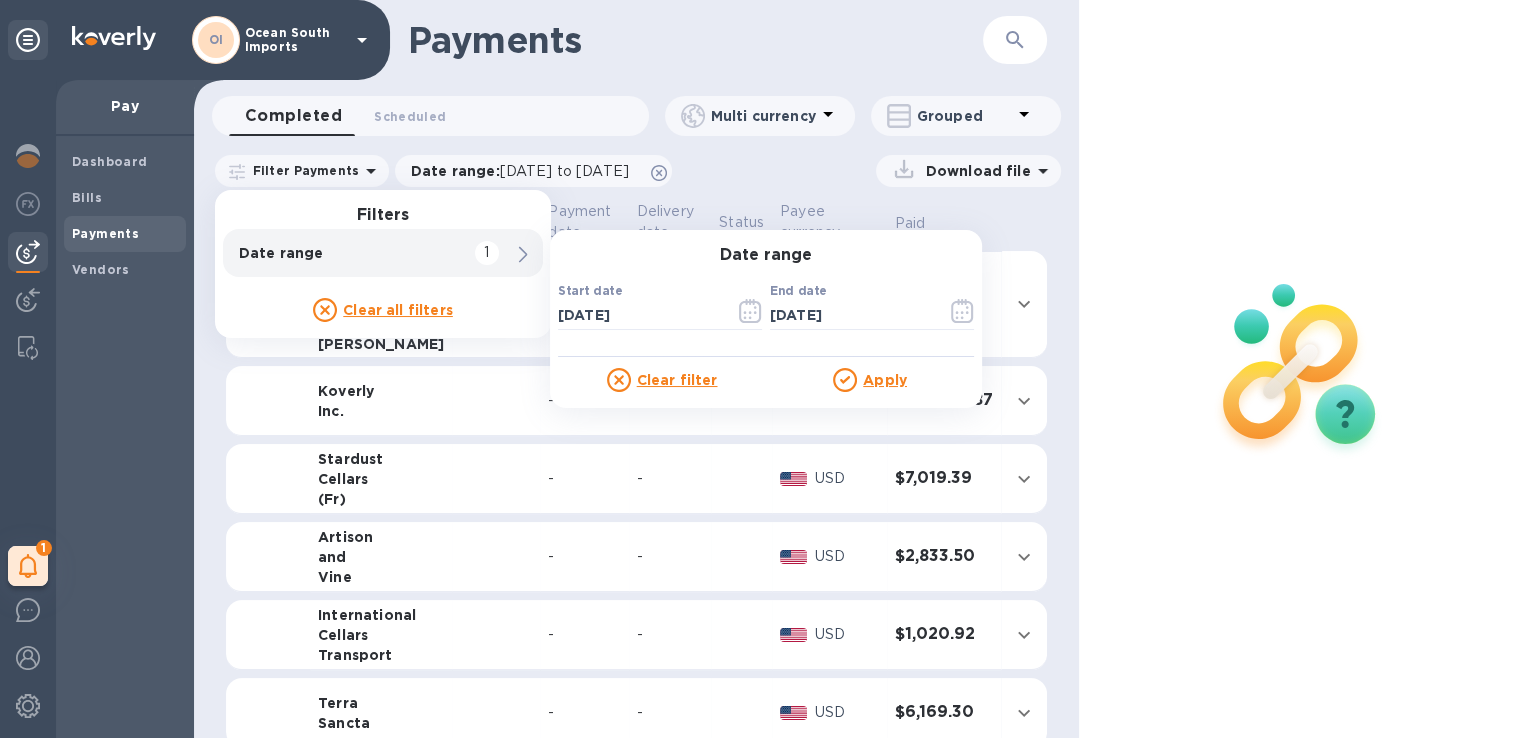 click on "Apply" at bounding box center (885, 380) 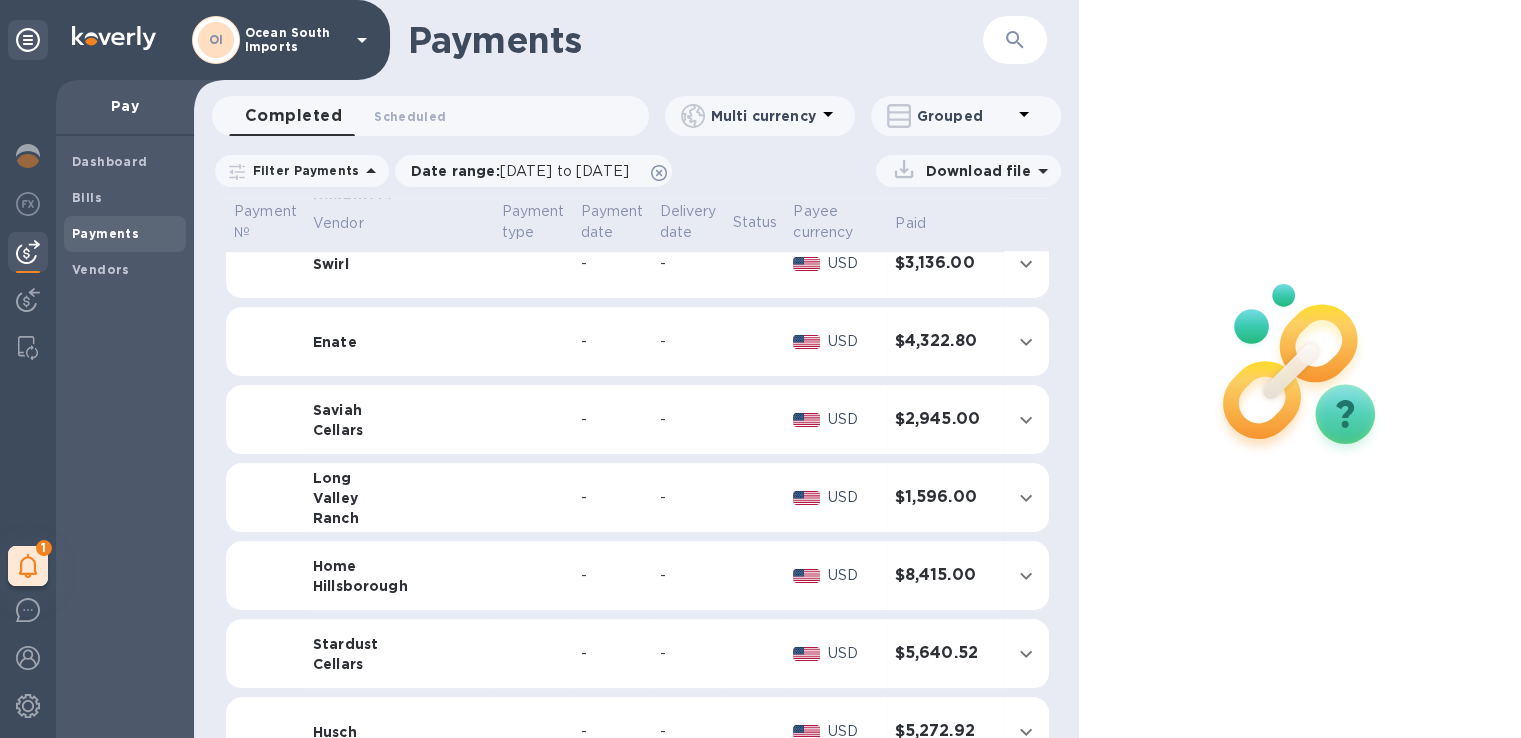 scroll, scrollTop: 1600, scrollLeft: 0, axis: vertical 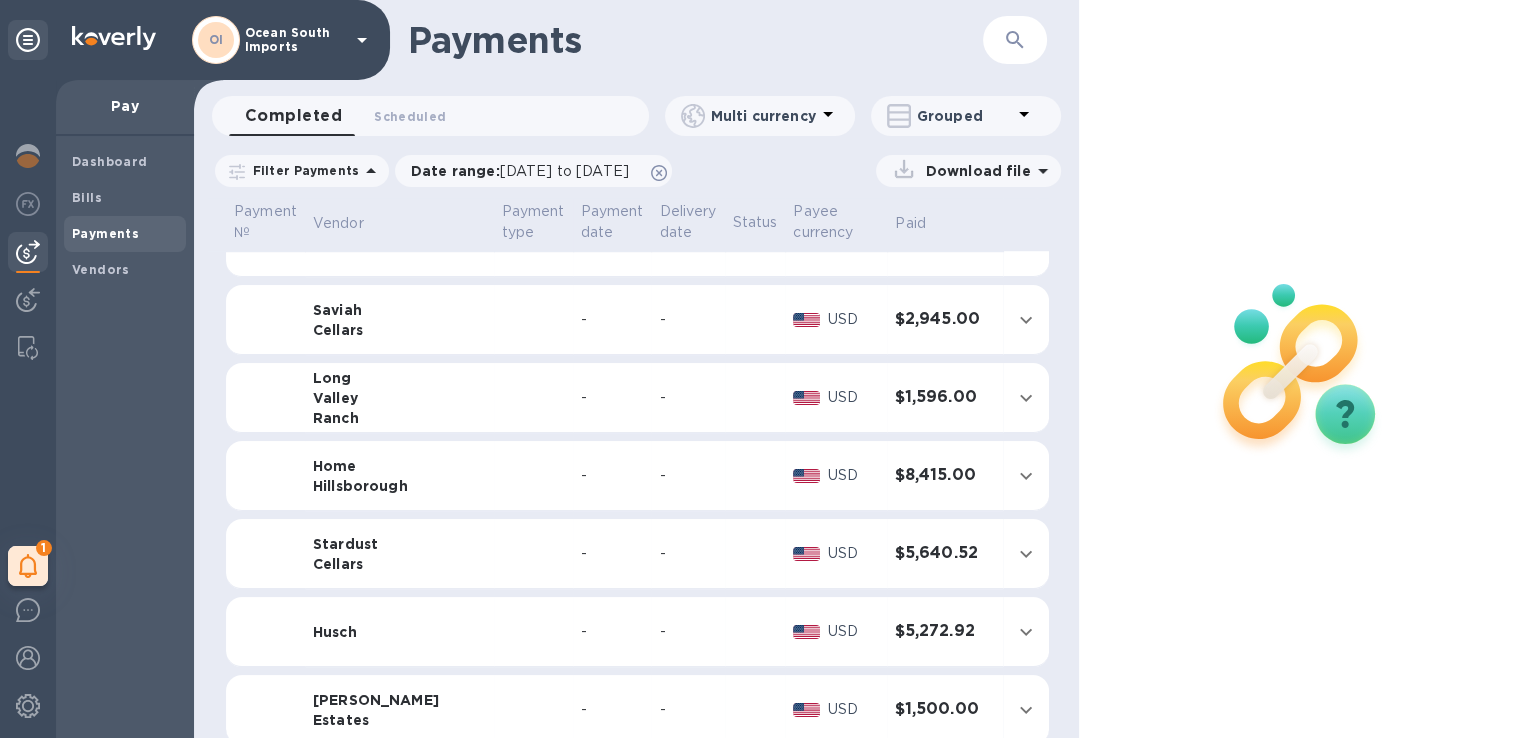 click on "$8,415.00" at bounding box center [945, 475] 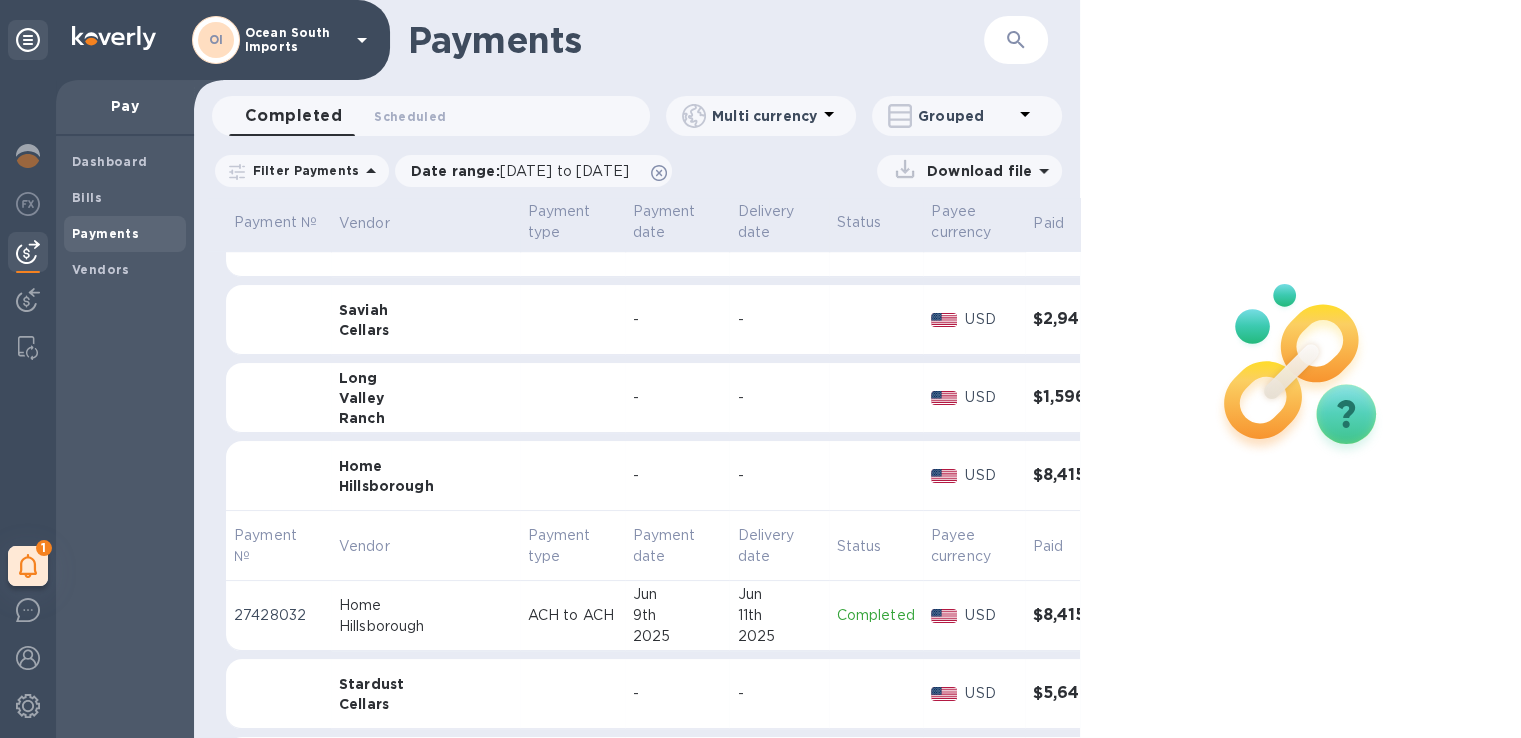 click on "USD" at bounding box center [990, 475] 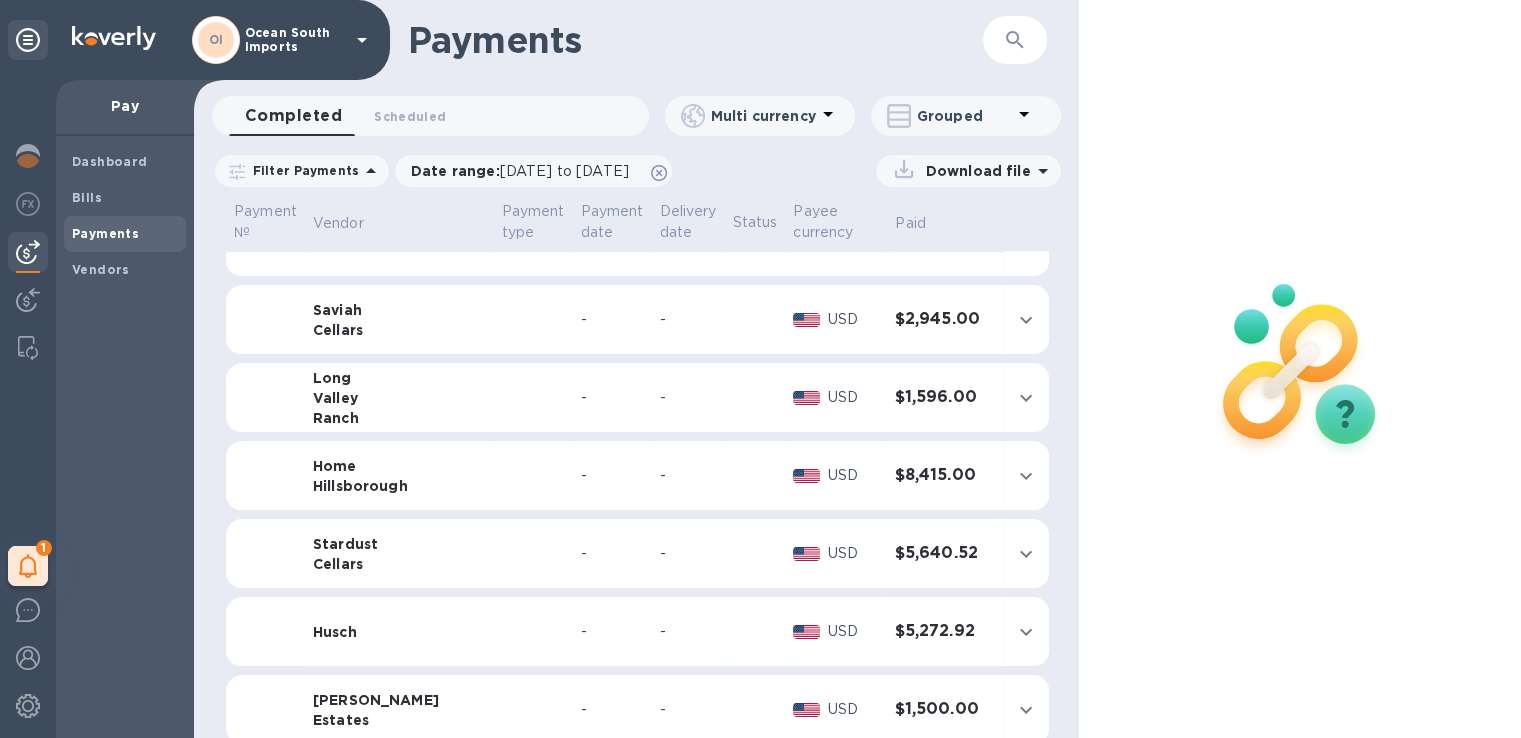 click on "$8,415.00" at bounding box center [945, 475] 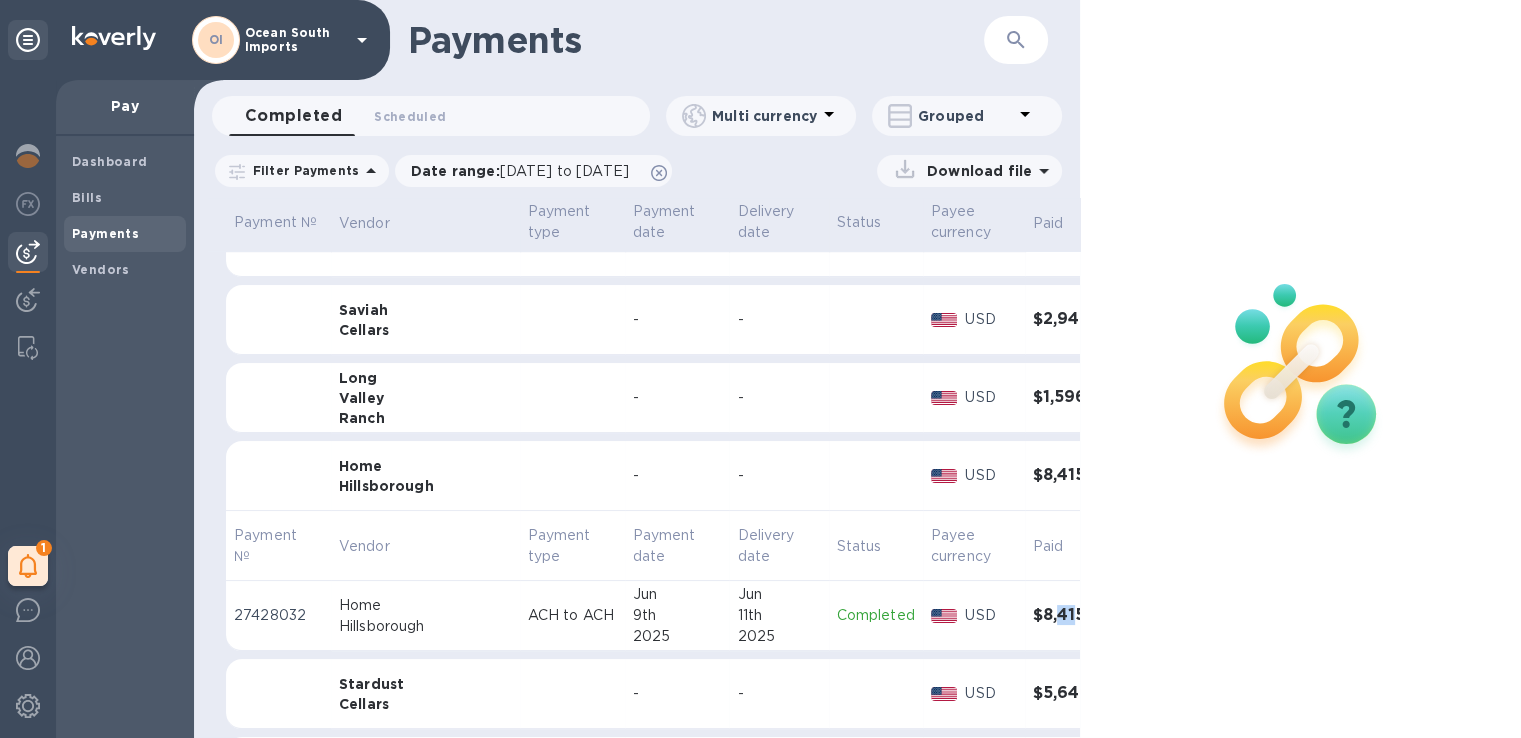 drag, startPoint x: 976, startPoint y: 617, endPoint x: 996, endPoint y: 617, distance: 20 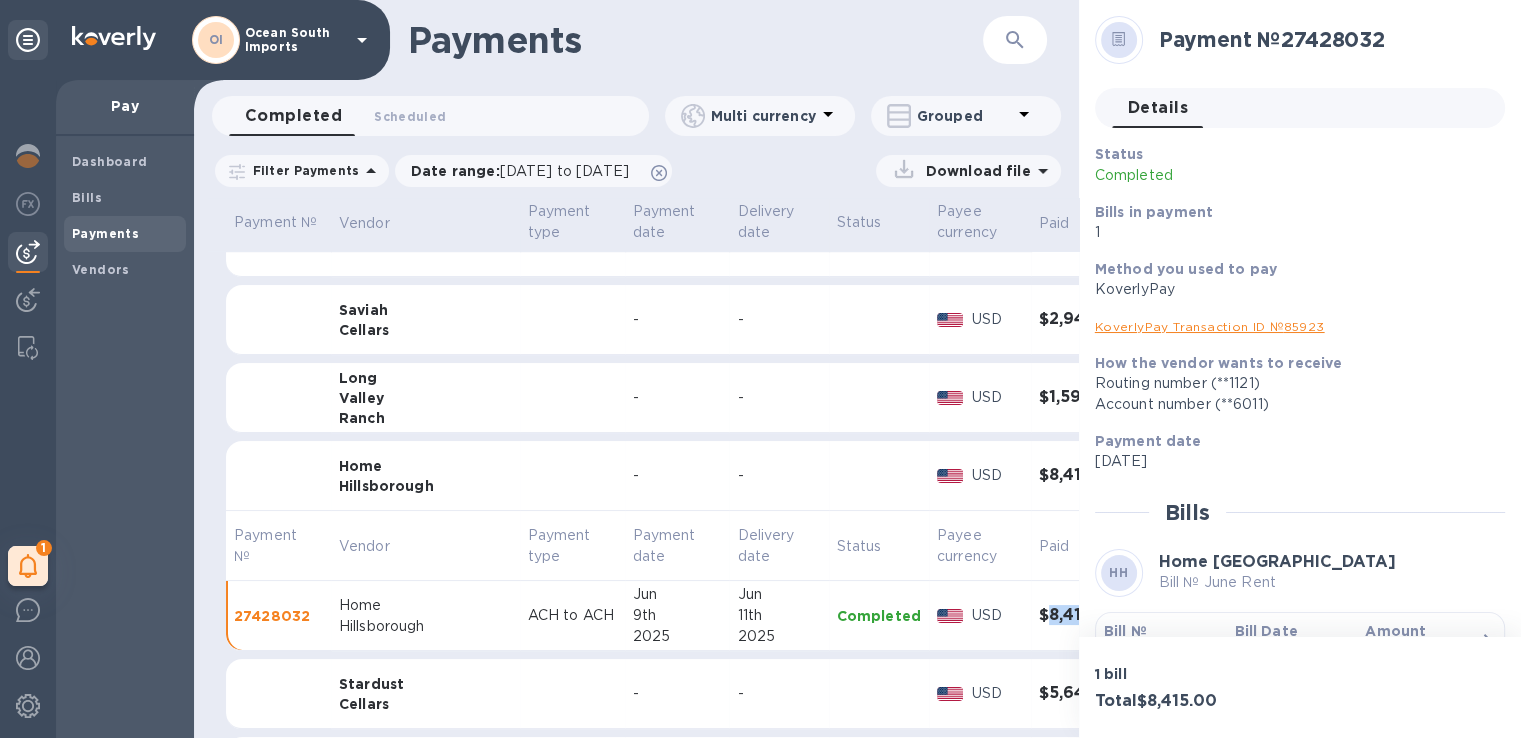 drag, startPoint x: 966, startPoint y: 613, endPoint x: 1032, endPoint y: 616, distance: 66.068146 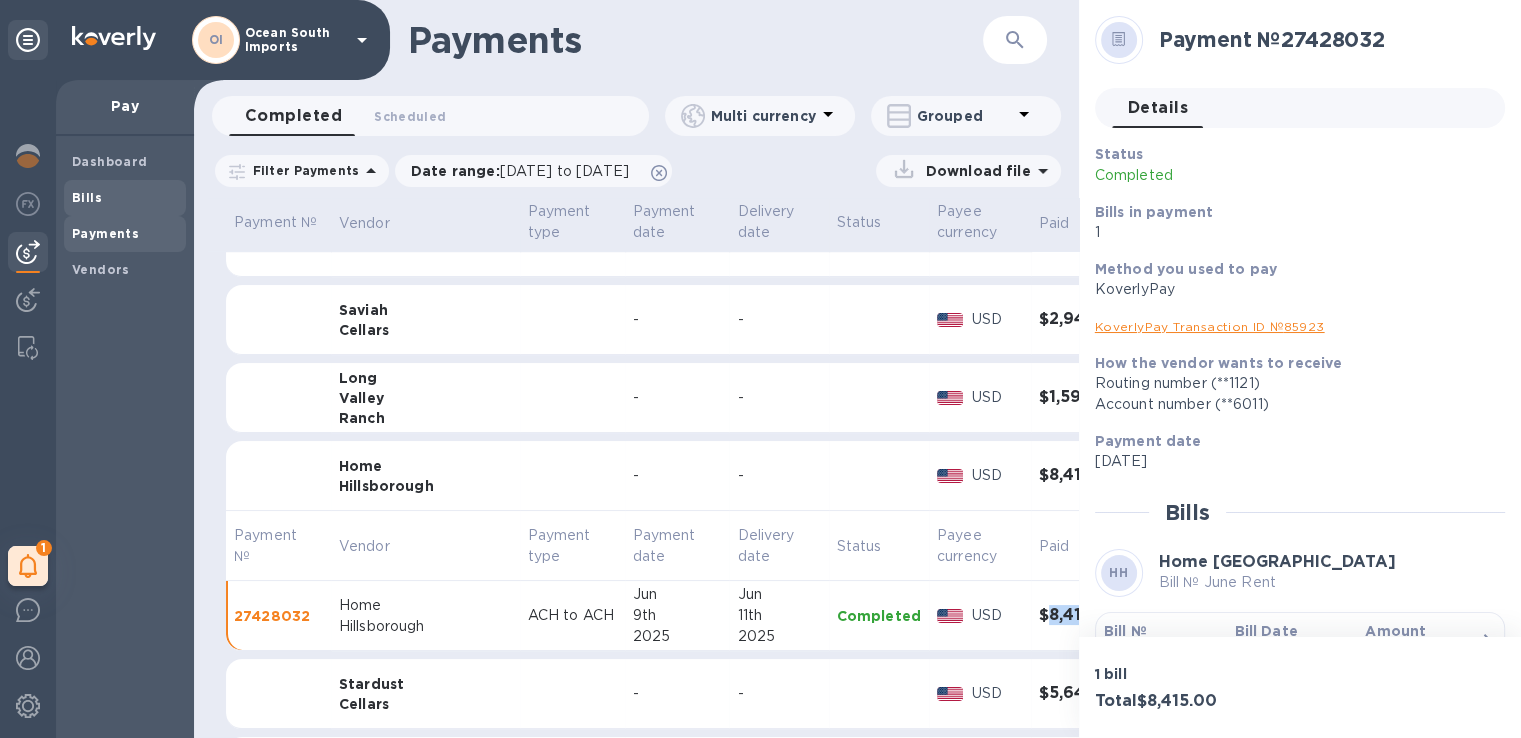 click on "Bills" at bounding box center (125, 198) 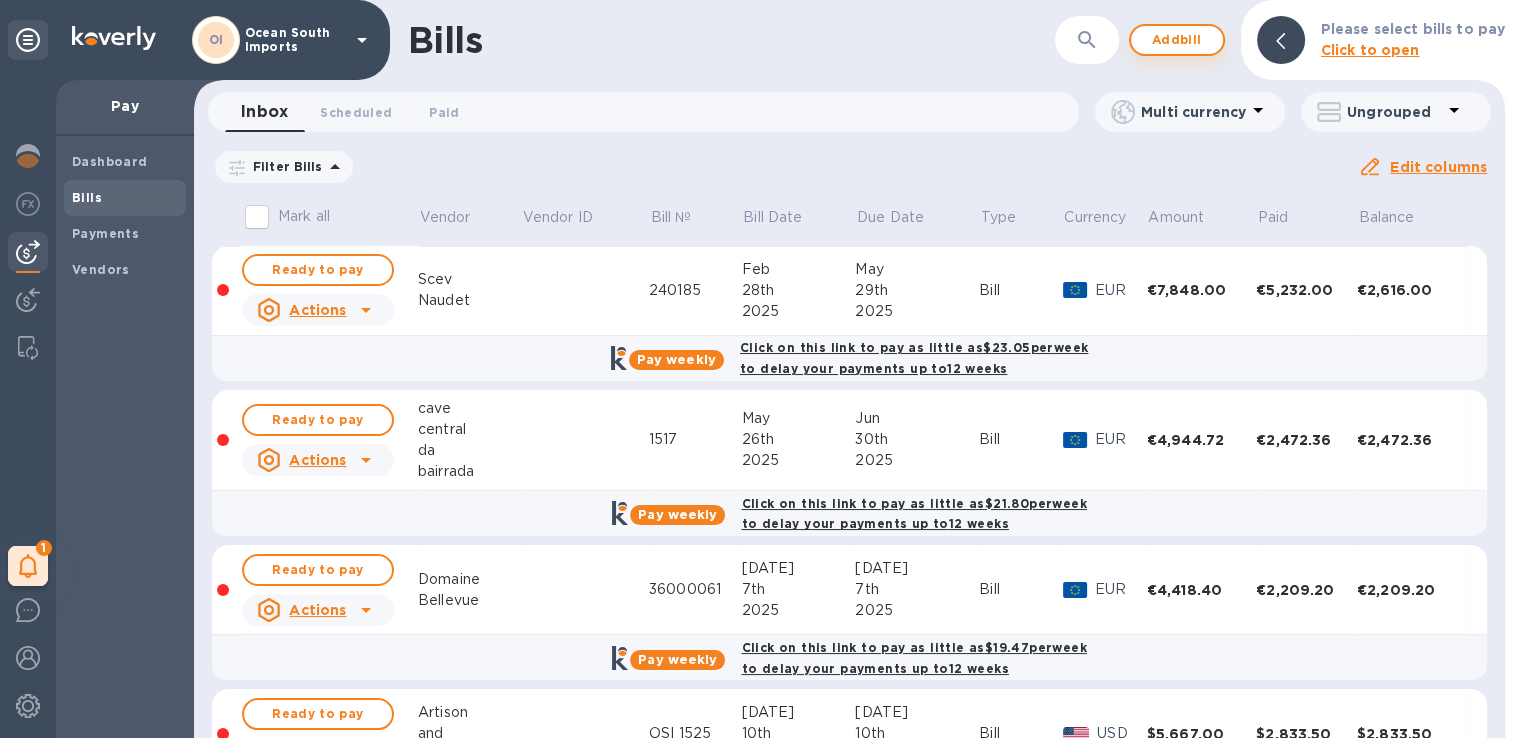 click on "Add   bill" at bounding box center [1177, 40] 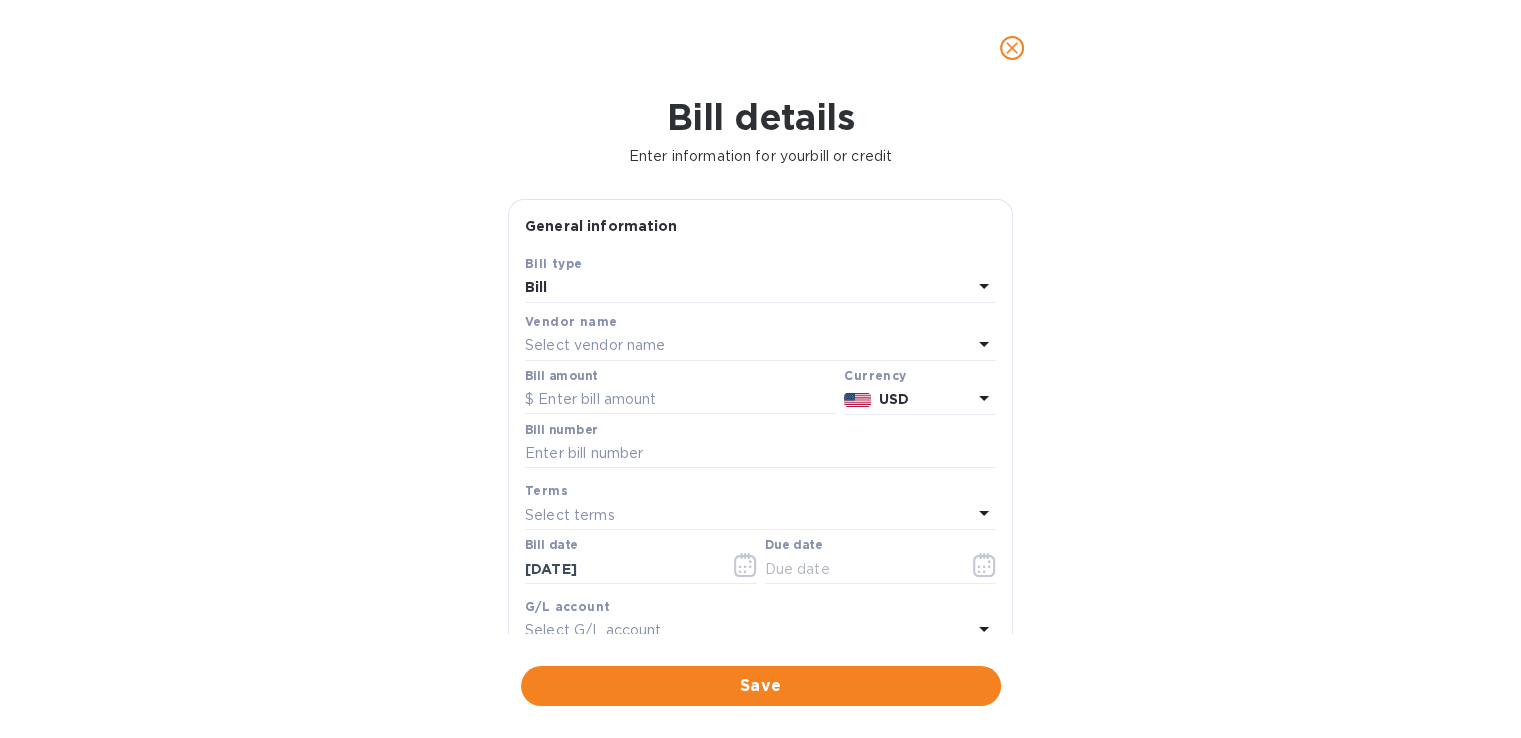 click on "Select vendor name" at bounding box center [595, 345] 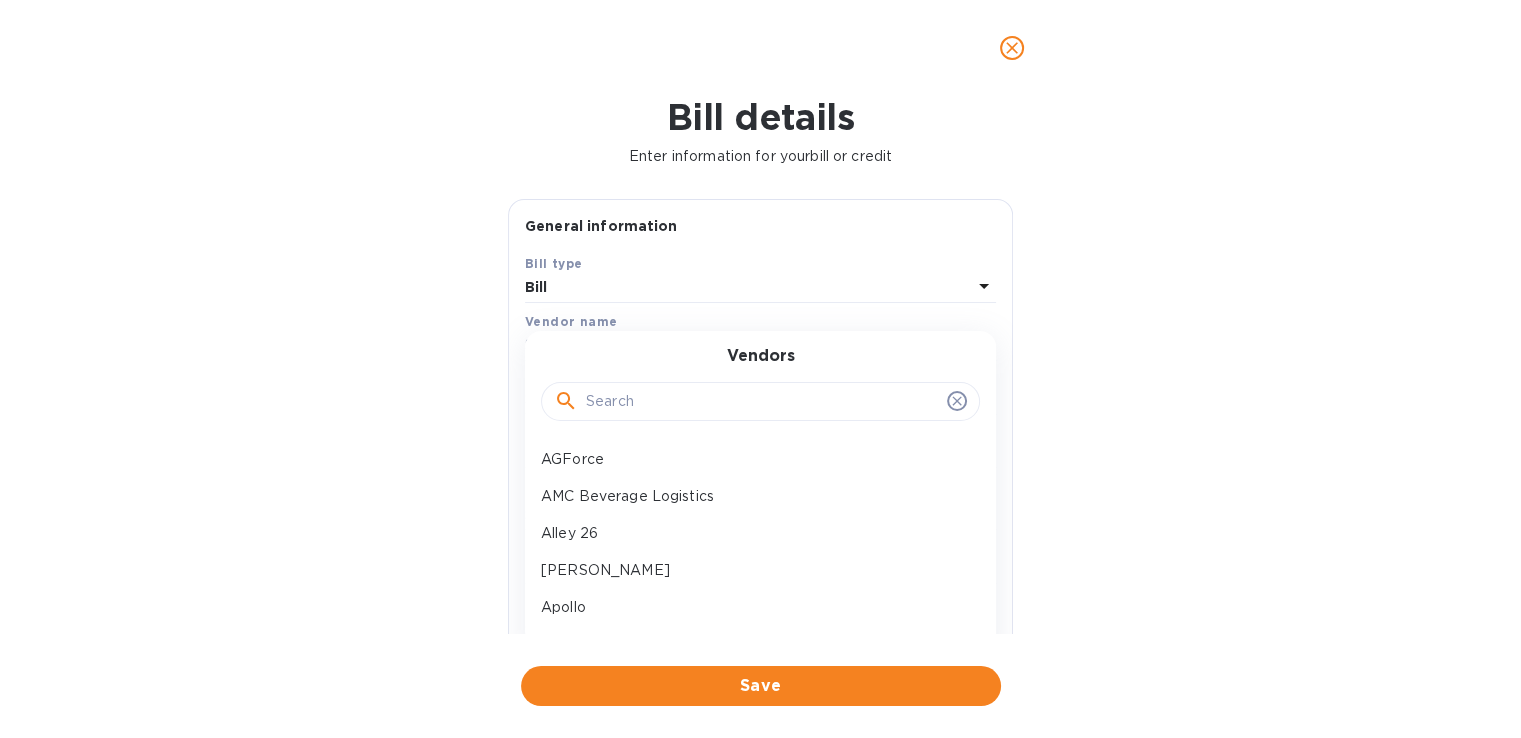 click at bounding box center (762, 402) 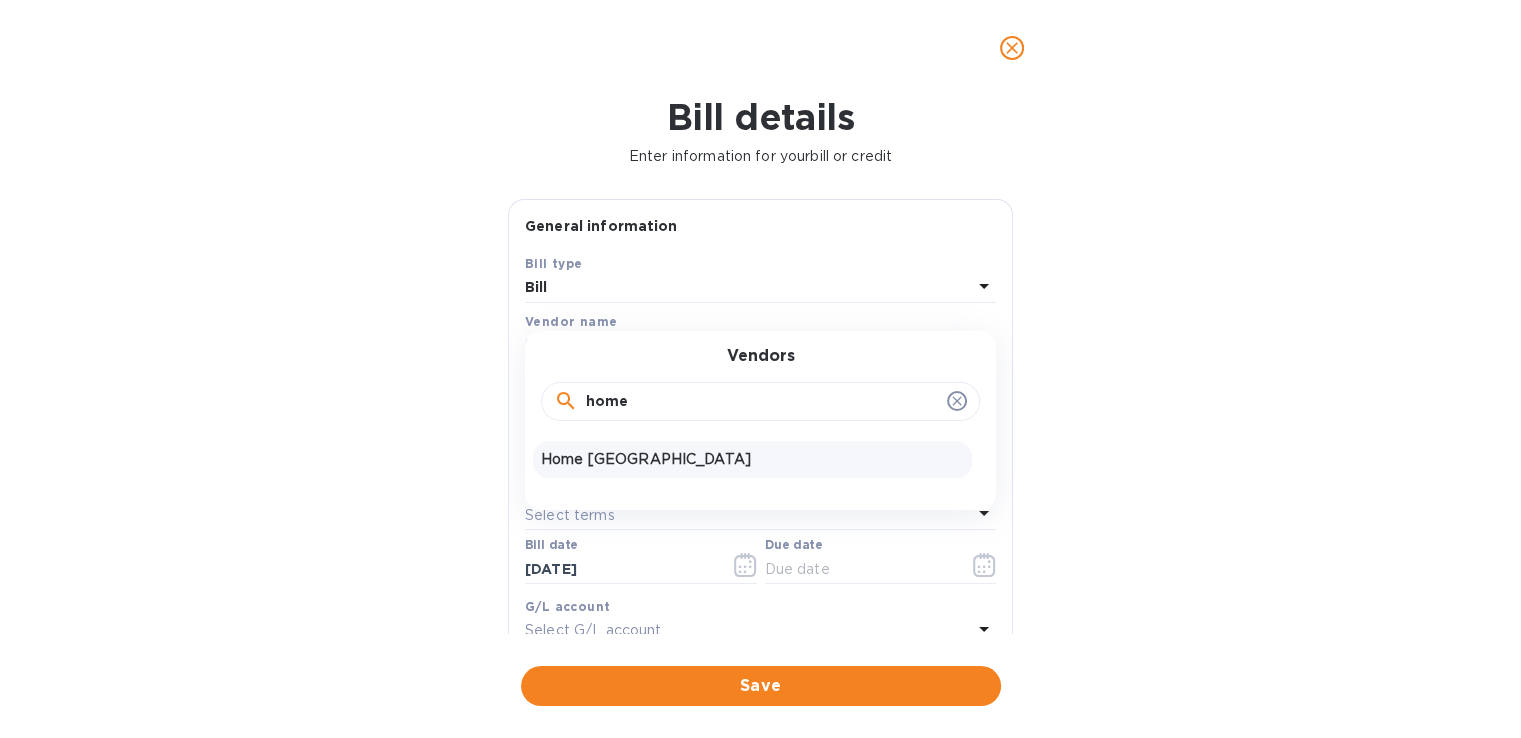 type on "home" 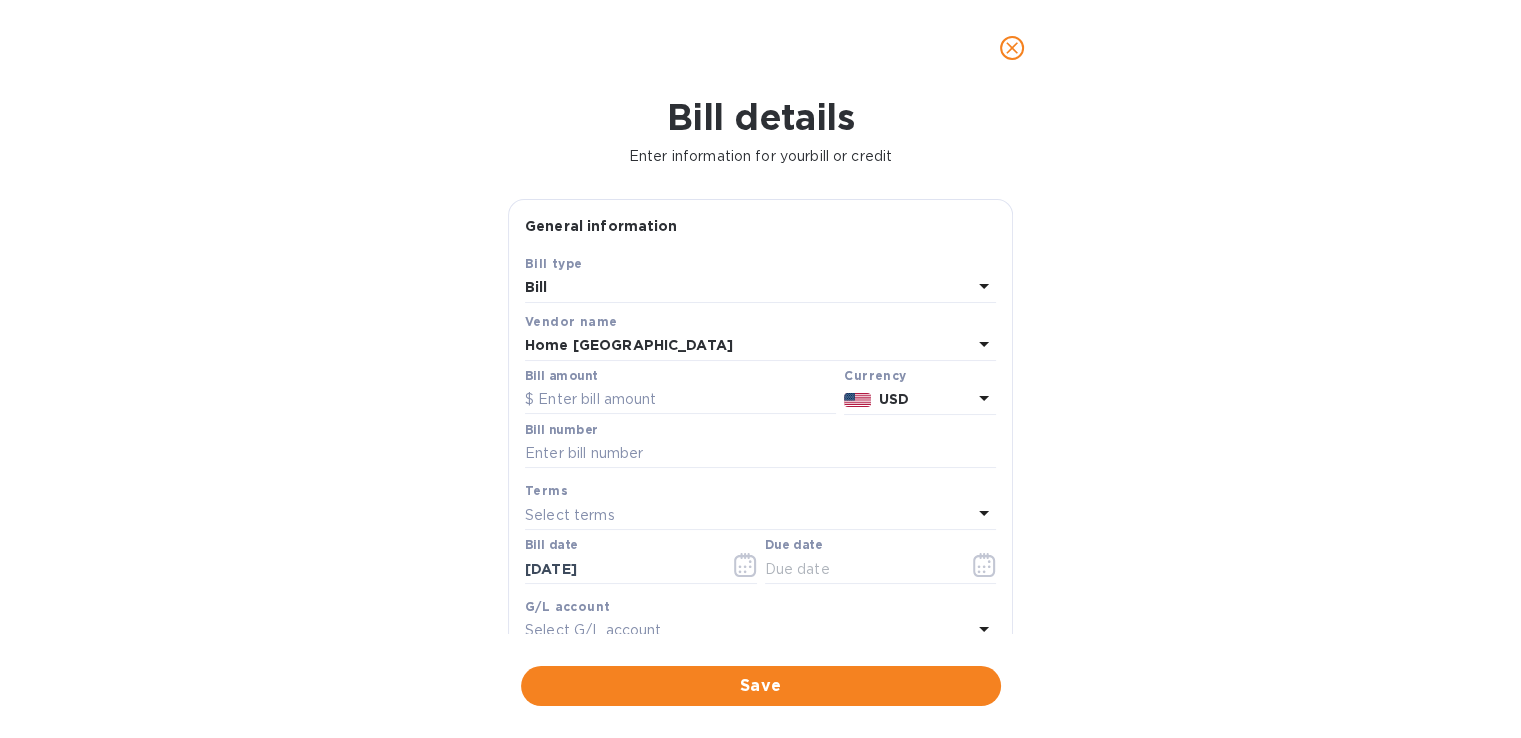 scroll, scrollTop: 0, scrollLeft: 0, axis: both 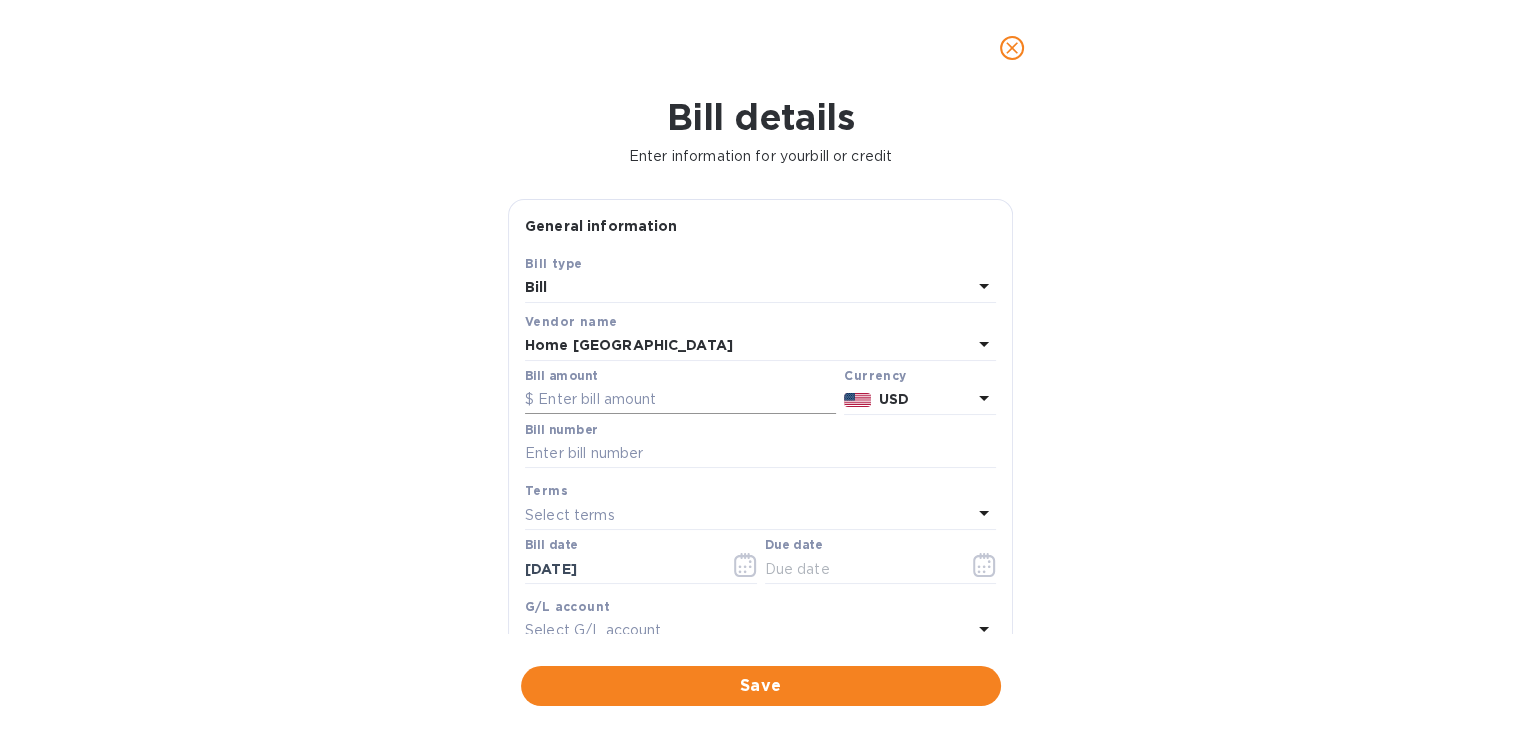 click at bounding box center (680, 400) 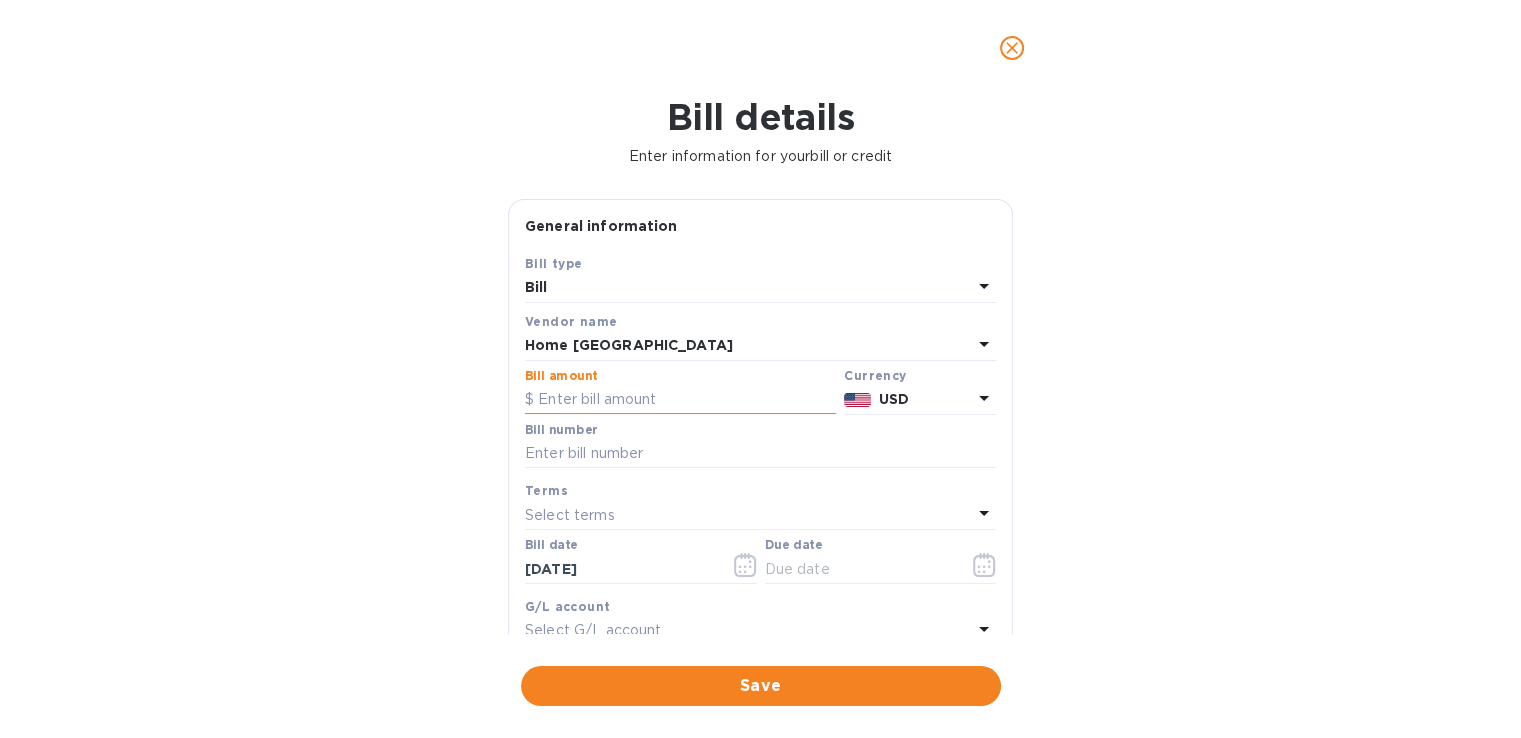 paste on "8,415.00" 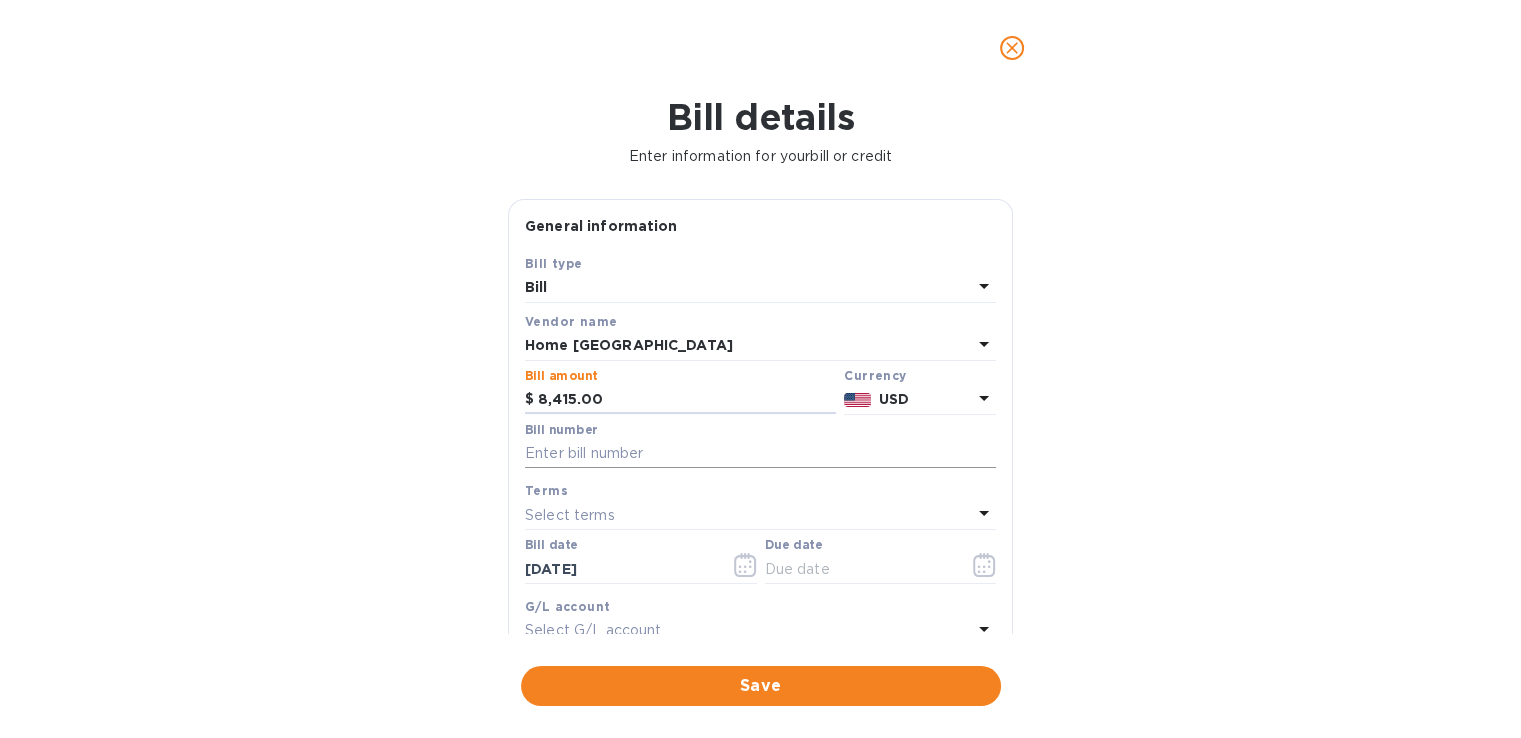 type on "8,415.00" 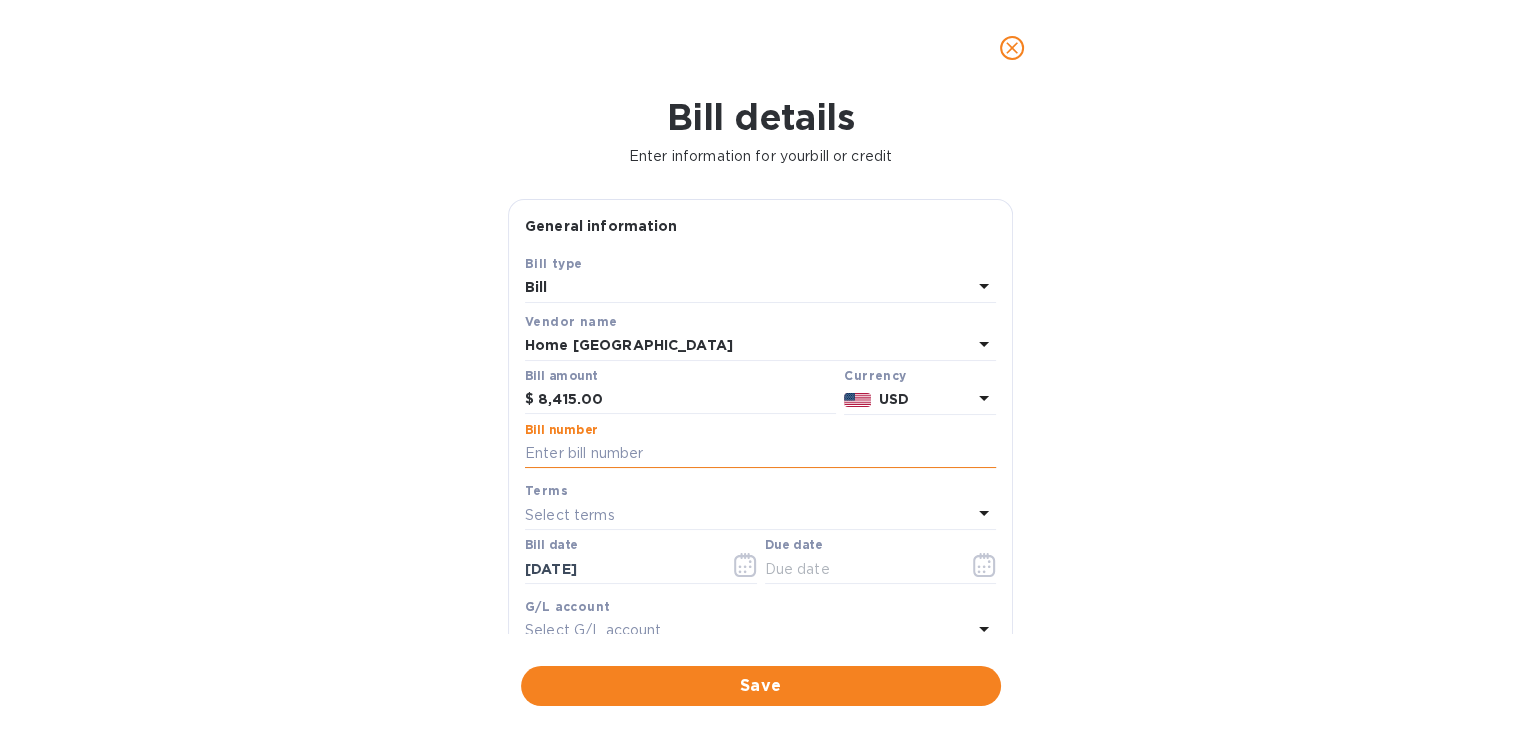 click at bounding box center [760, 454] 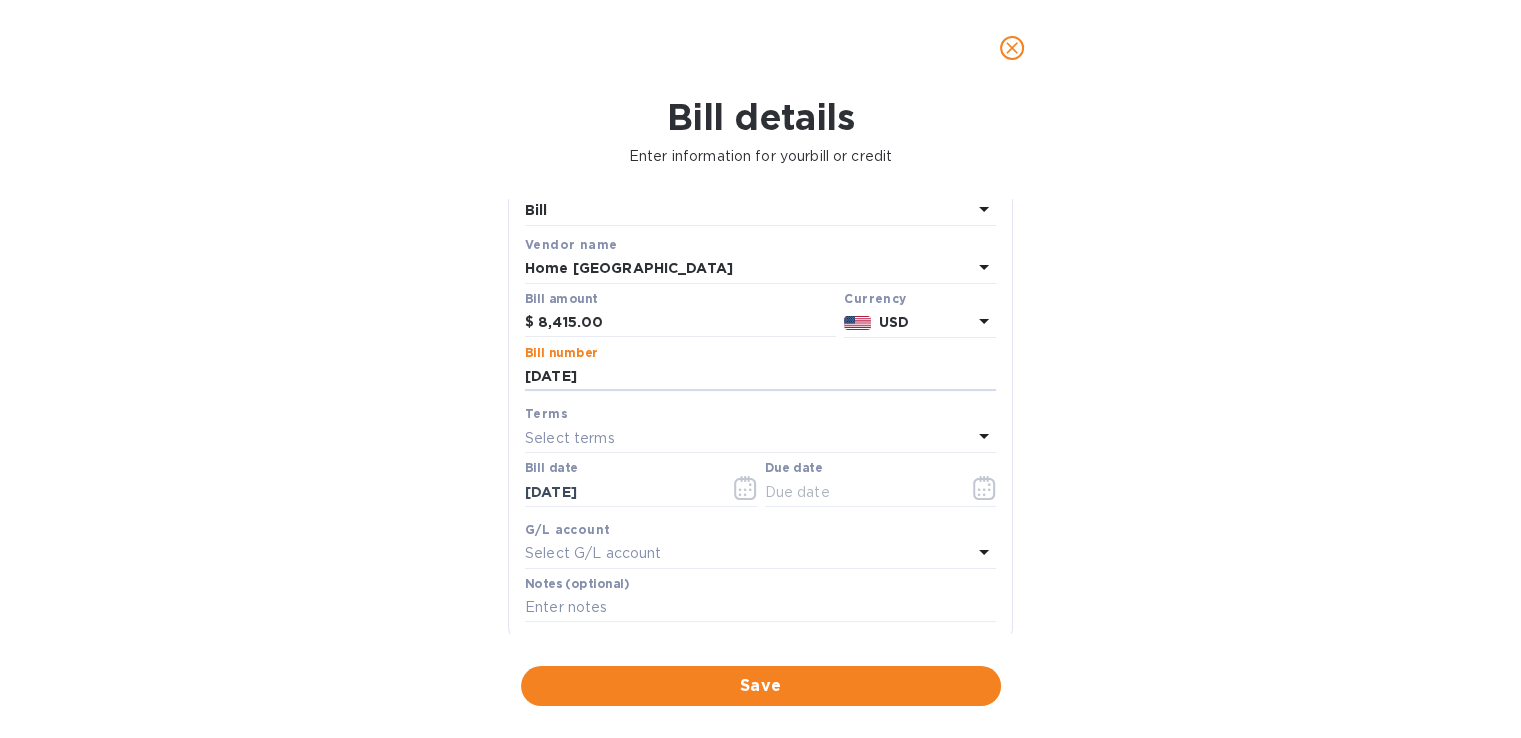 scroll, scrollTop: 200, scrollLeft: 0, axis: vertical 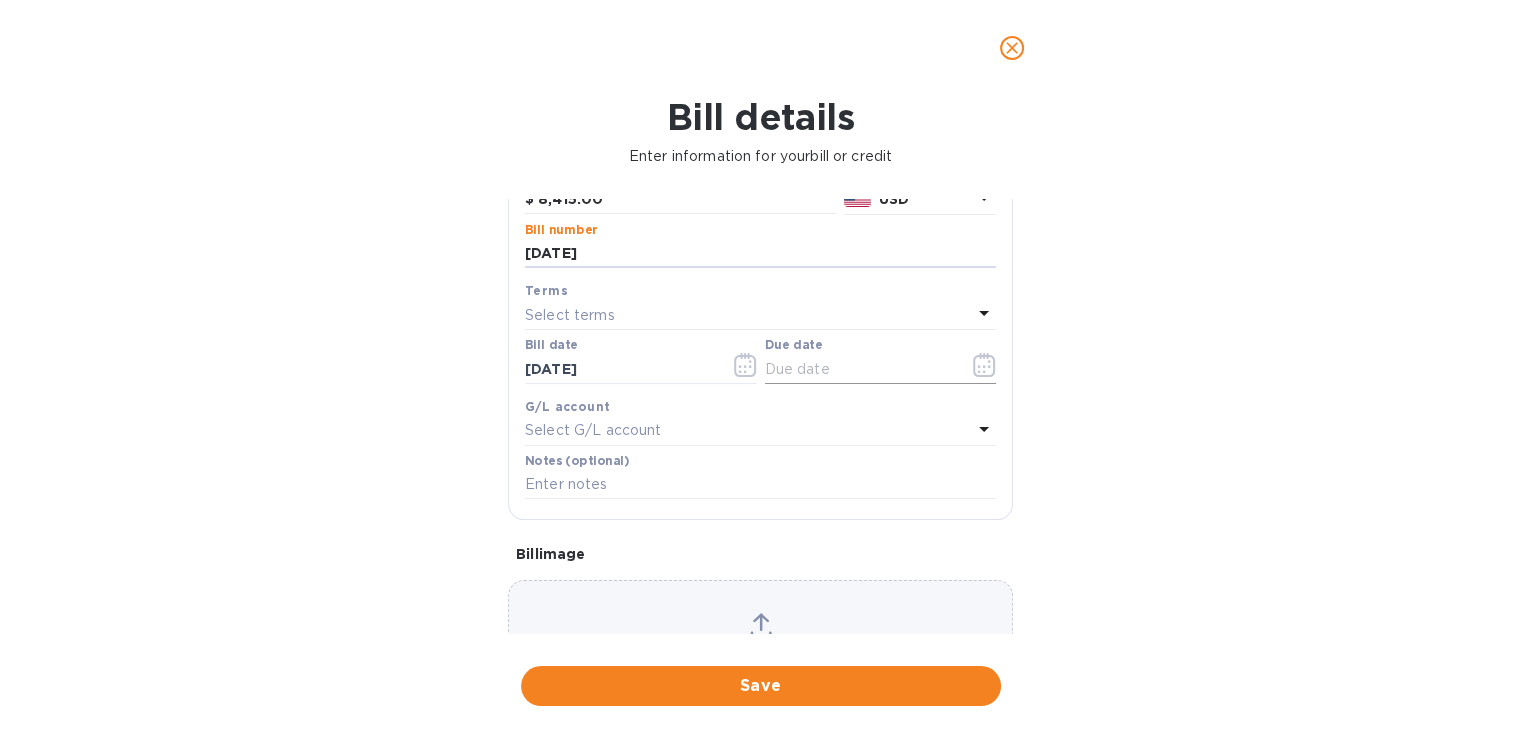 type on "July25" 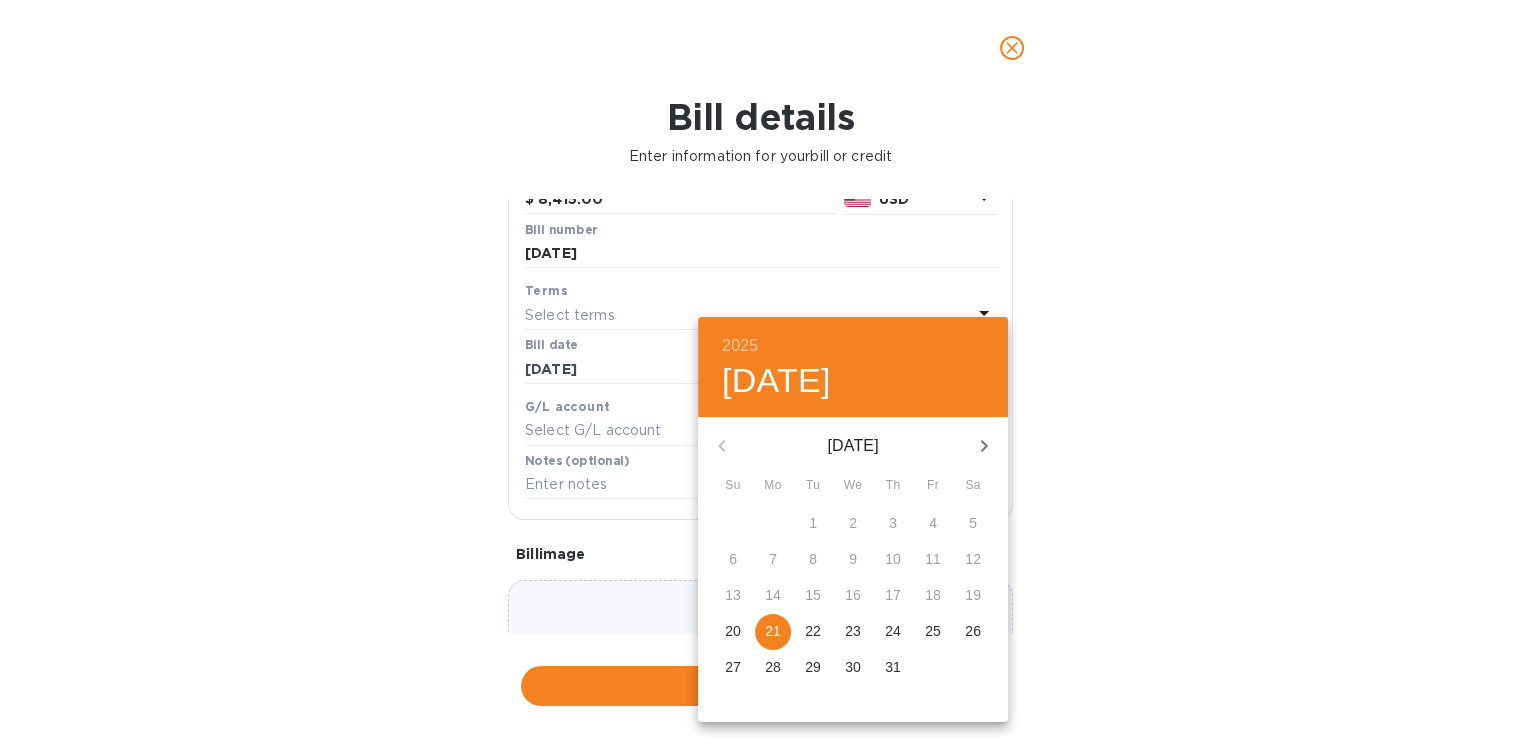 click on "21" at bounding box center (773, 631) 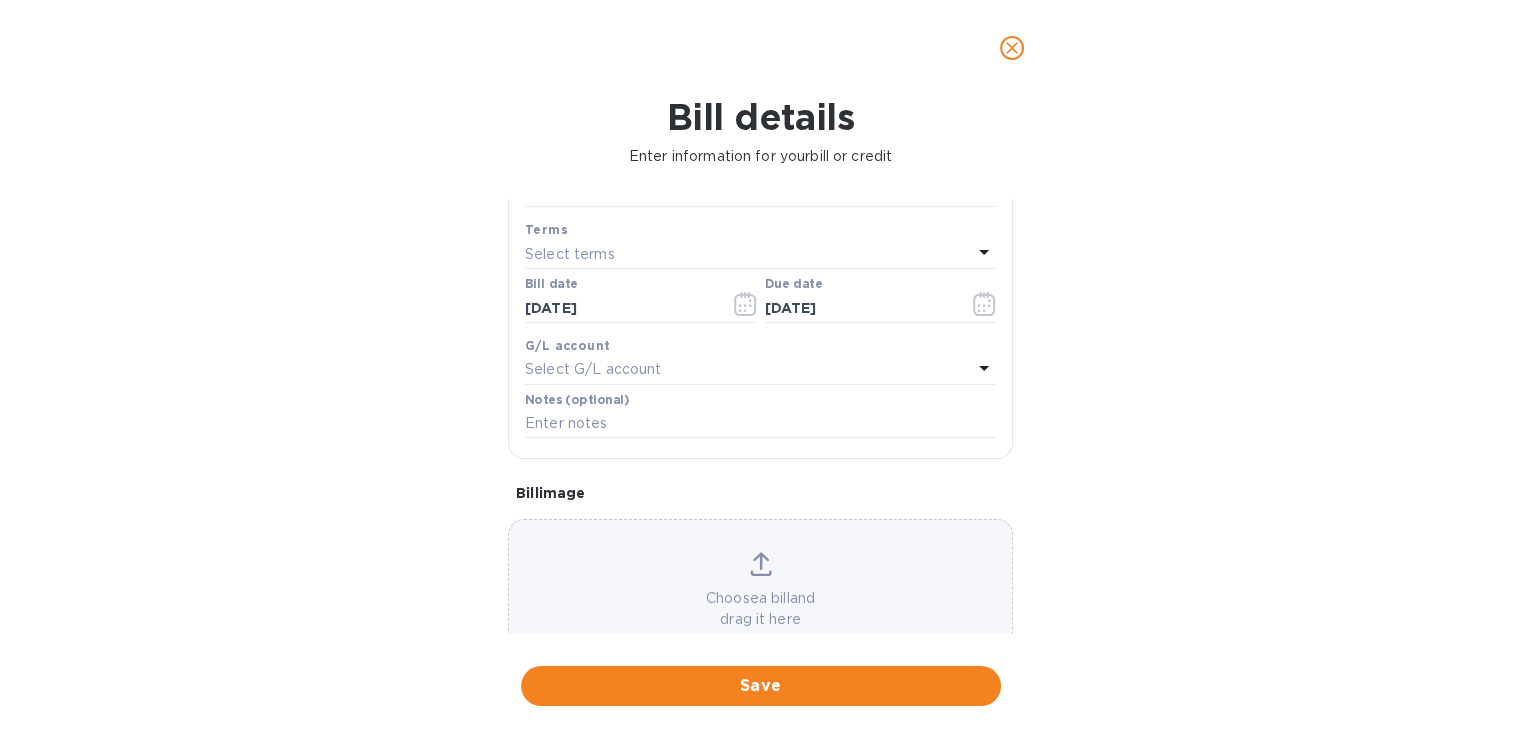 scroll, scrollTop: 316, scrollLeft: 0, axis: vertical 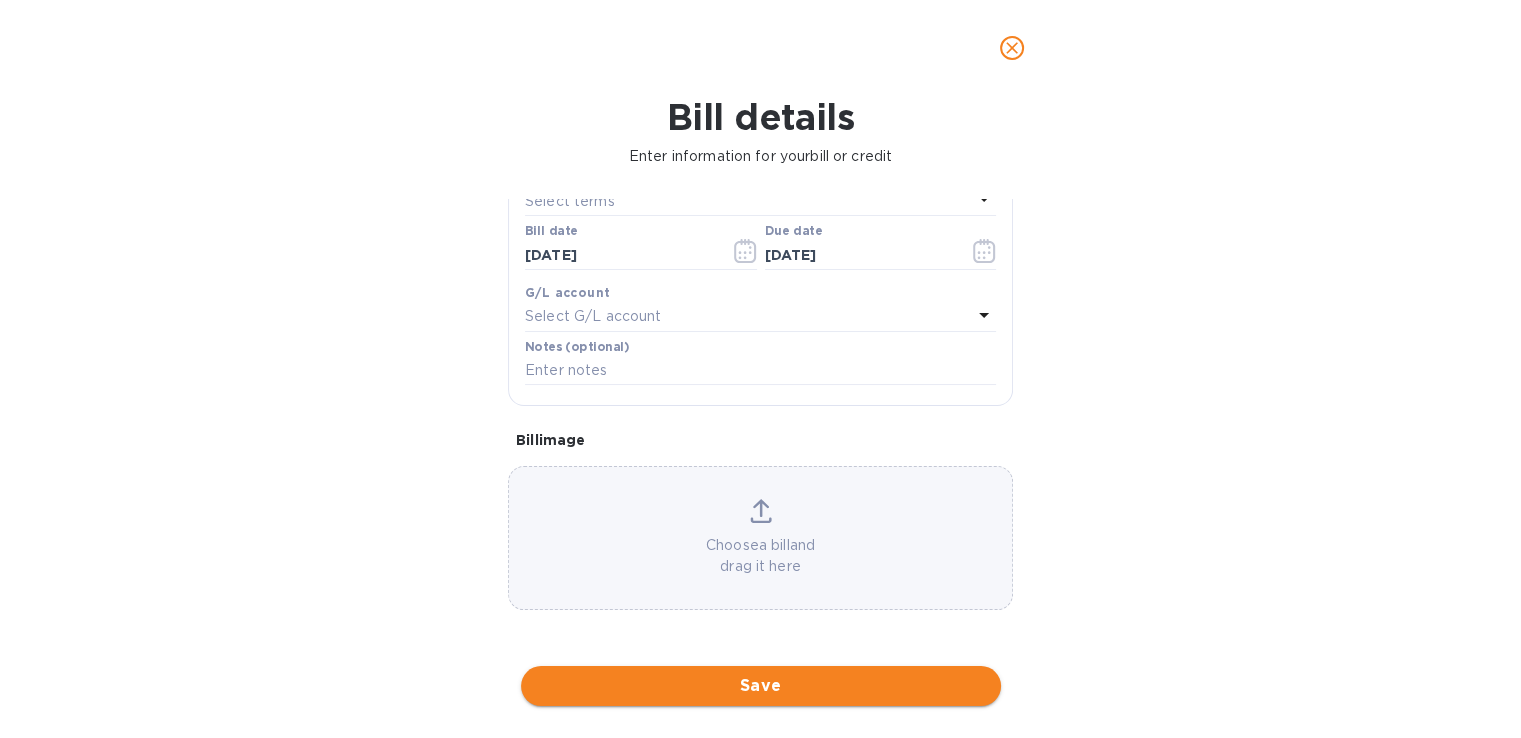 click on "Save" at bounding box center [761, 686] 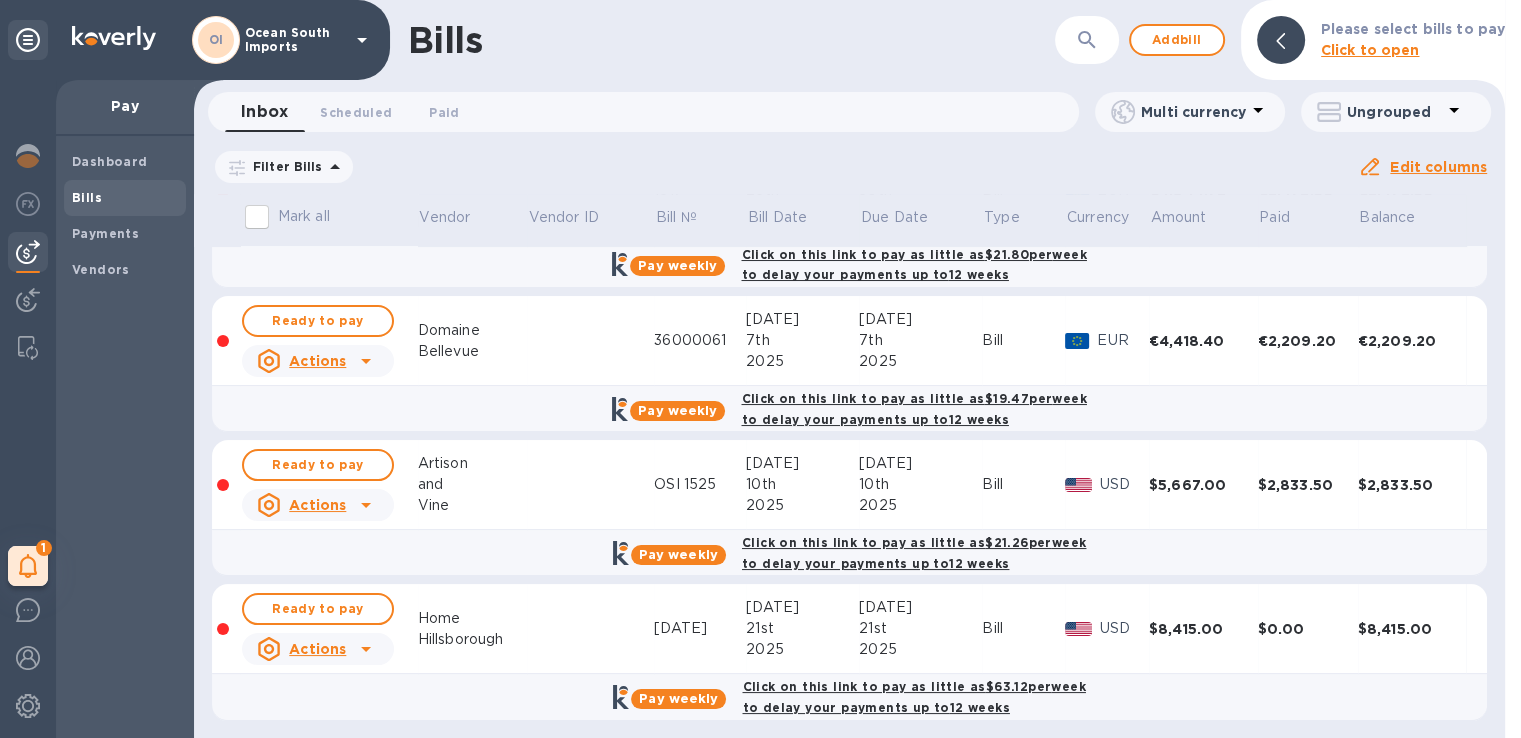 scroll, scrollTop: 254, scrollLeft: 0, axis: vertical 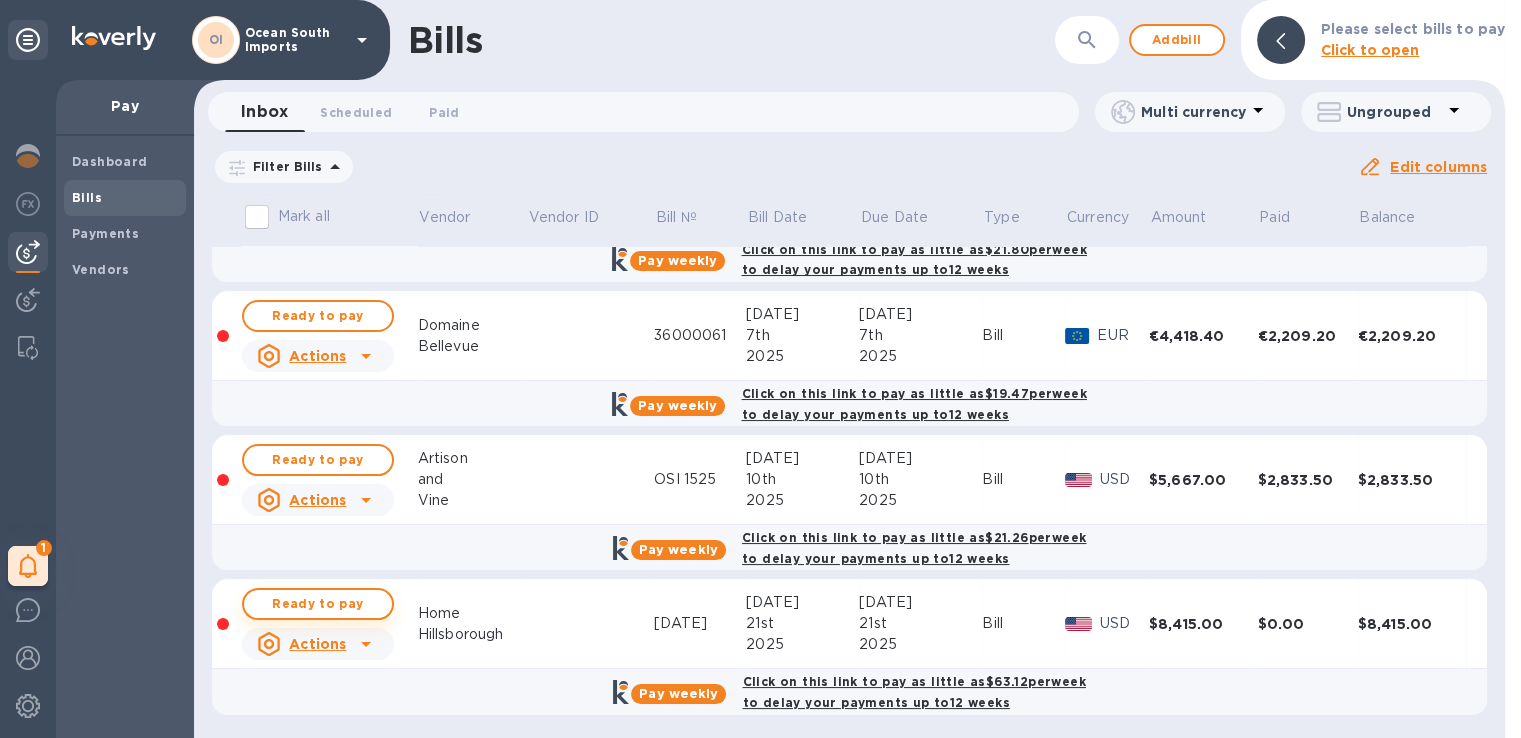 click on "Ready to pay" at bounding box center [318, 604] 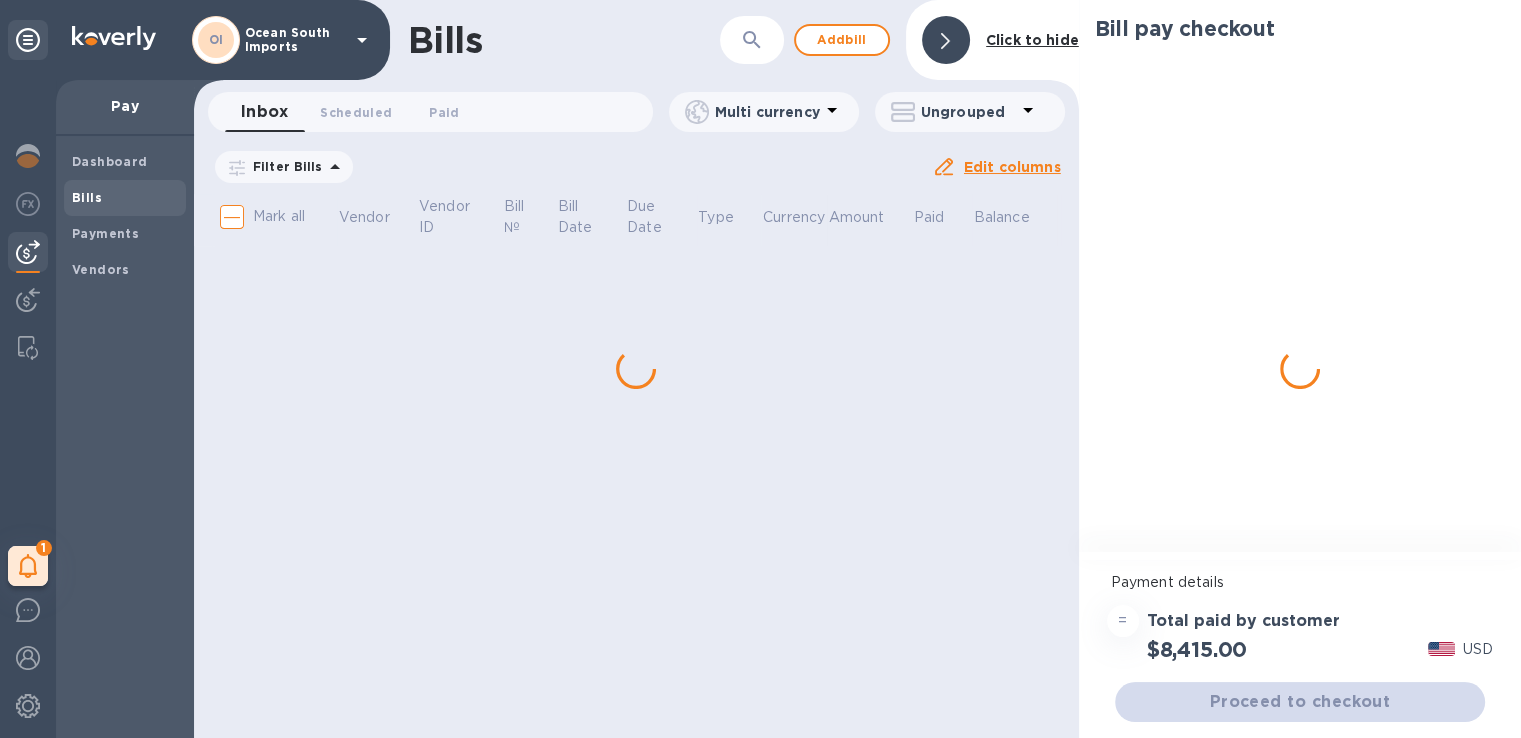 scroll, scrollTop: 0, scrollLeft: 0, axis: both 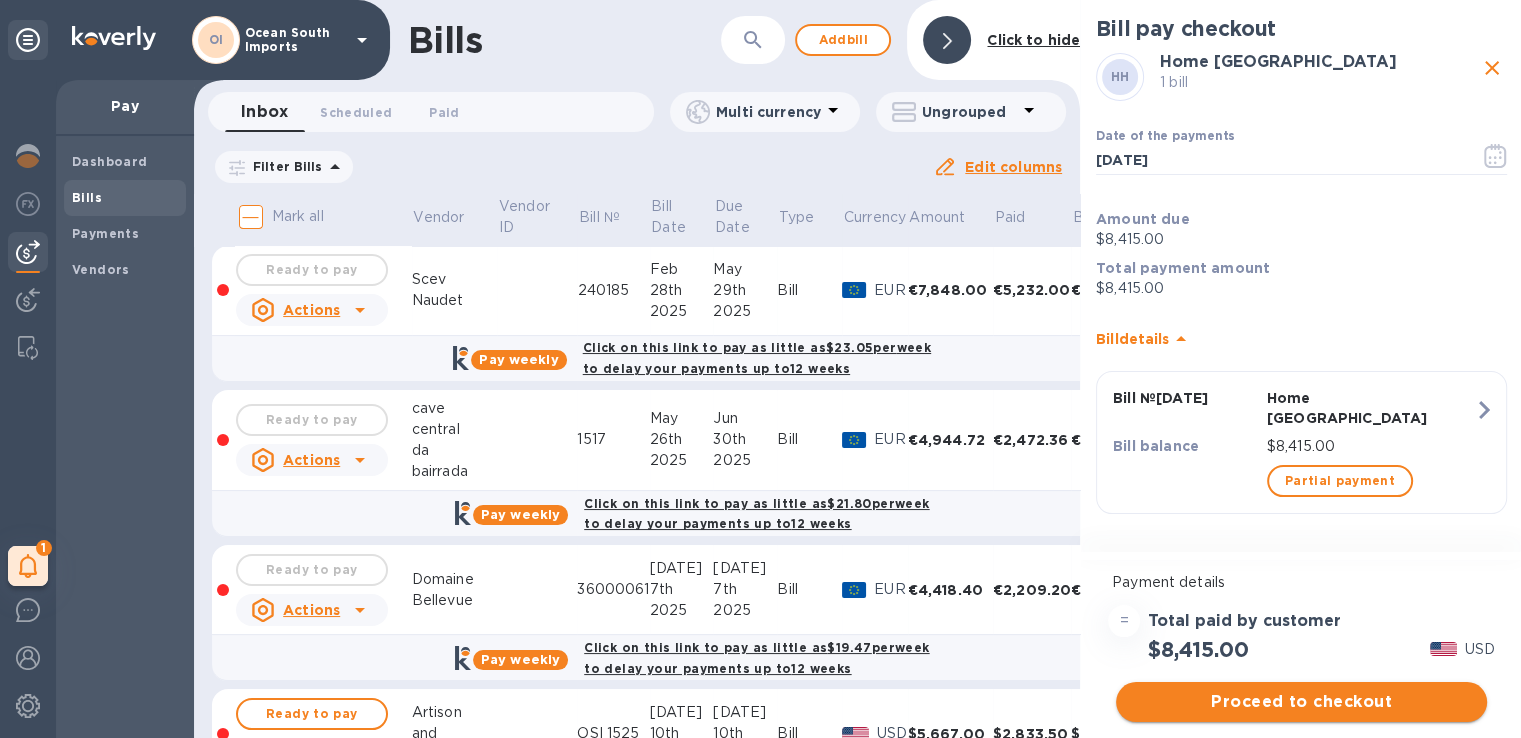 click on "Proceed to checkout" at bounding box center [1301, 702] 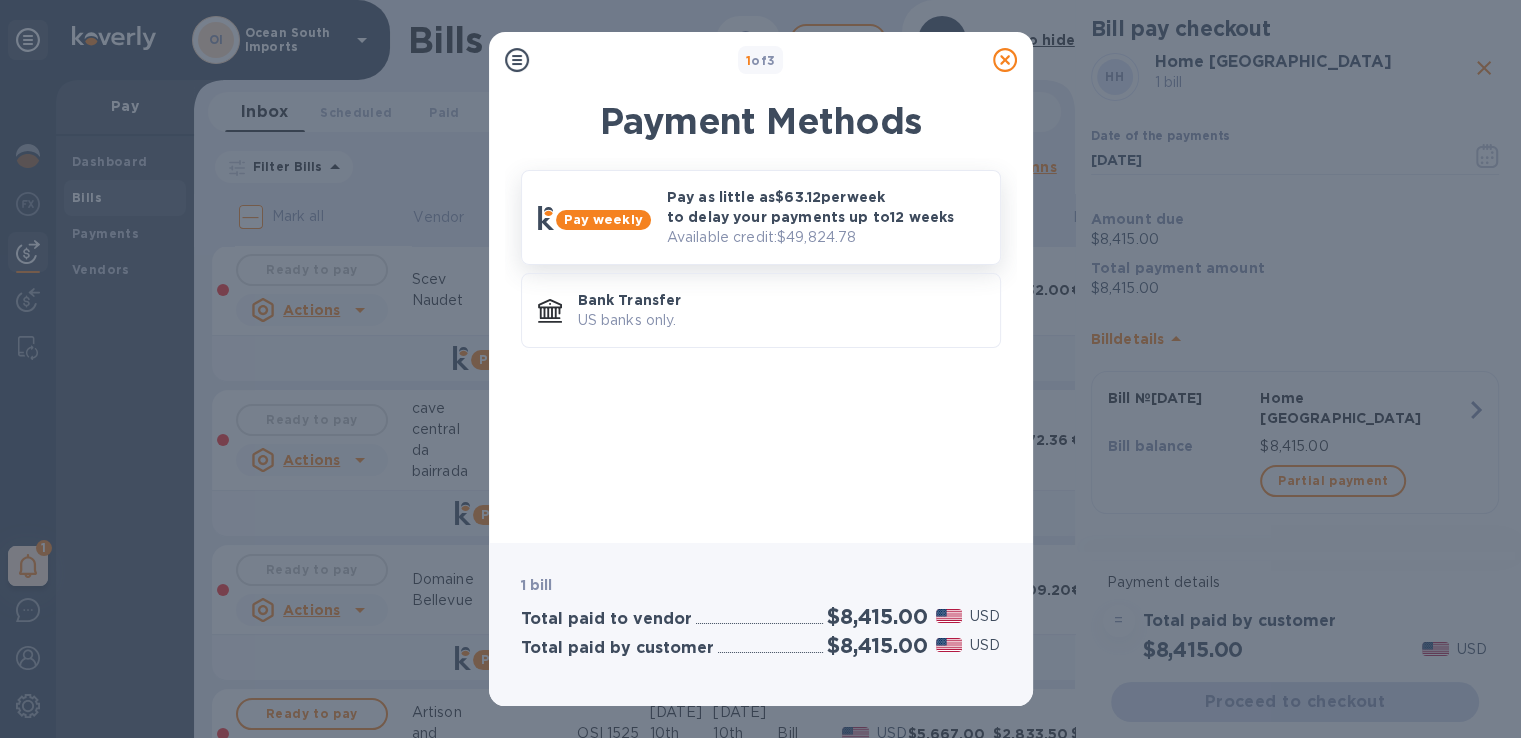 click on "Available credit:  $49,824.78" at bounding box center (825, 237) 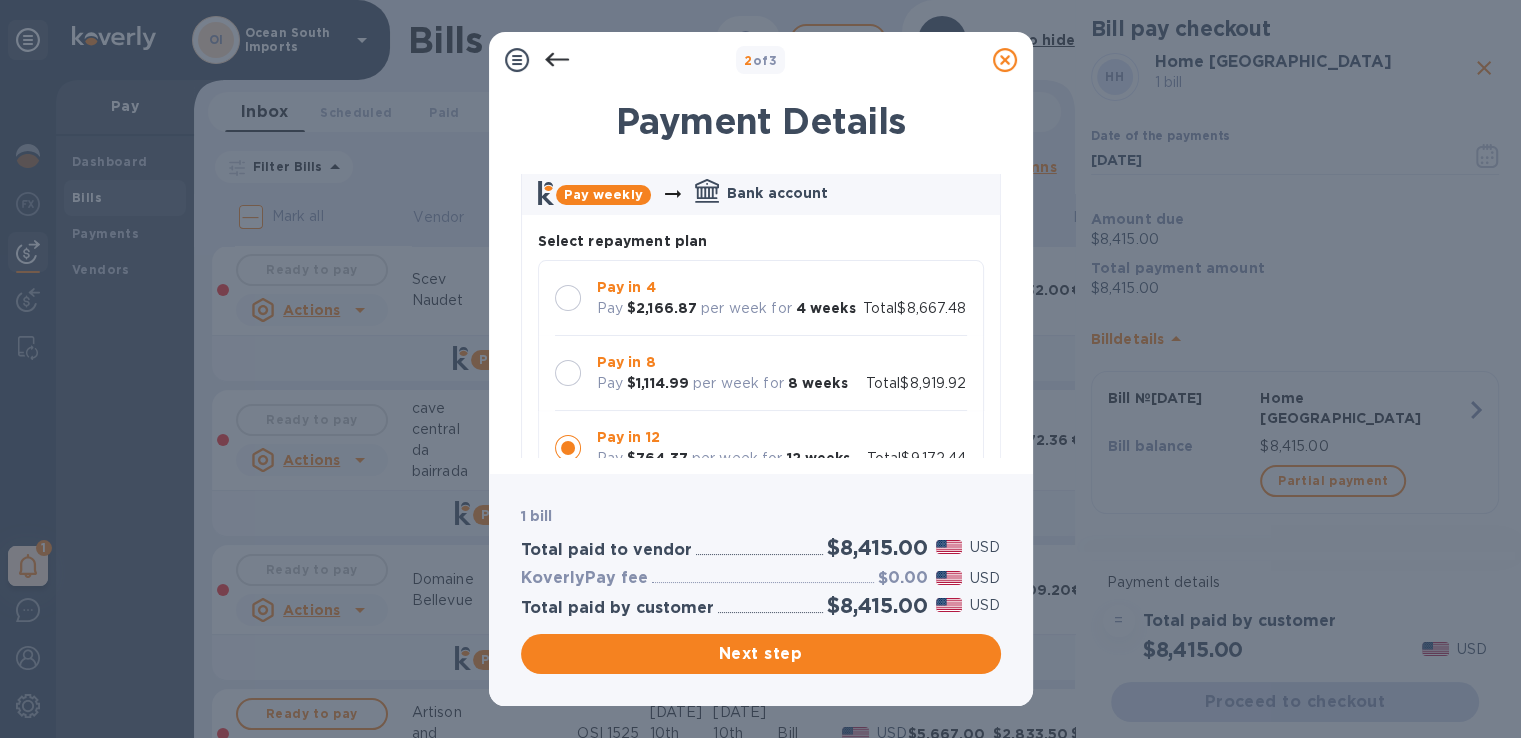 scroll, scrollTop: 200, scrollLeft: 0, axis: vertical 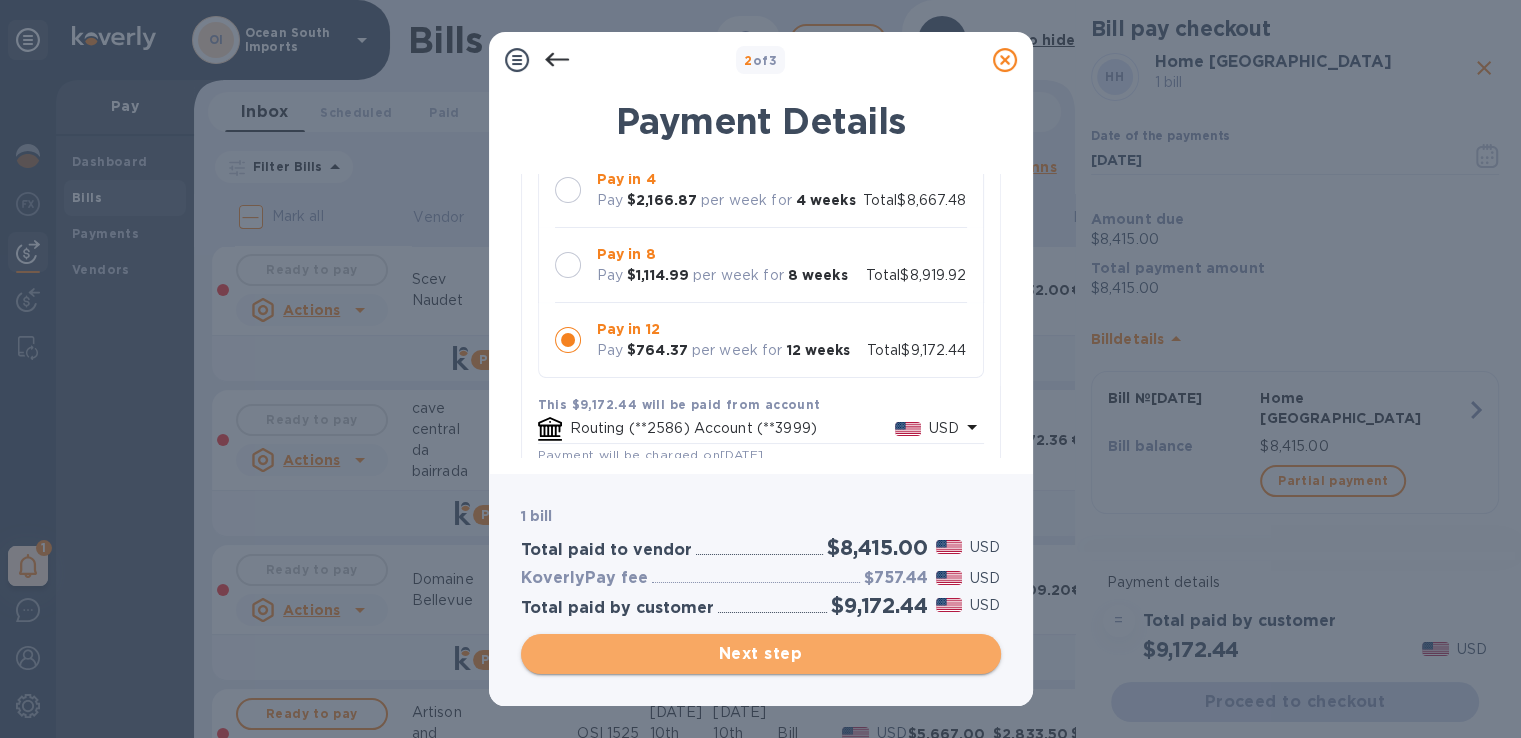click on "Next step" at bounding box center [761, 654] 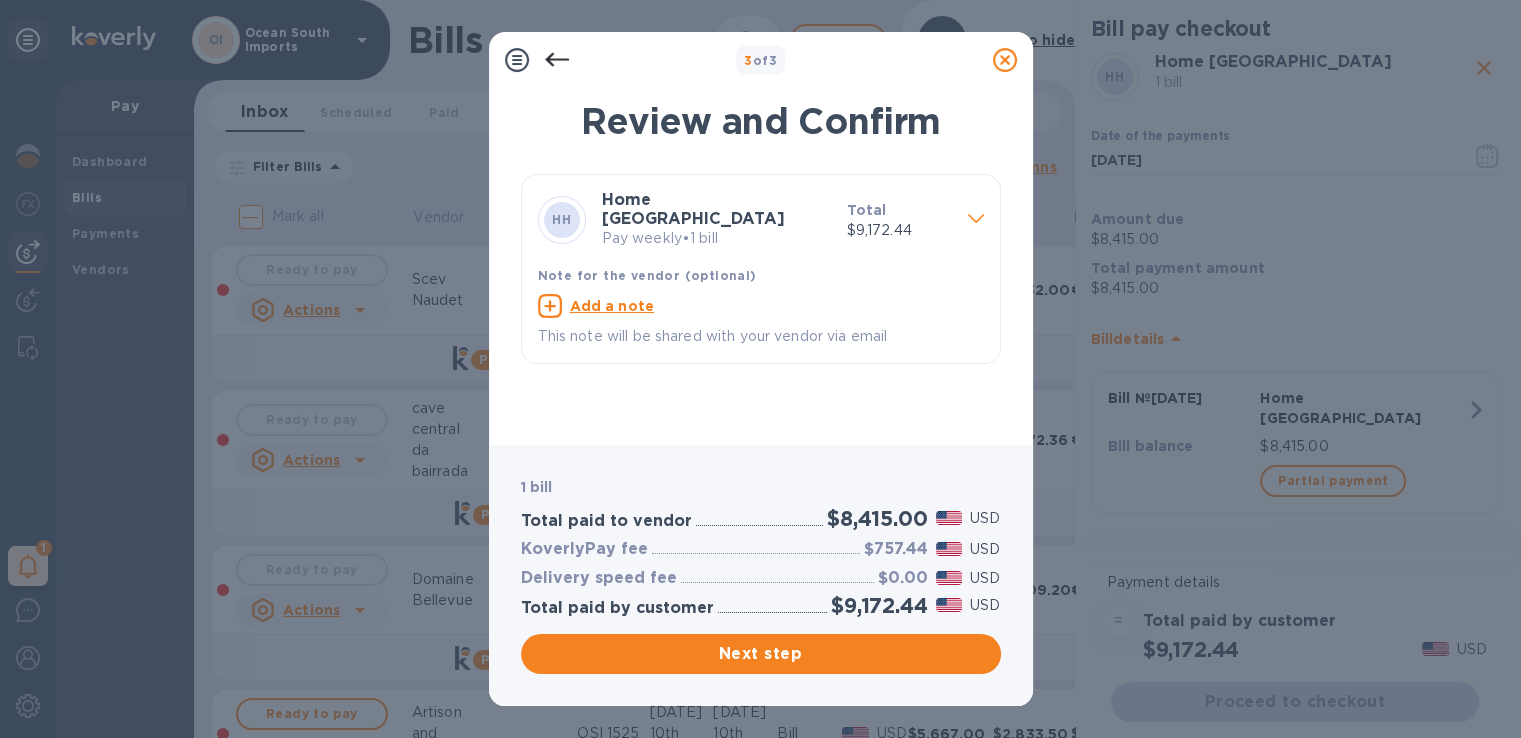 click on "Pay weekly  •  1 bill" at bounding box center [716, 238] 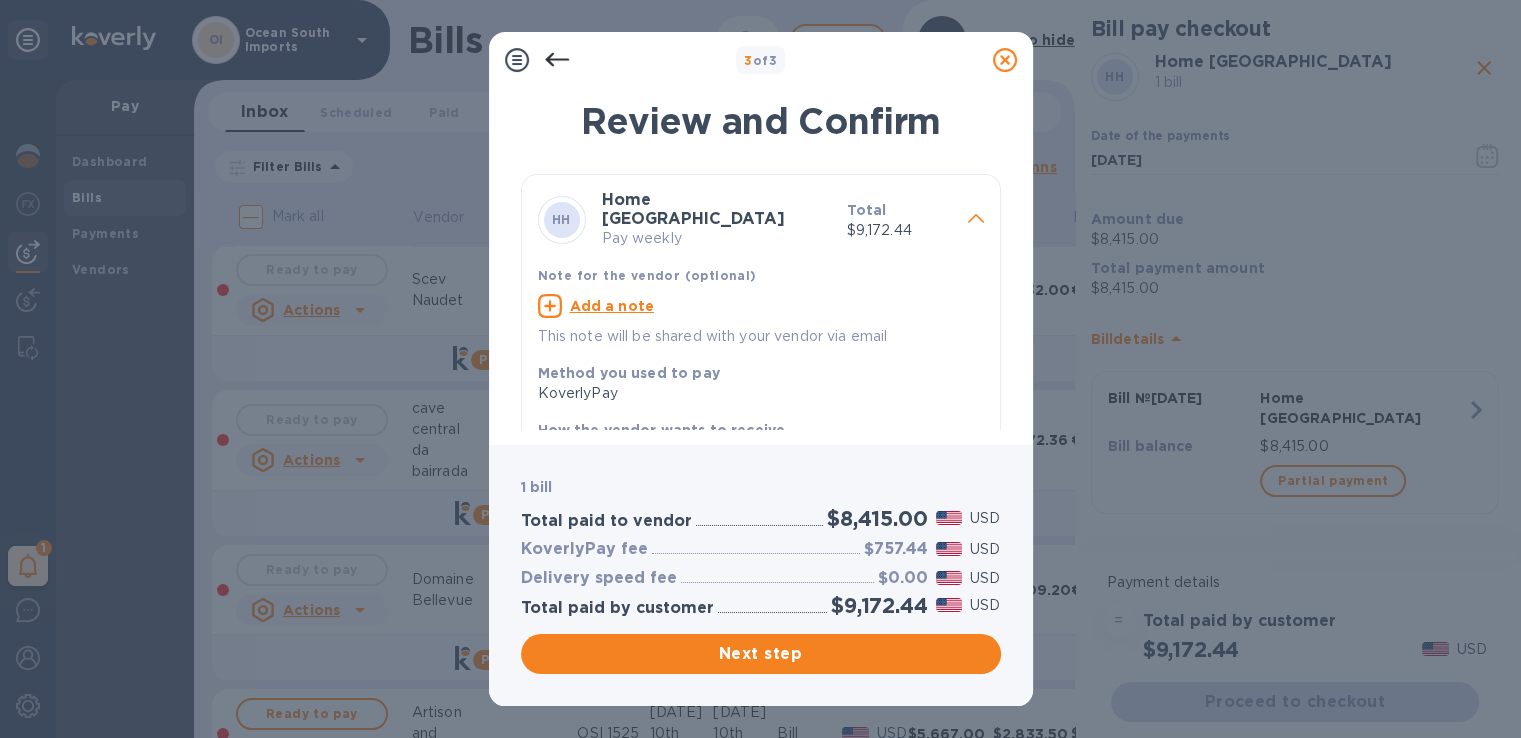 click on "Home Hillsborough Pay weekly" at bounding box center [716, 220] 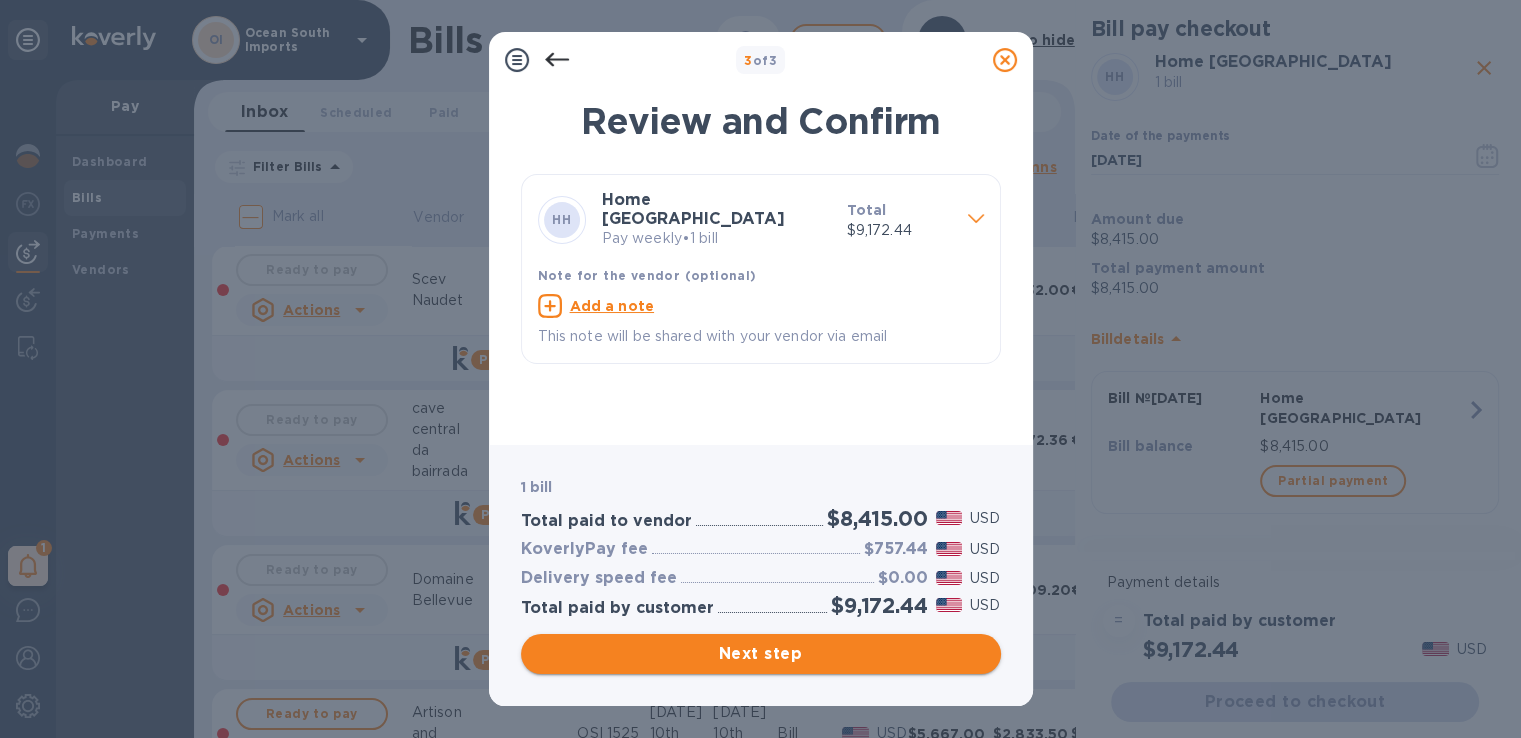 click on "Next step" at bounding box center (761, 654) 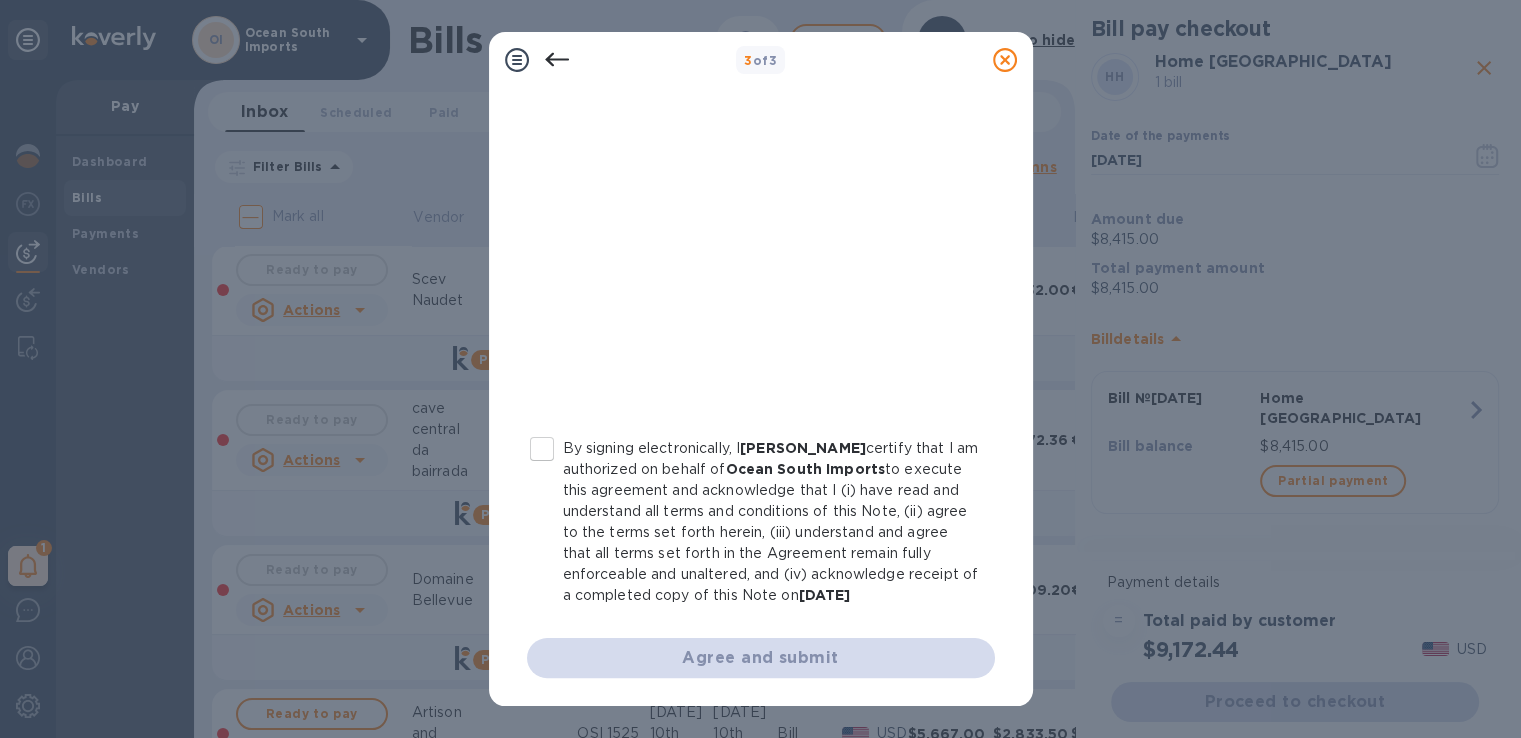 scroll, scrollTop: 400, scrollLeft: 0, axis: vertical 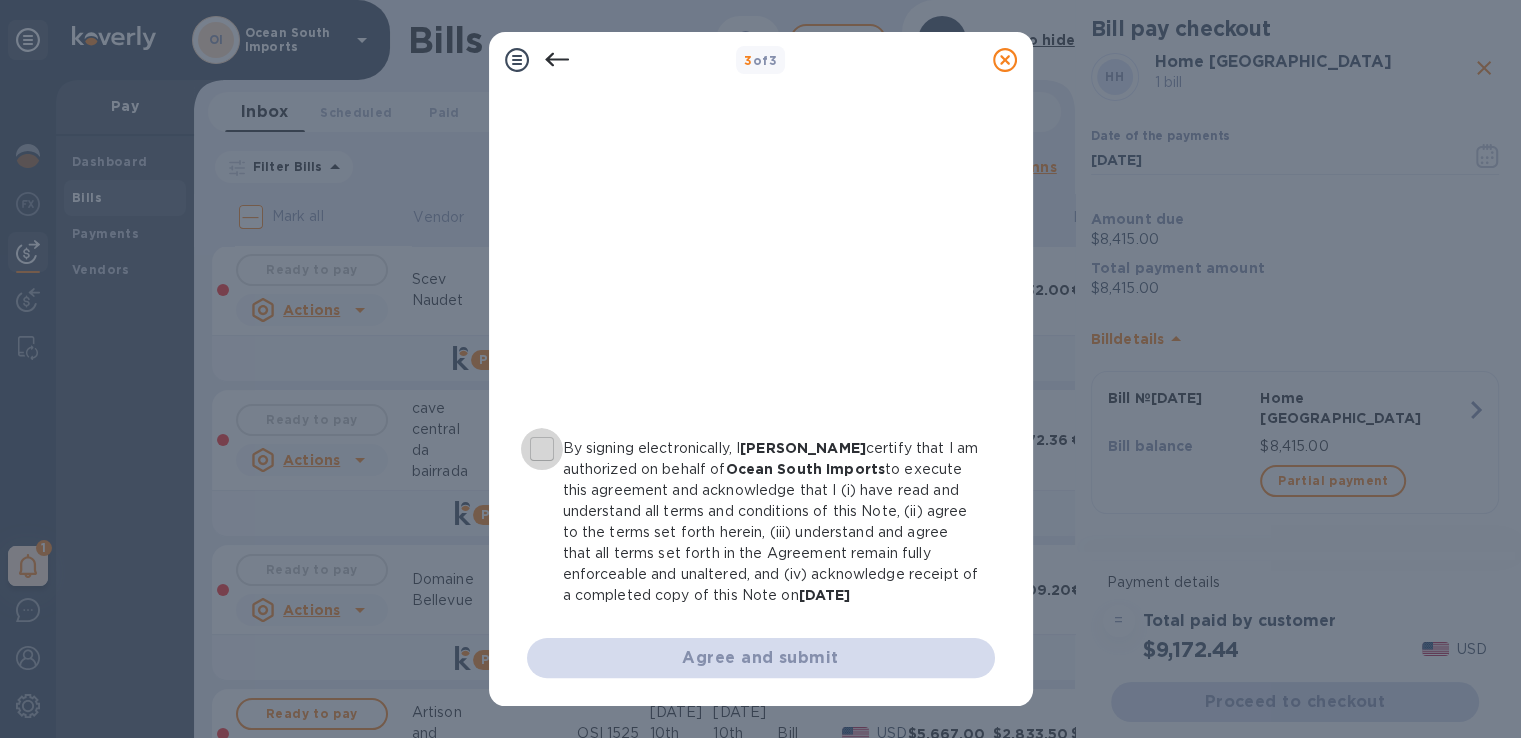 click on "By signing electronically, I  Stephen Sommerville  certify that I am authorized on behalf of  Ocean South Imports  to execute this agreement and acknowledge that I (i) have read and understand all terms and conditions of this Note, (ii) agree to the terms set forth herein, (iii) understand and agree that all terms set forth in the Agreement remain fully enforceable and unaltered, and (iv) acknowledge receipt of a completed copy of this Note on  07/21/2025" at bounding box center (542, 449) 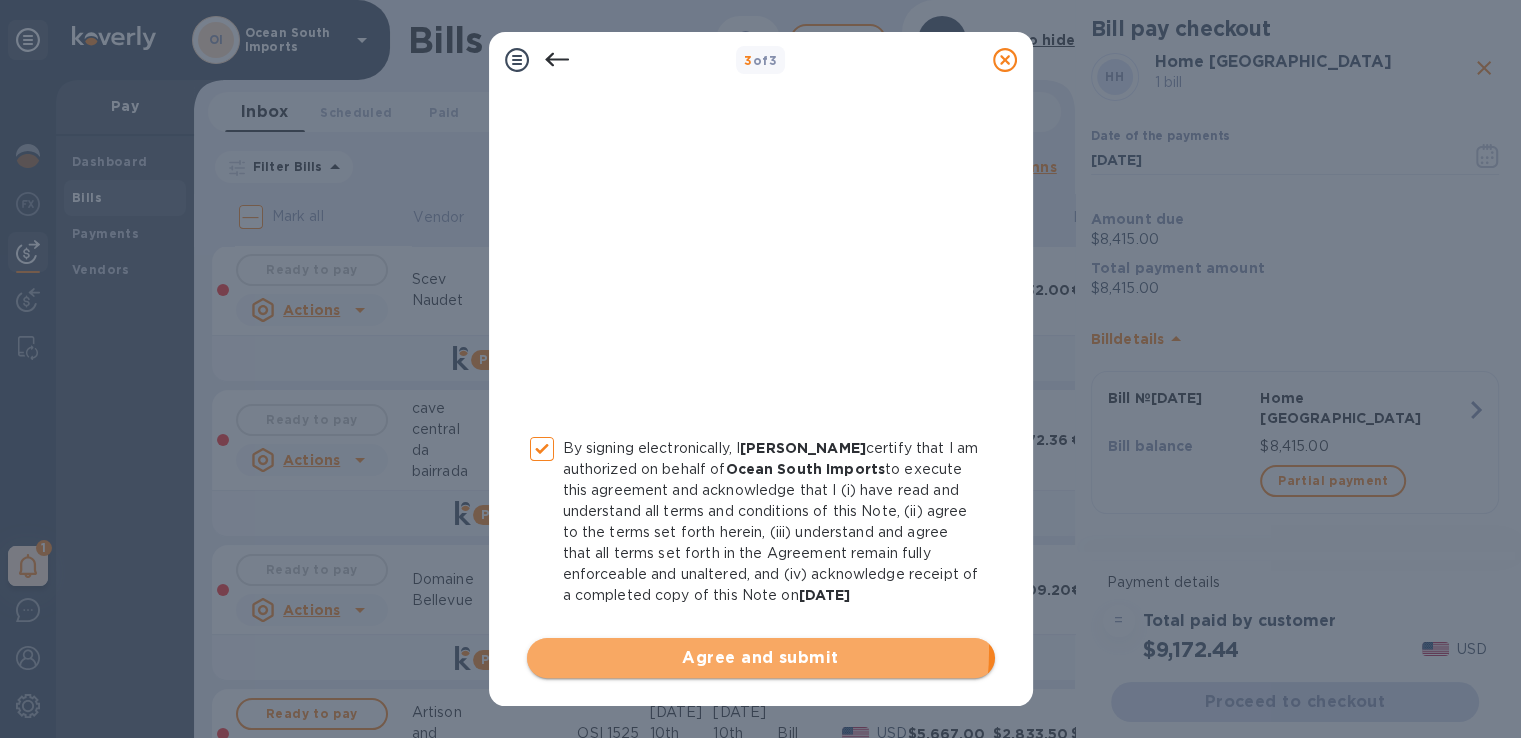 click on "Agree and submit" at bounding box center (761, 658) 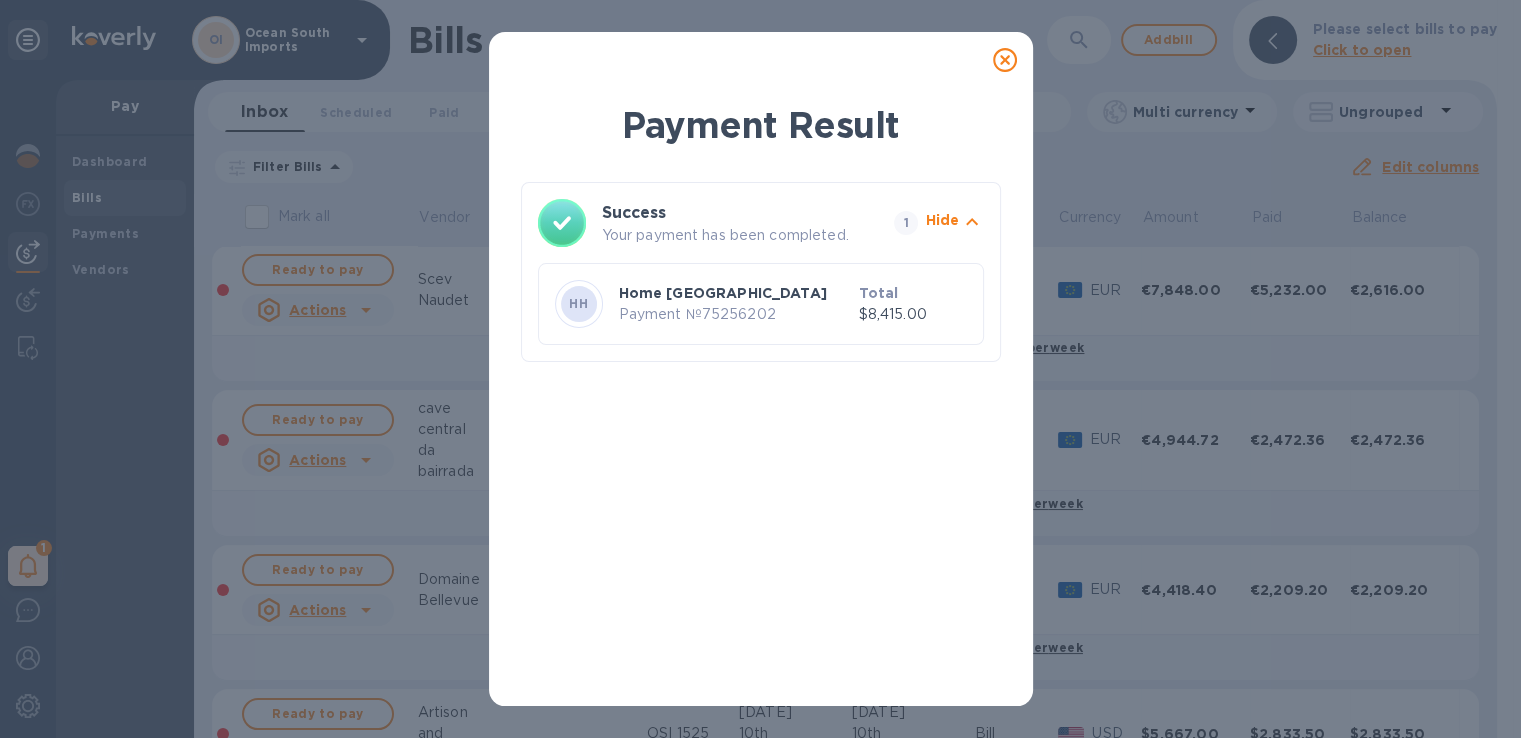 click at bounding box center [1005, 60] 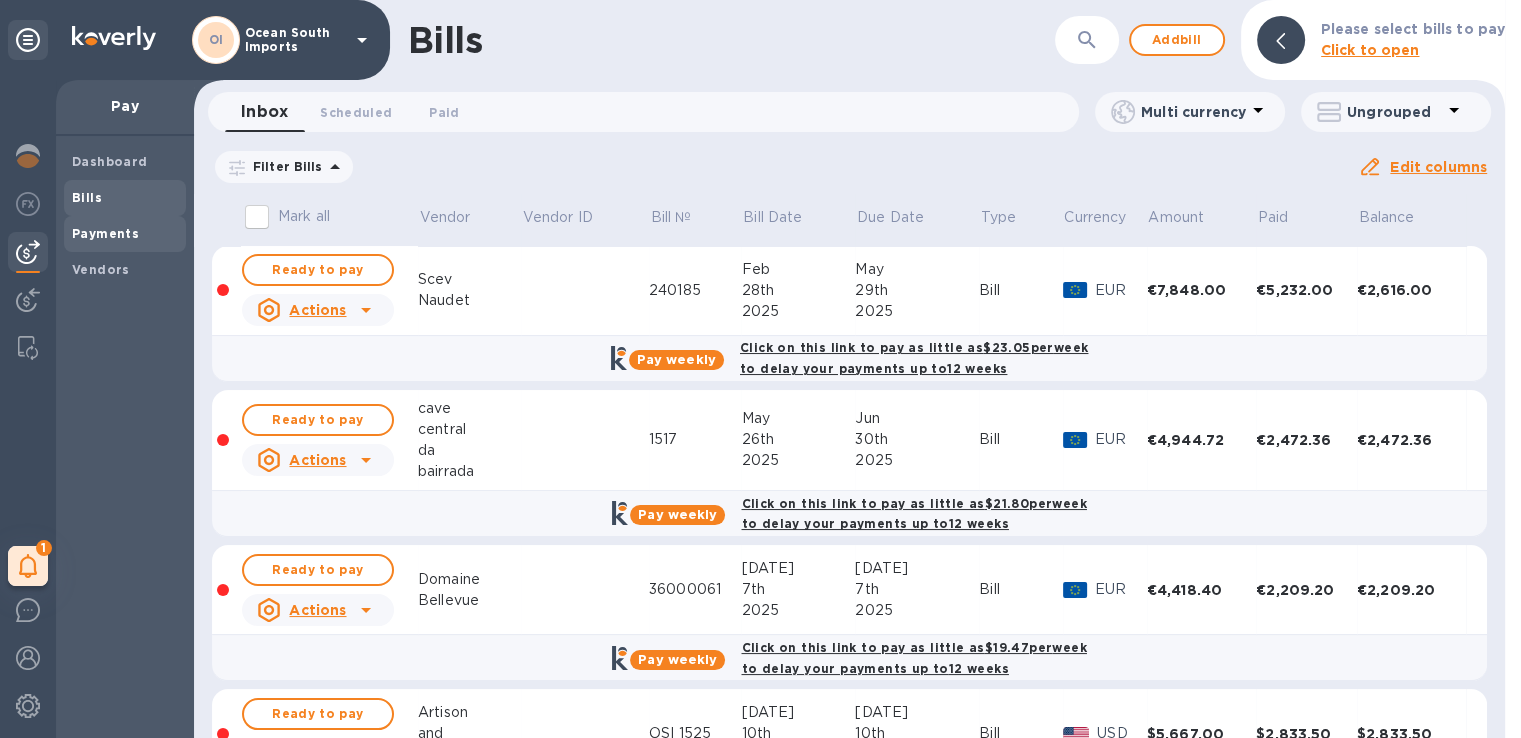 scroll, scrollTop: 0, scrollLeft: 0, axis: both 